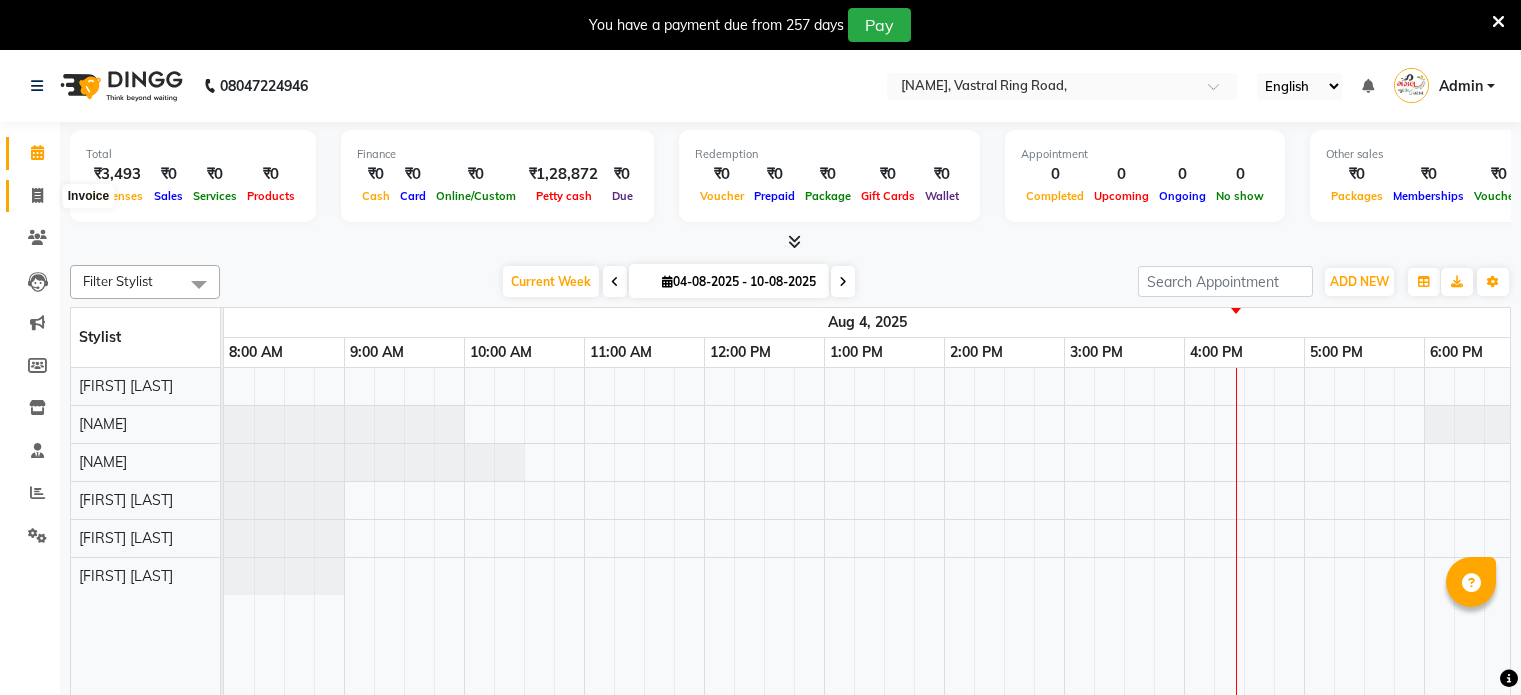 scroll, scrollTop: 50, scrollLeft: 0, axis: vertical 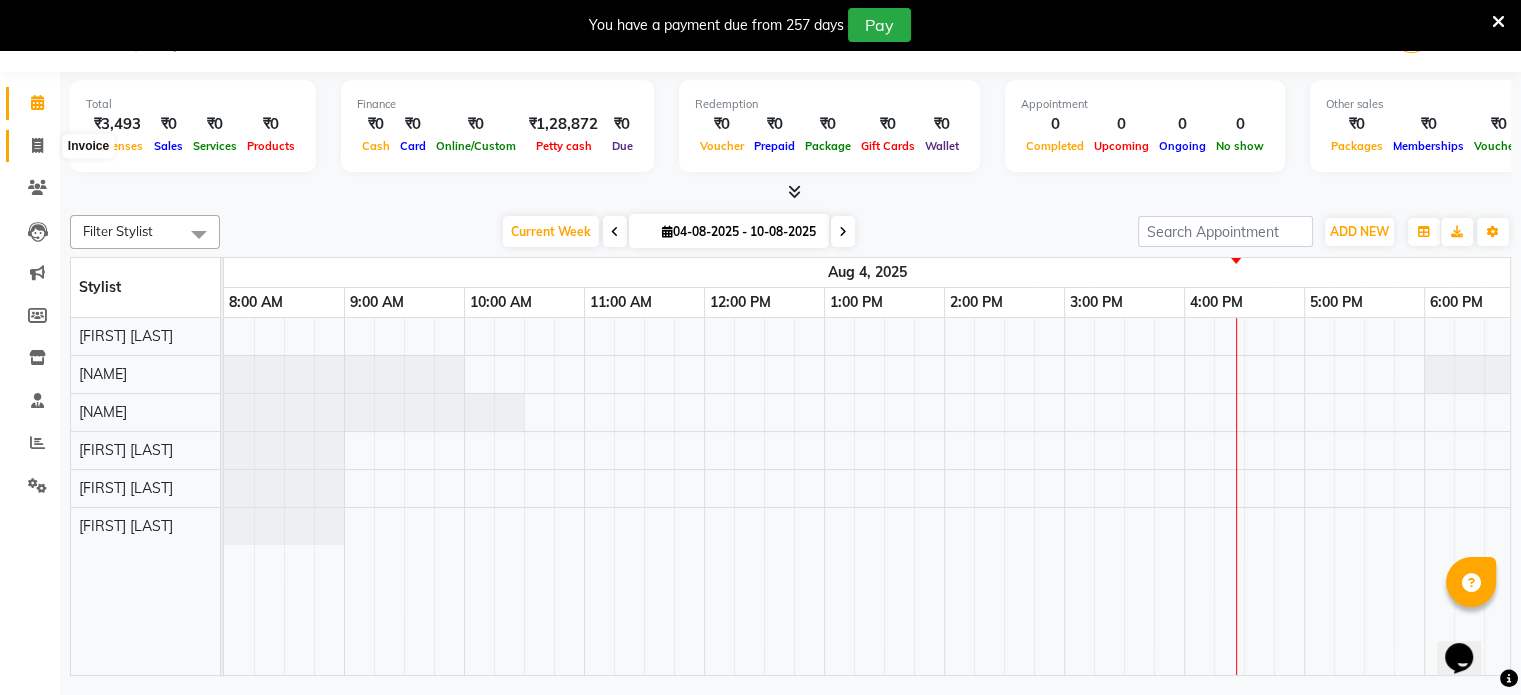 click 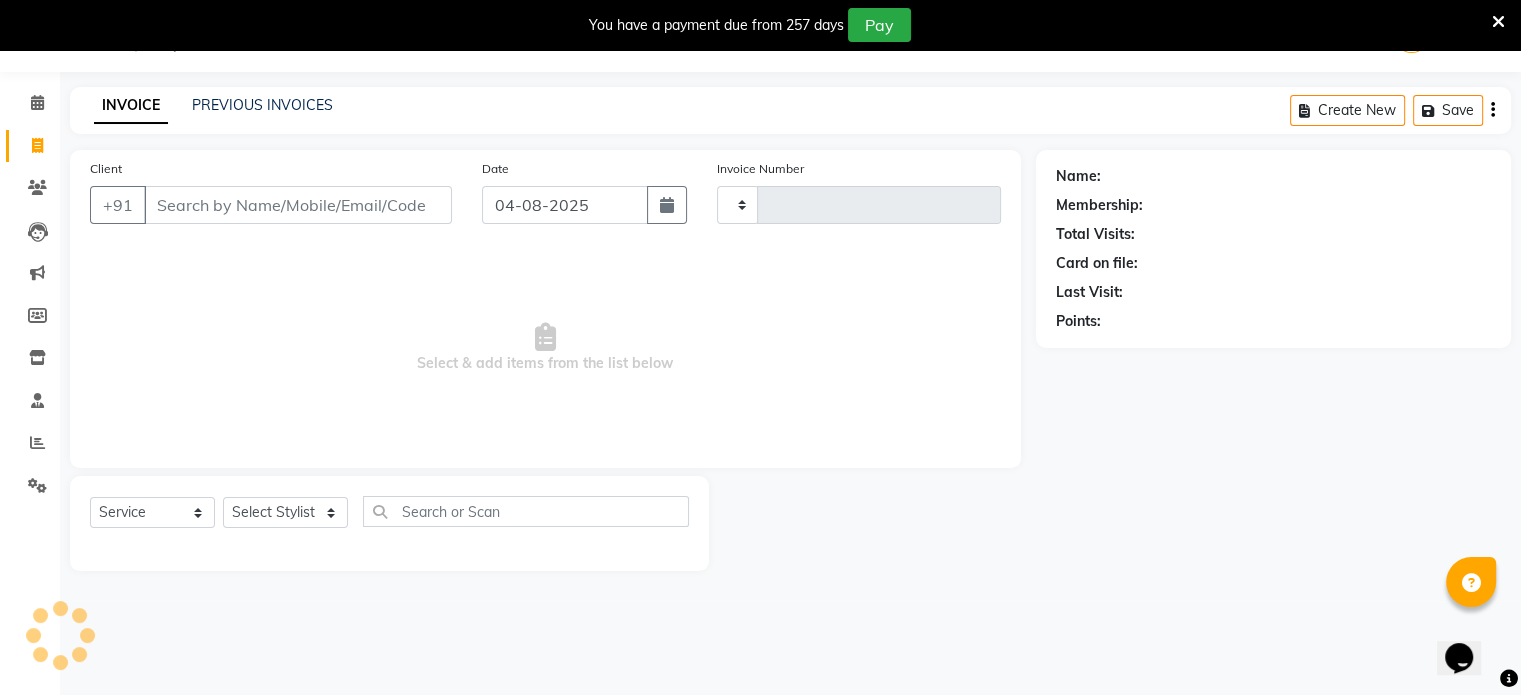 type on "0550" 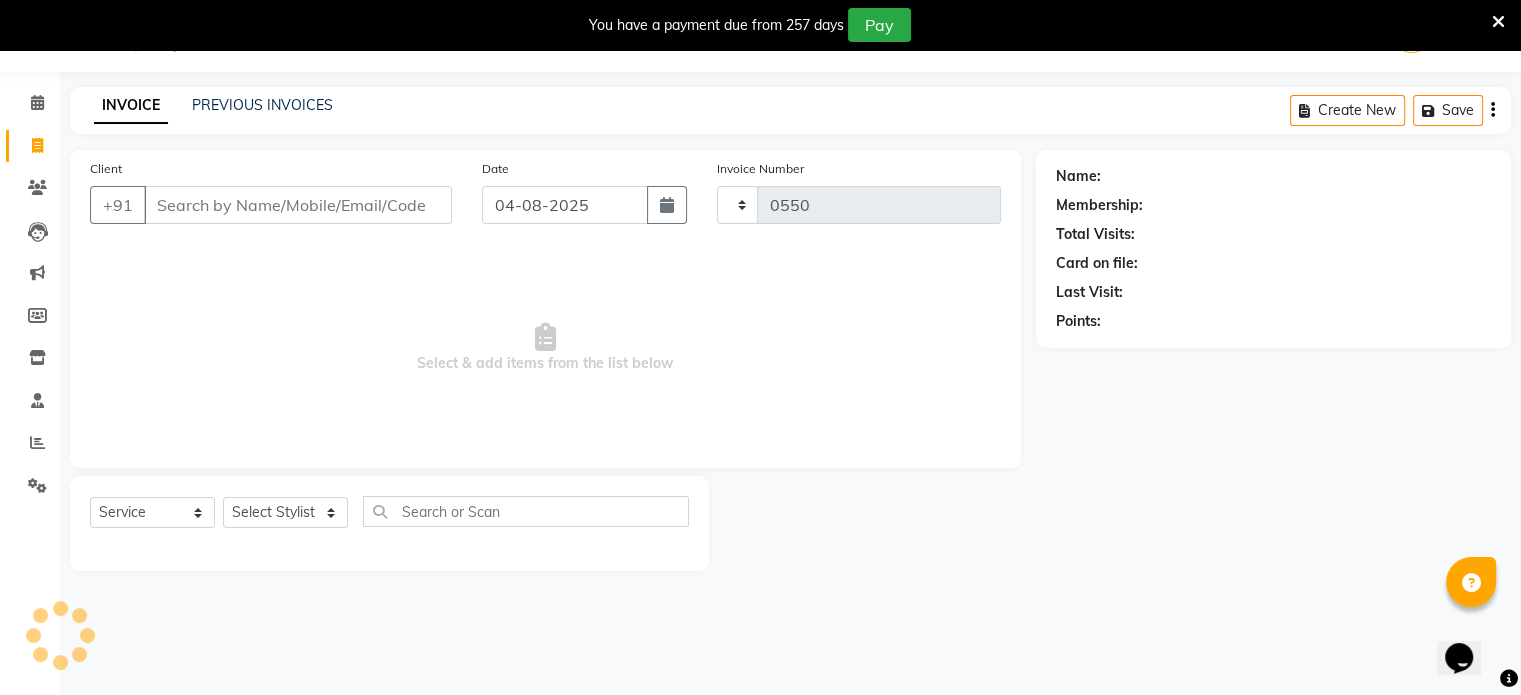 select on "7049" 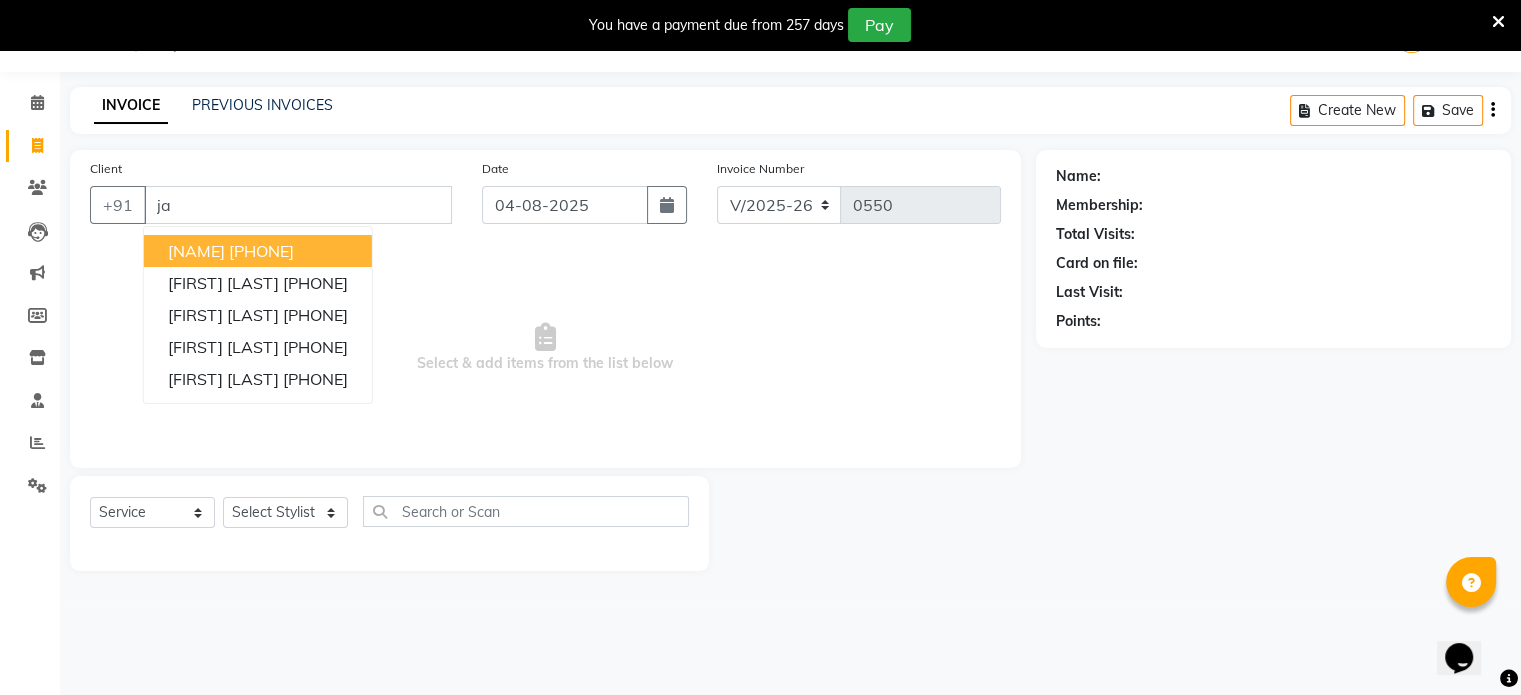 type on "j" 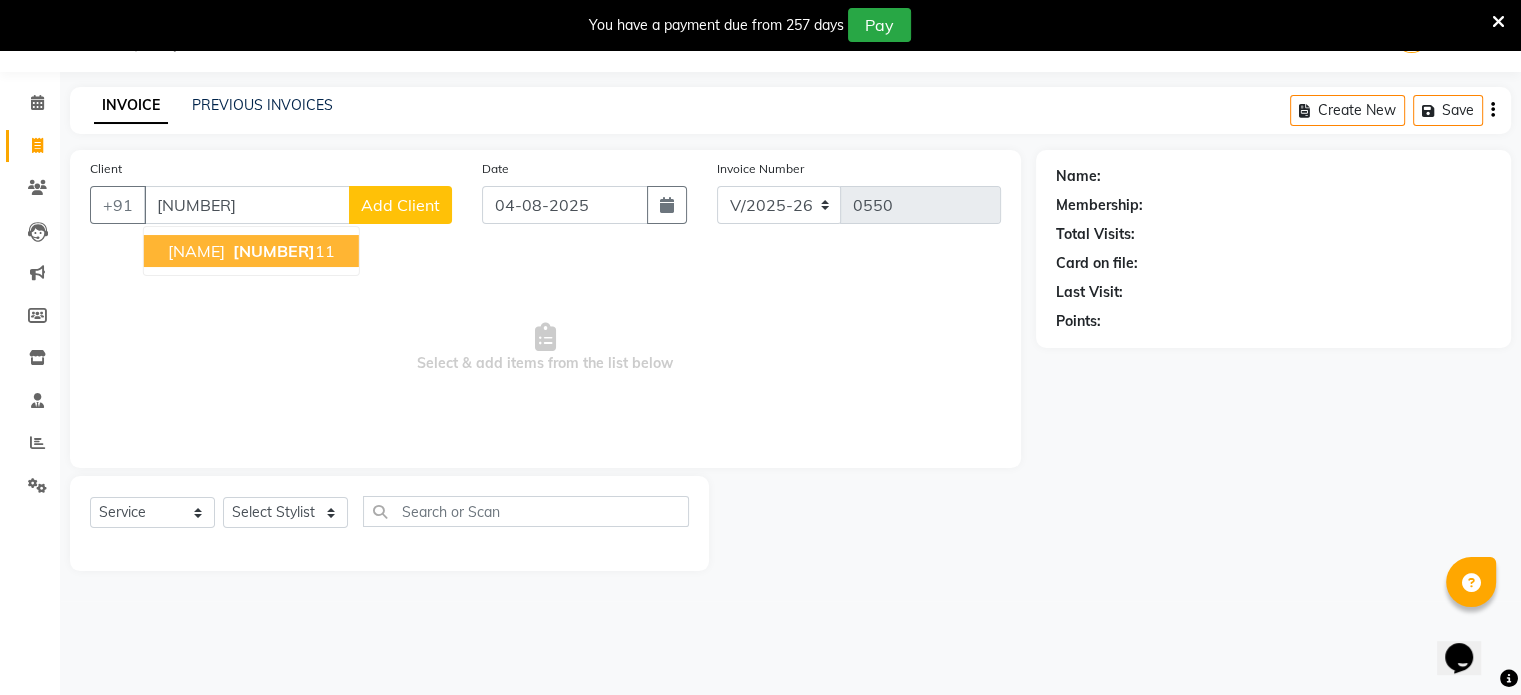 click on "[NUMBER]" at bounding box center (274, 251) 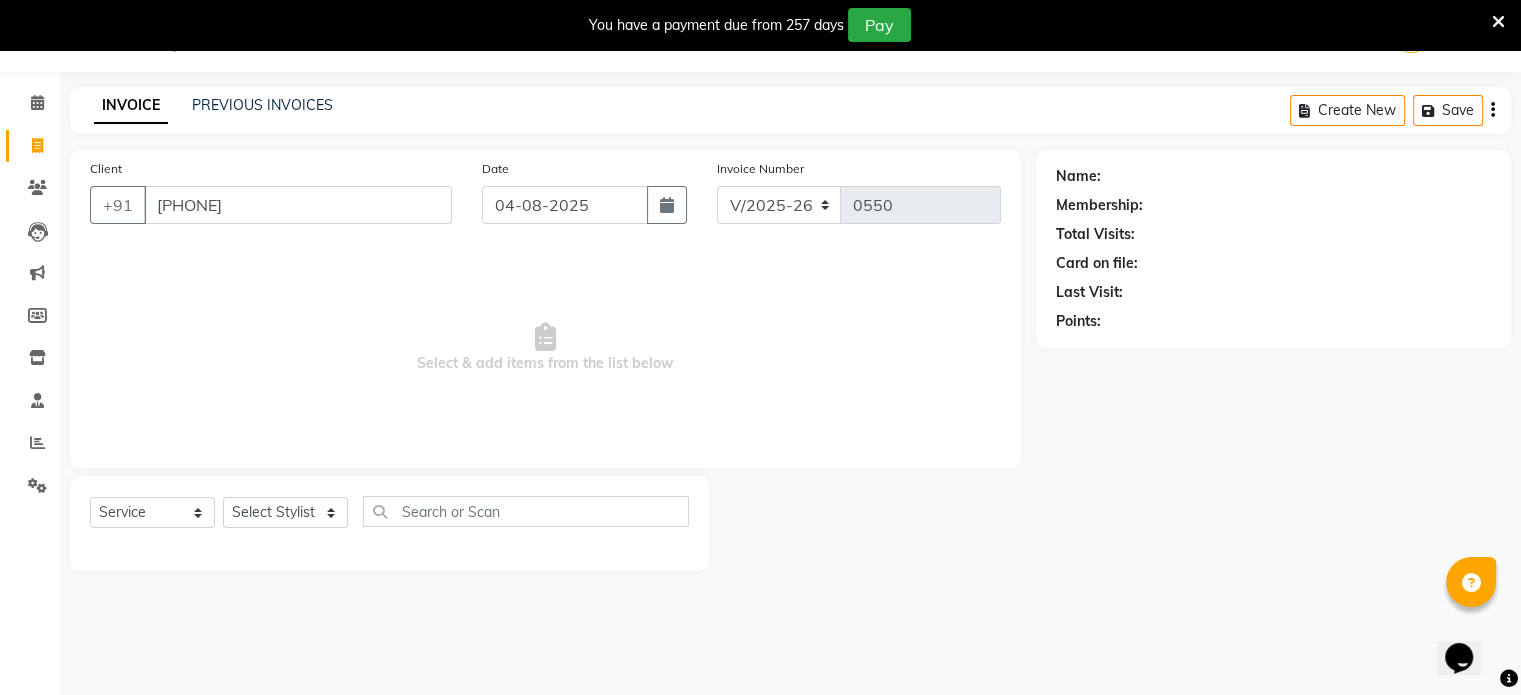type on "[PHONE]" 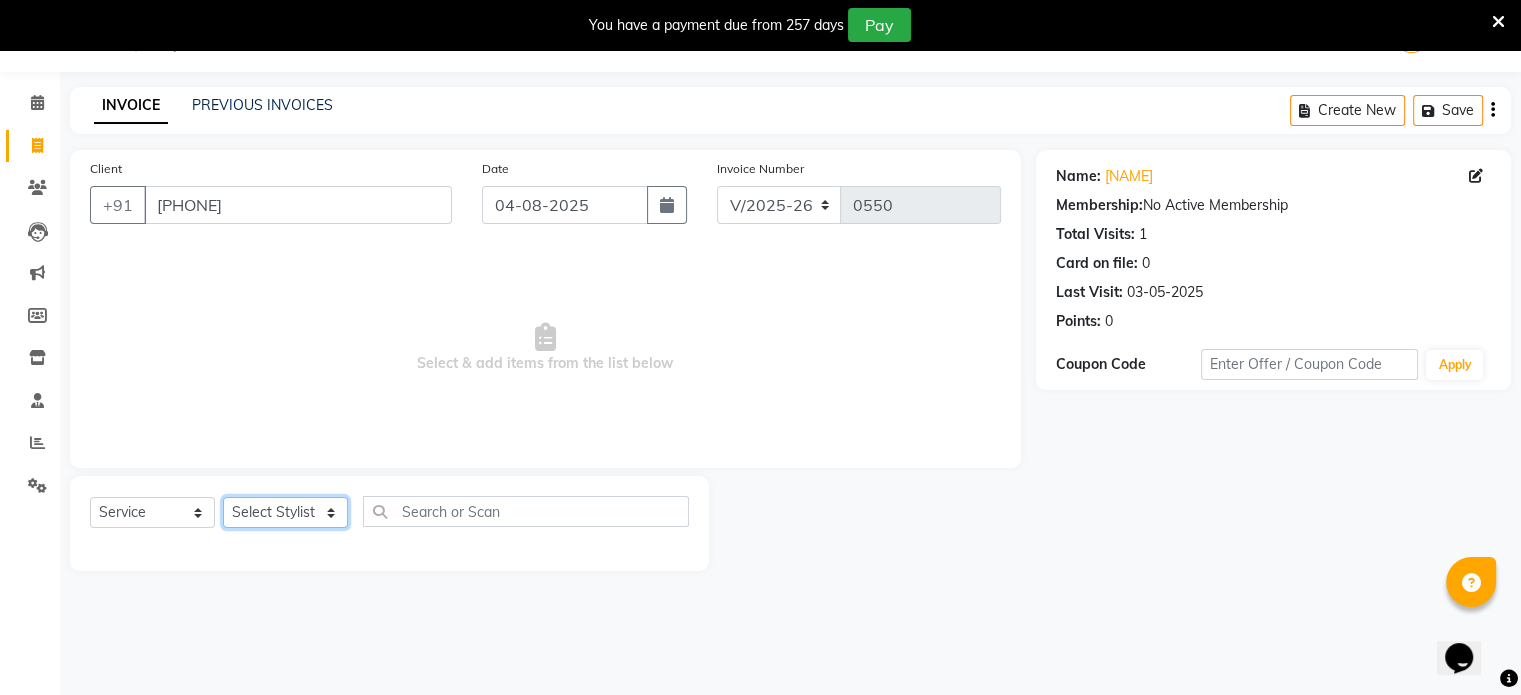 click on "Select Stylist [NAME] [NAME] [NAME] [NAME] [NAME] [NAME]" 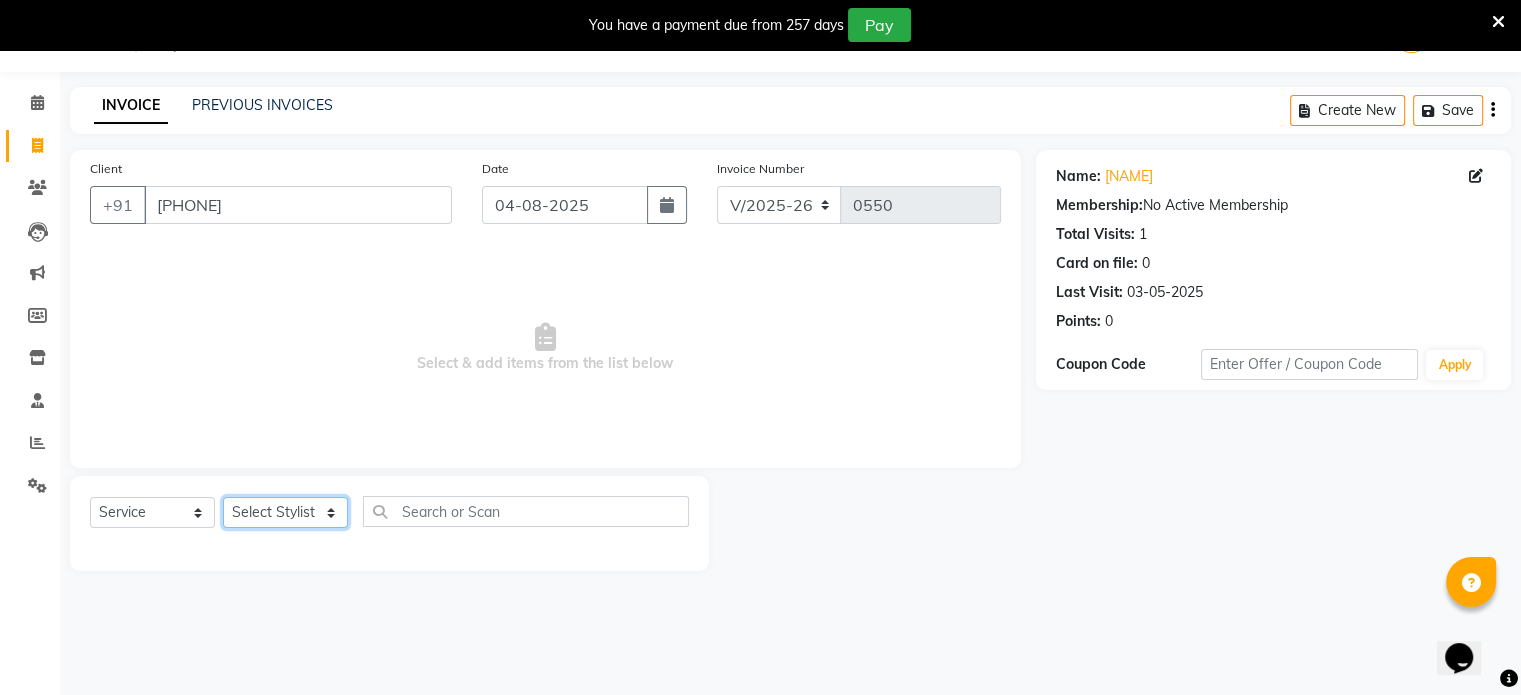 select on "59039" 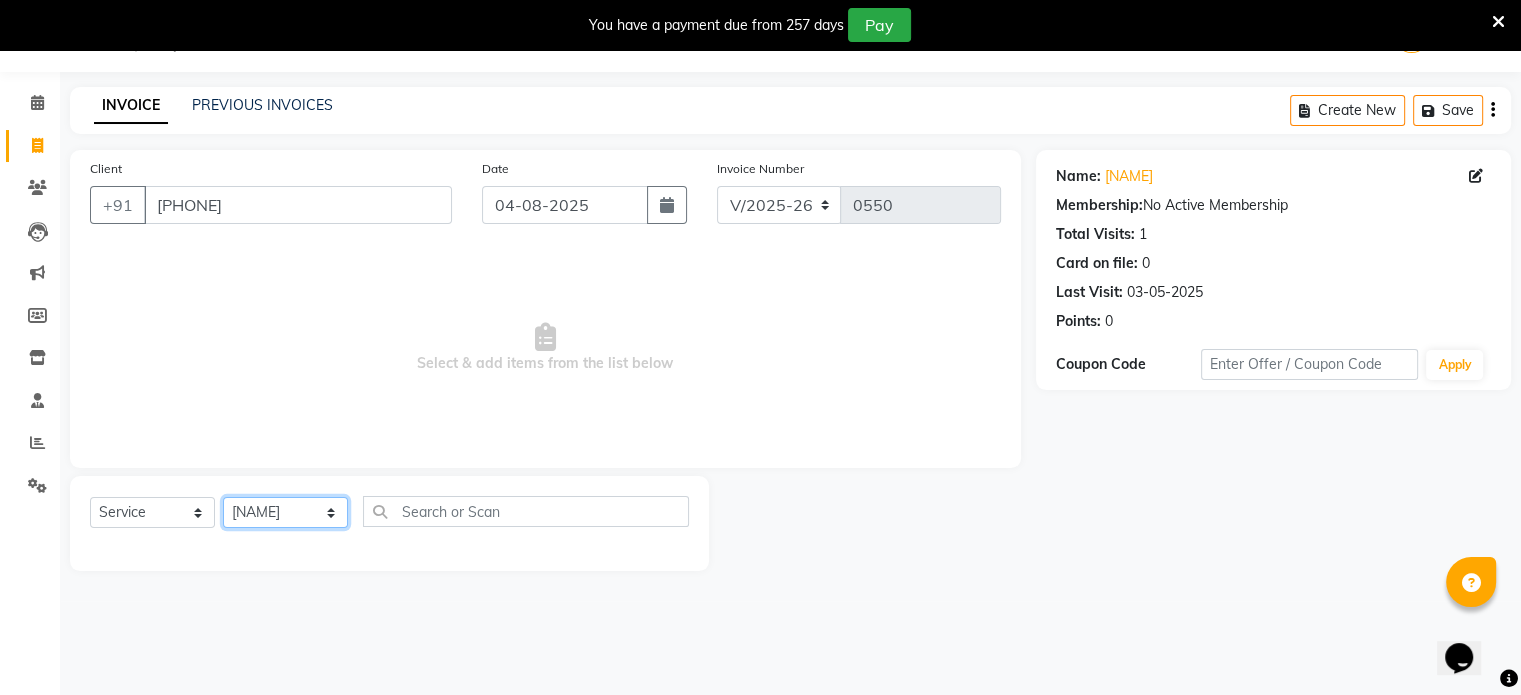 click on "Select Stylist [NAME] [NAME] [NAME] [NAME] [NAME] [NAME]" 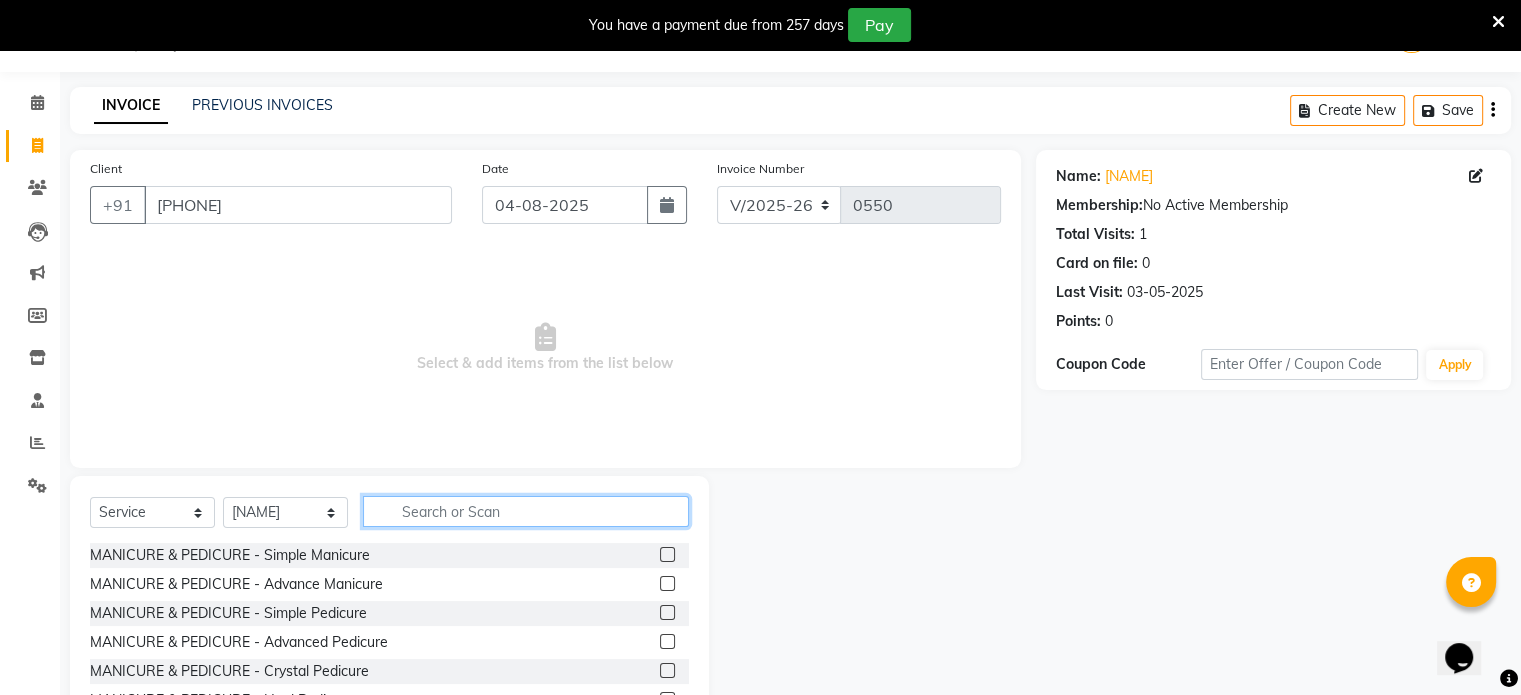 click 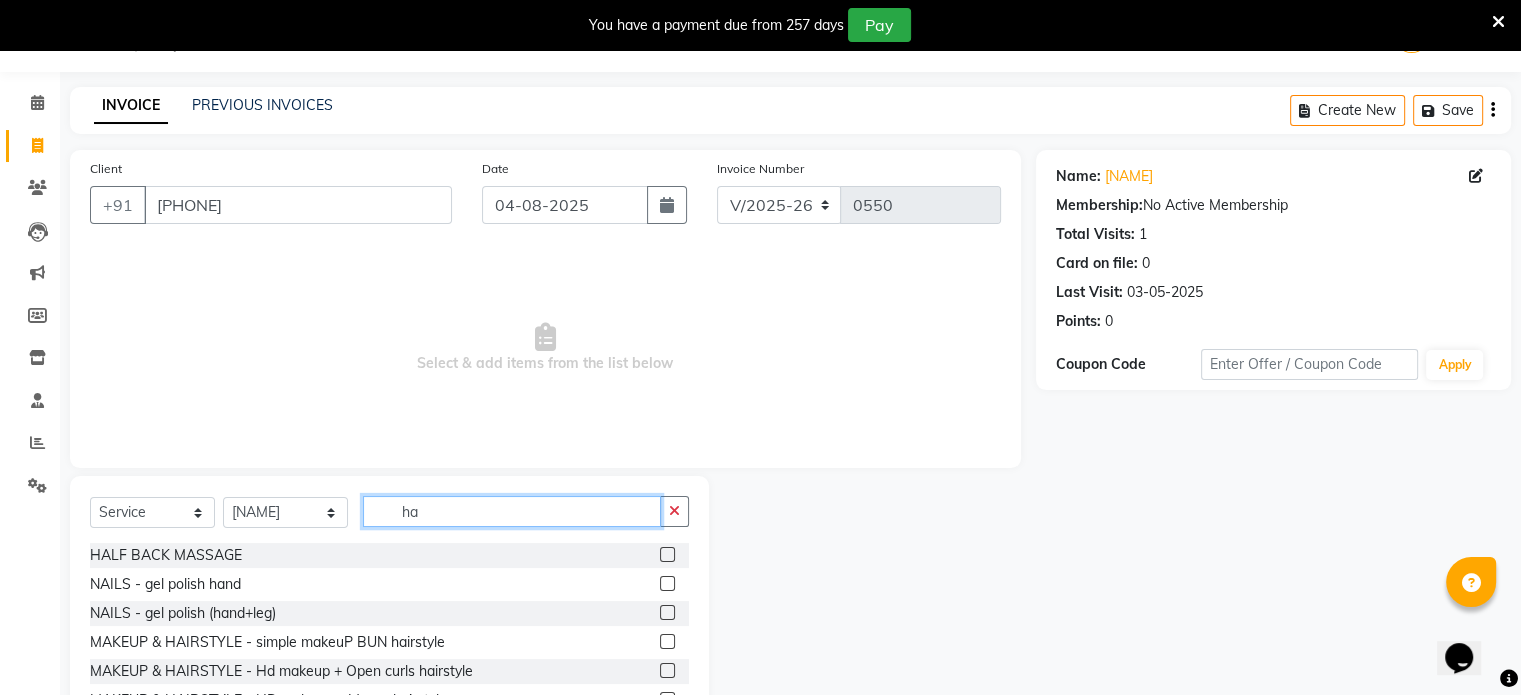 type on "h" 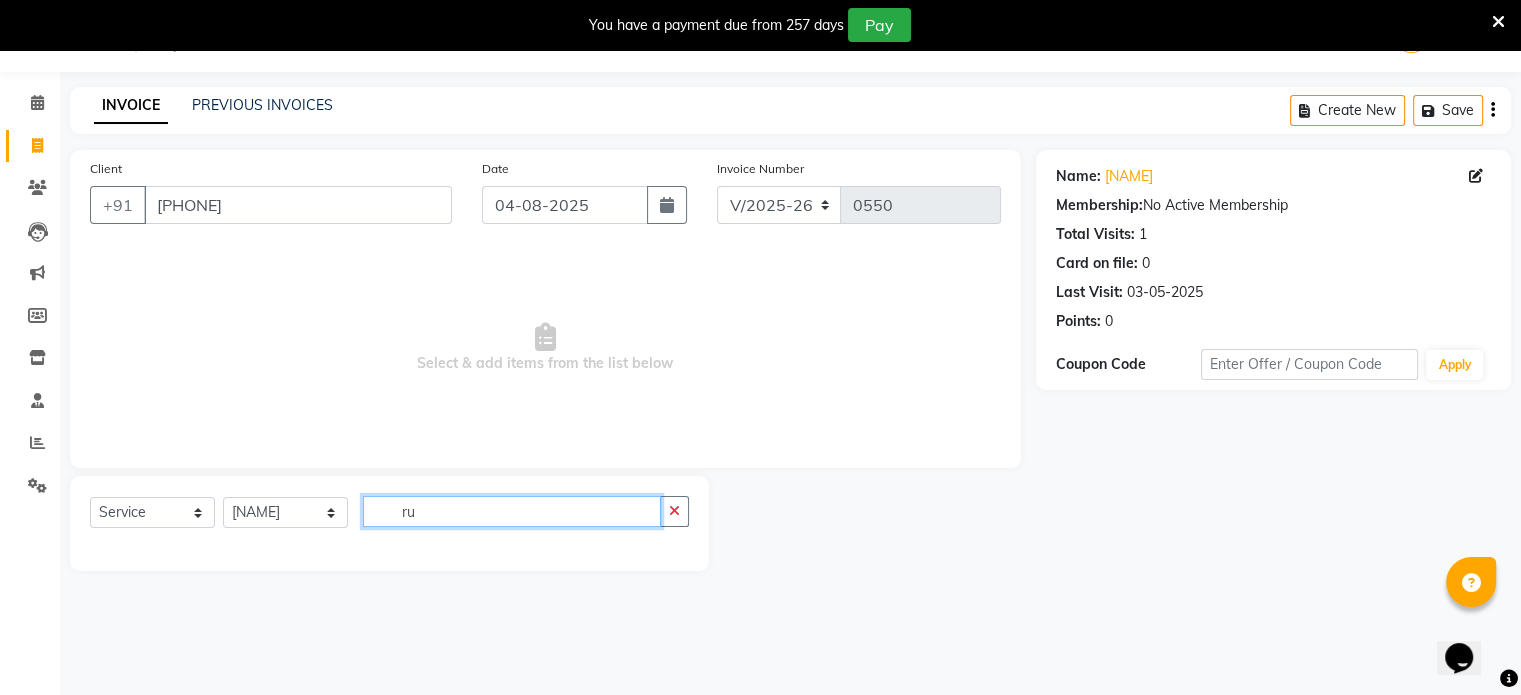 type on "r" 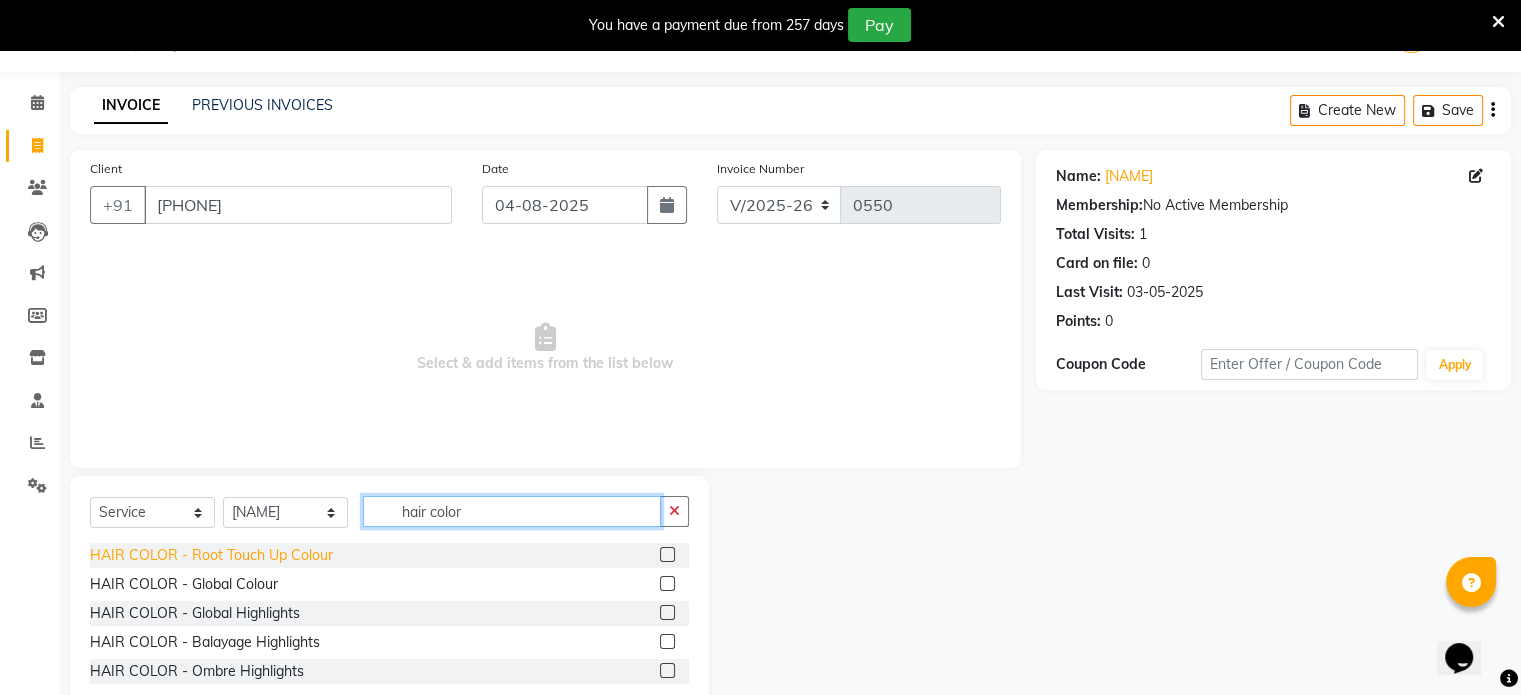 type on "hair color" 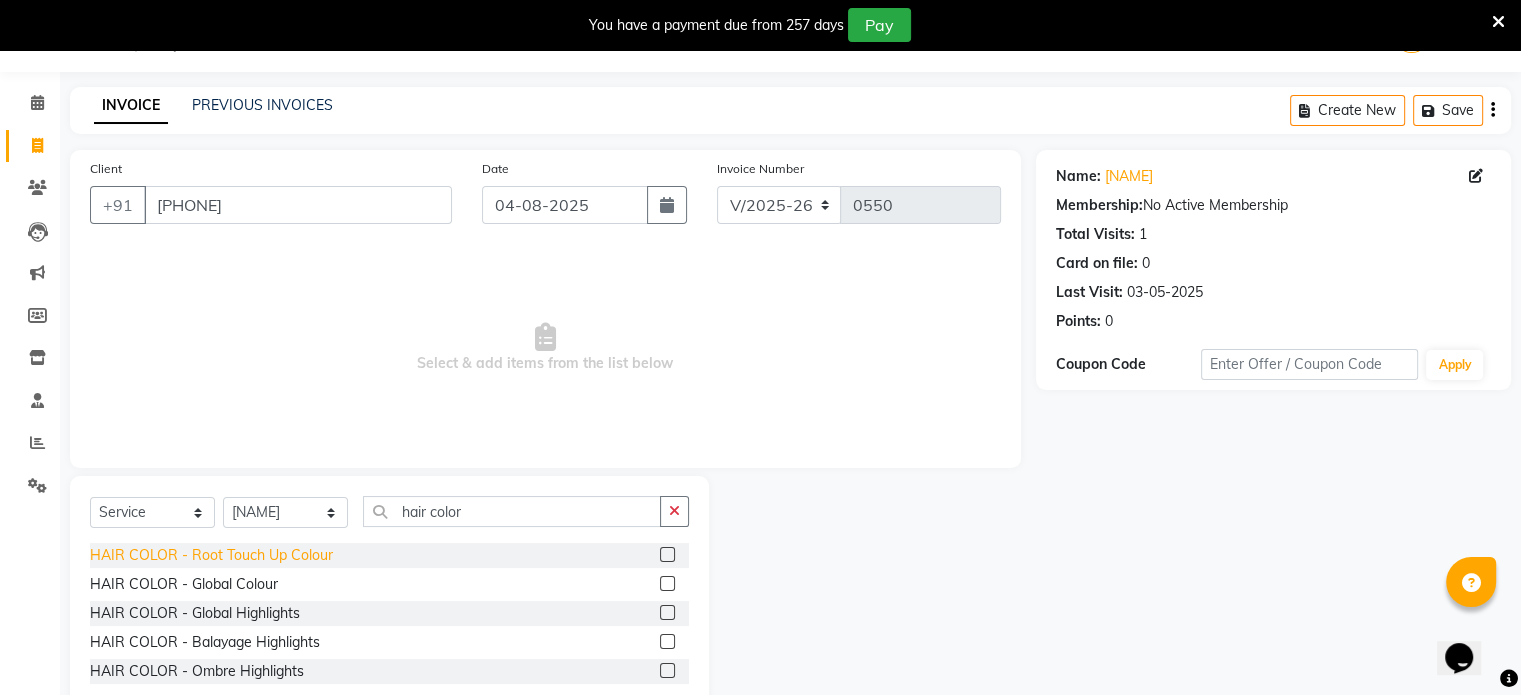 click on "HAIR COLOR - Root Touch Up Colour" 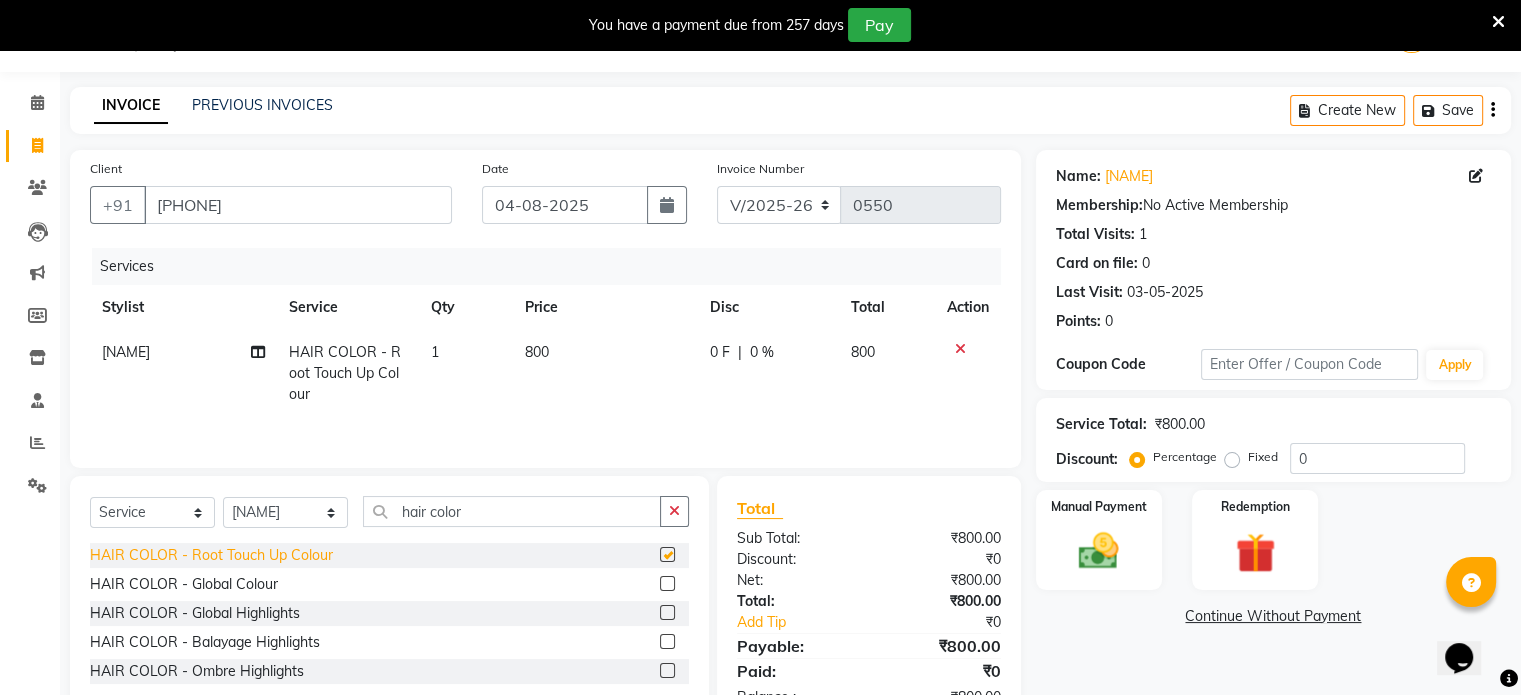 checkbox on "false" 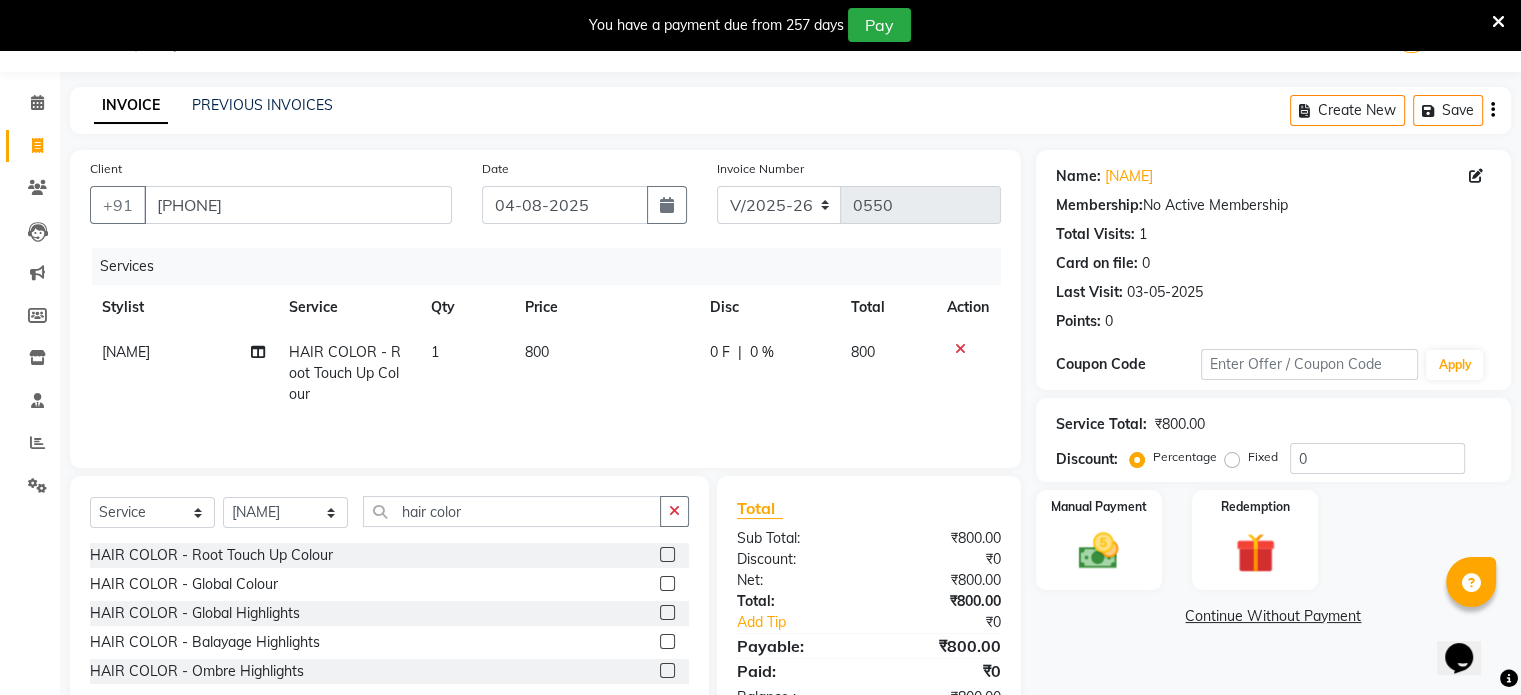 click on "800" 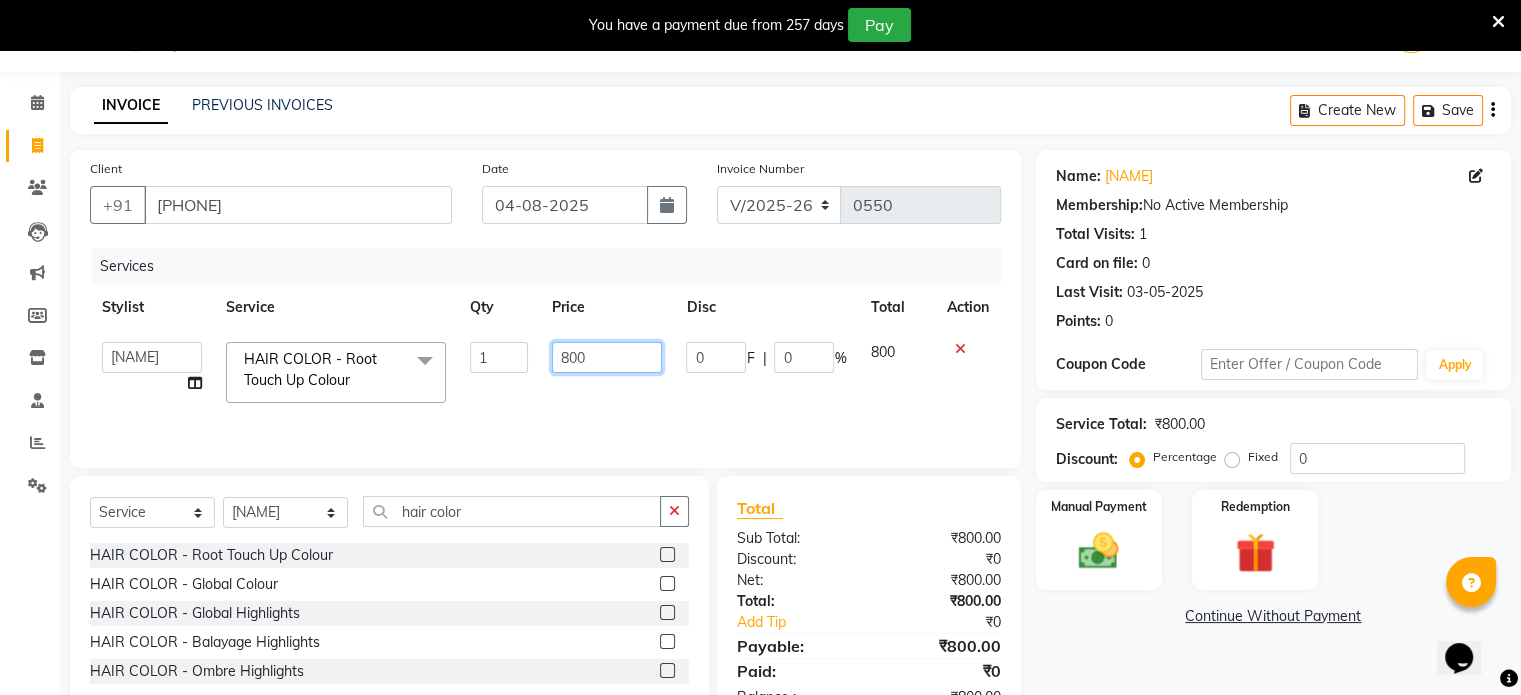 click on "800" 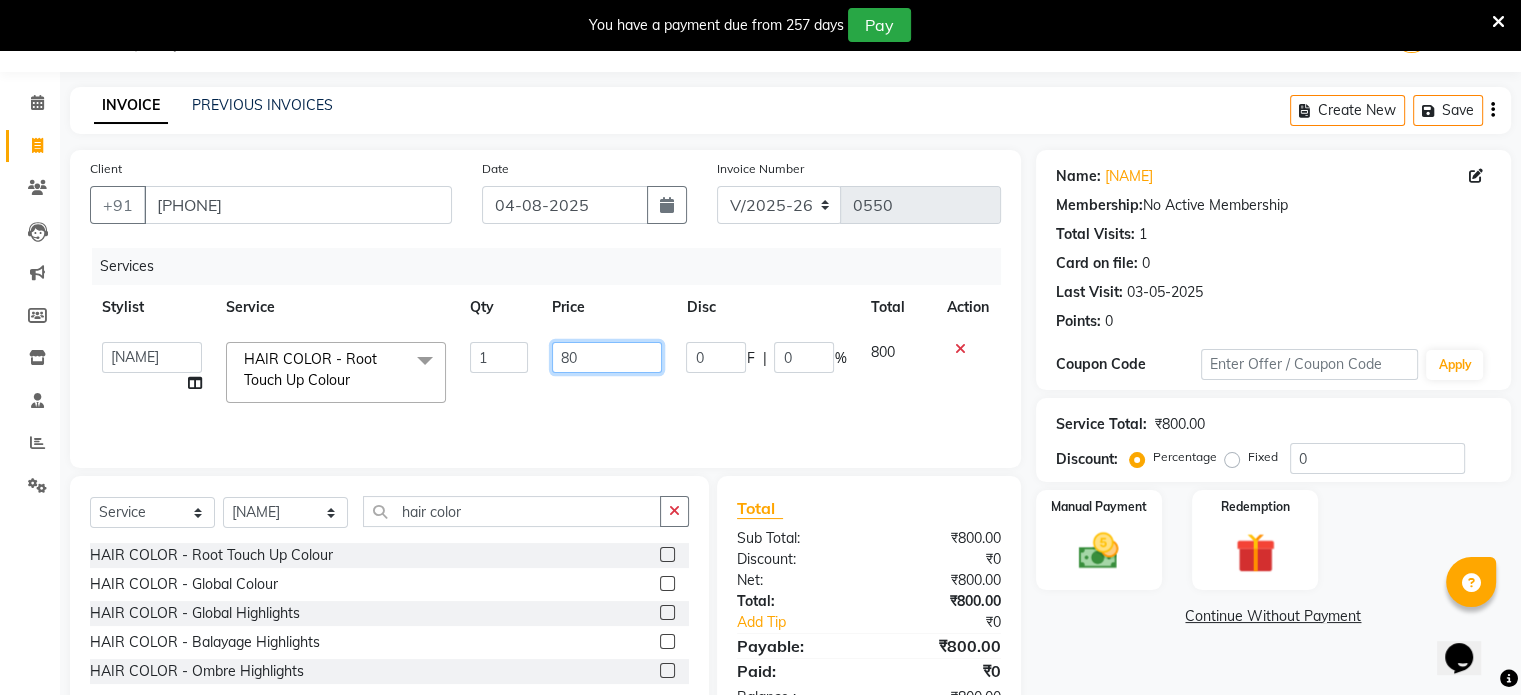 type on "8" 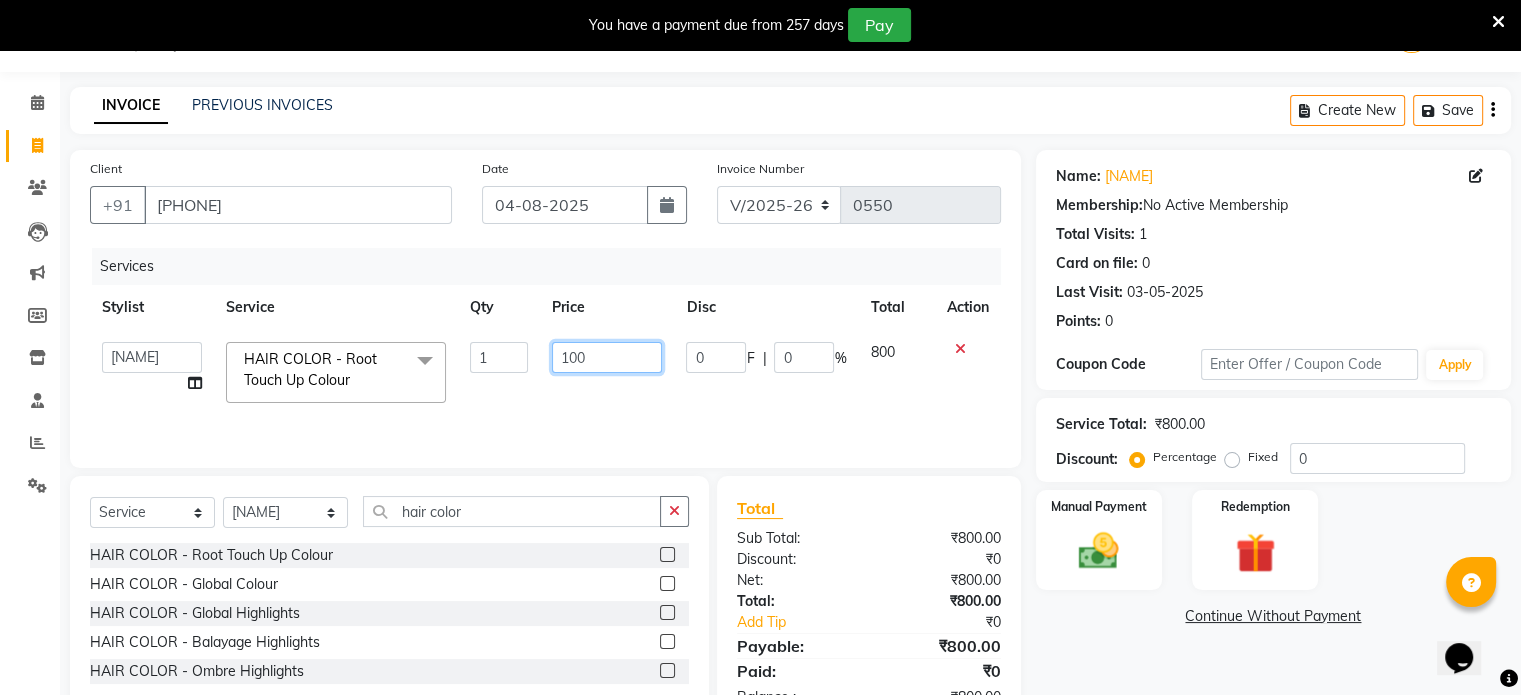 type on "1000" 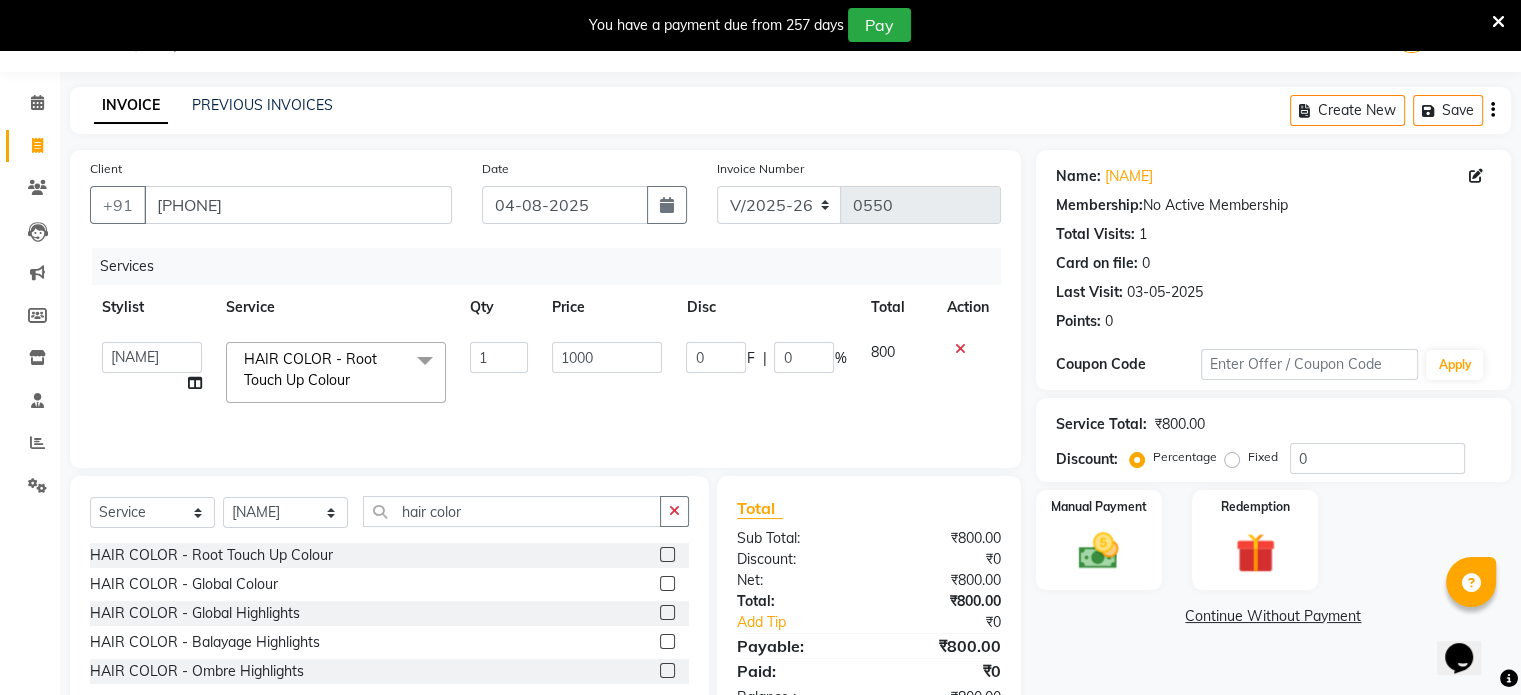 click on "800" 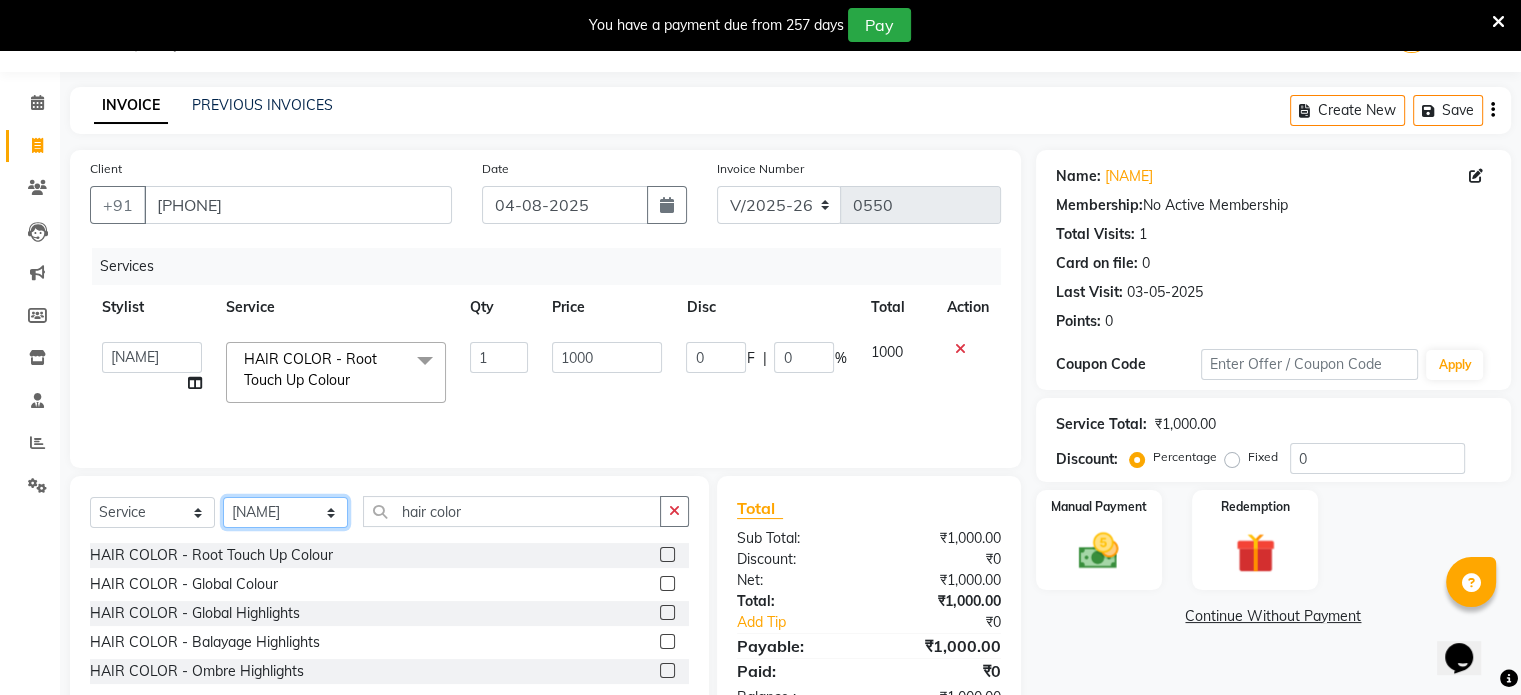 click on "Select Stylist [NAME] [NAME] [NAME] [NAME] [NAME] [NAME]" 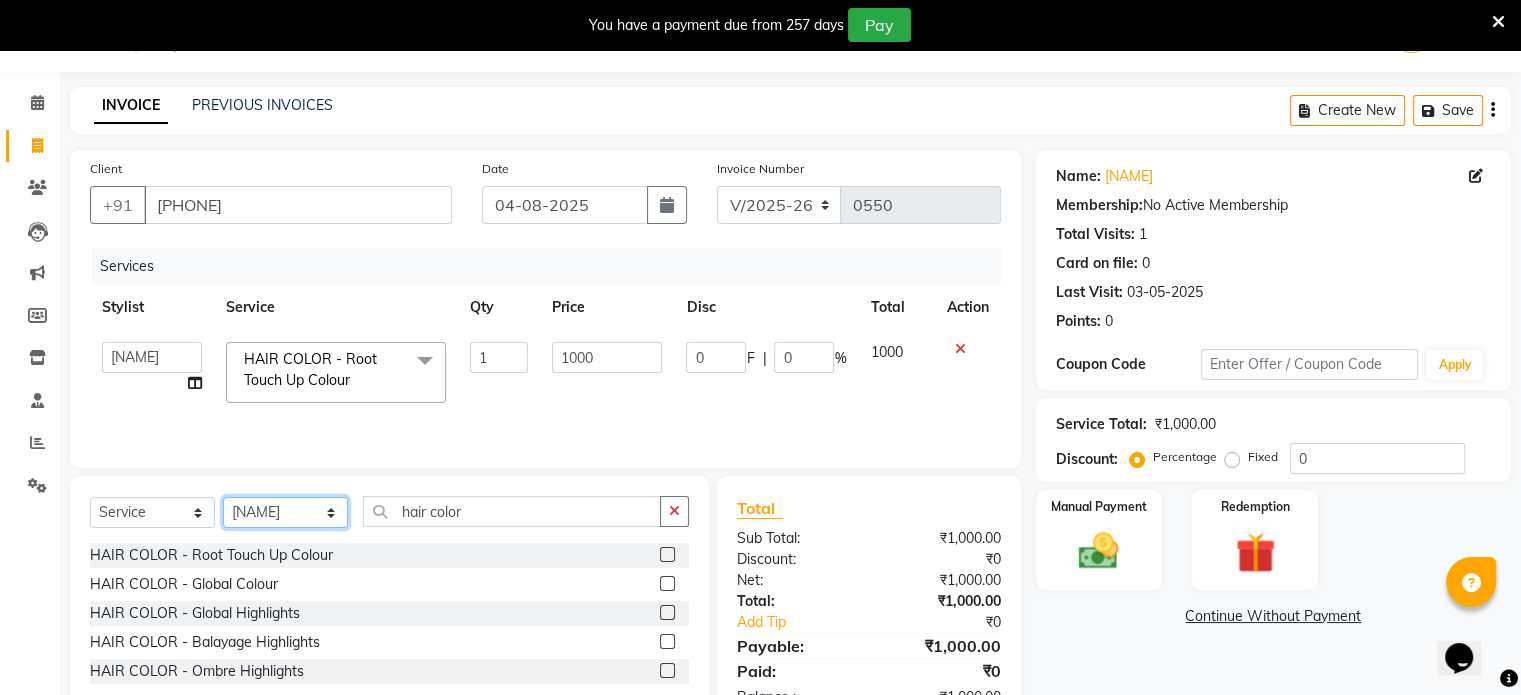 select on "59040" 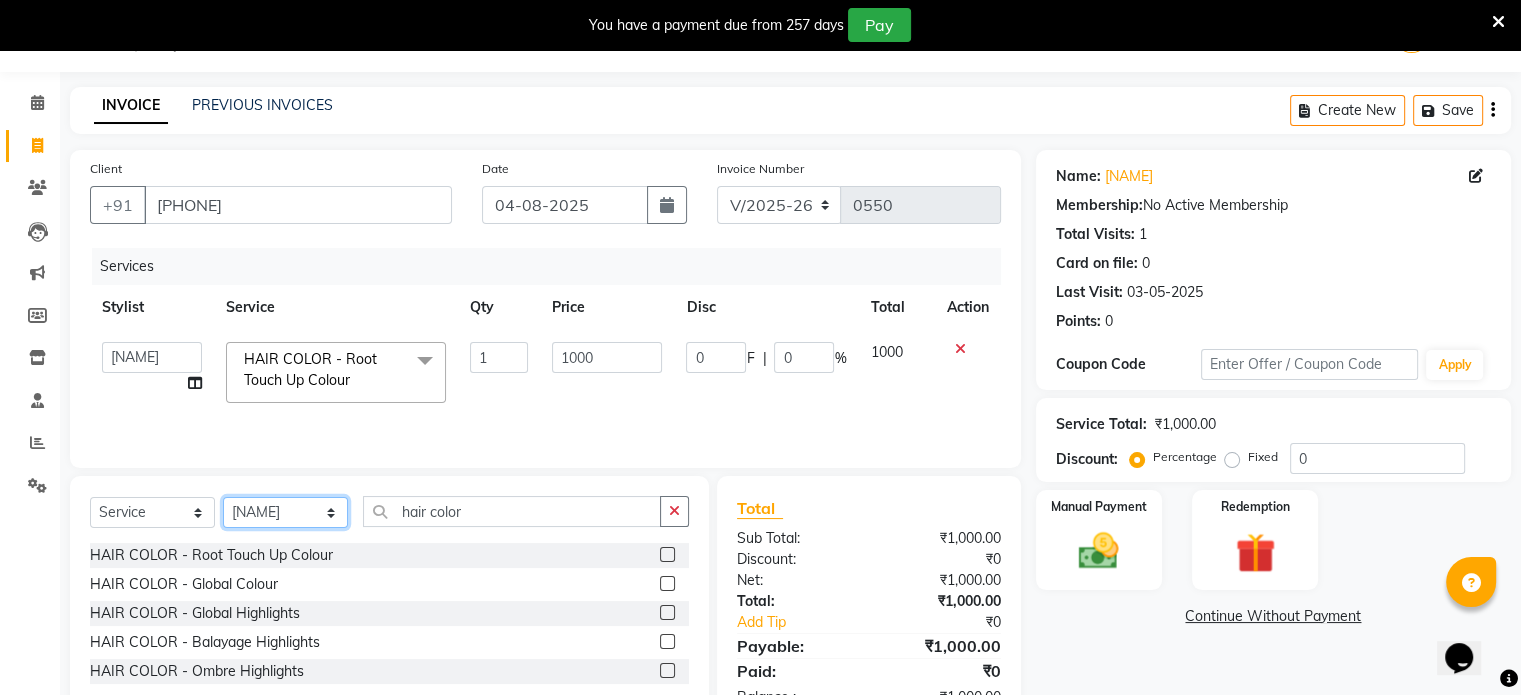 click on "Select Stylist [NAME] [NAME] [NAME] [NAME] [NAME] [NAME]" 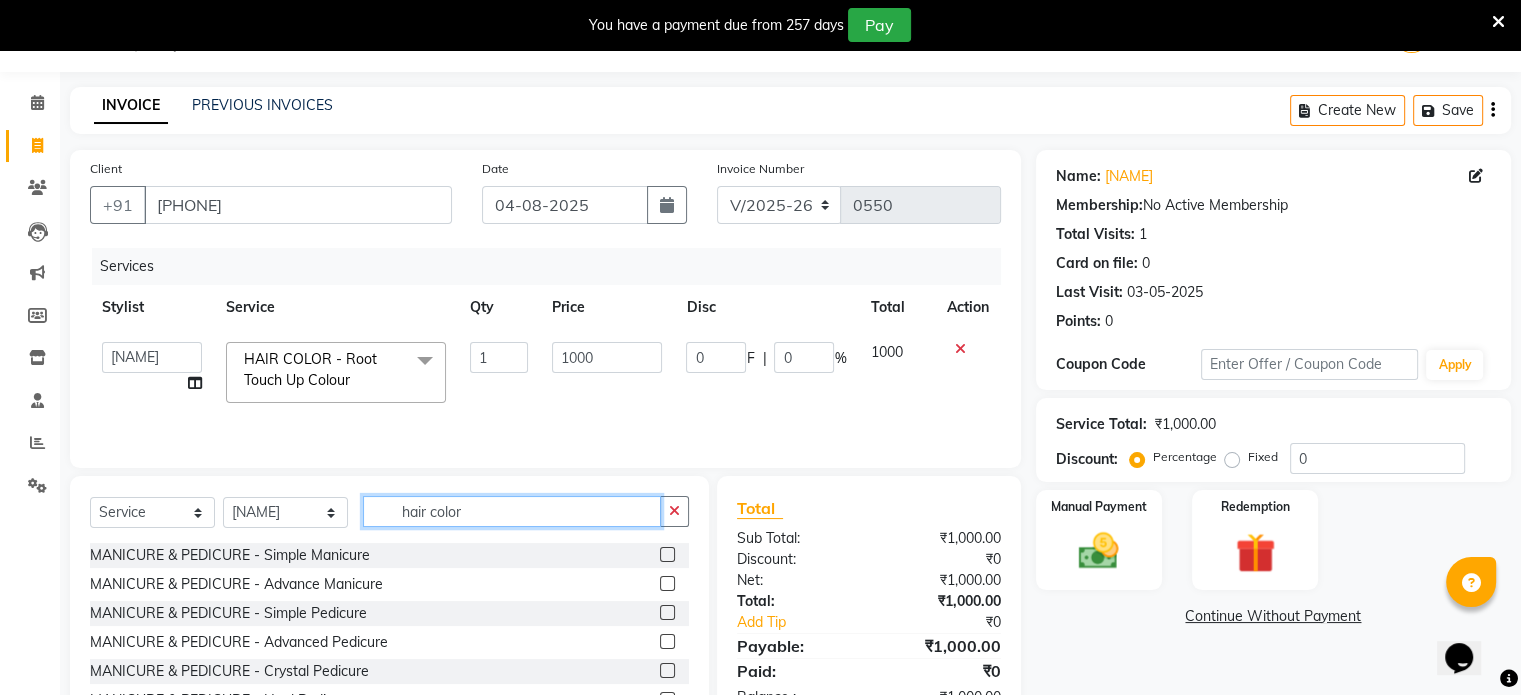click on "hair color" 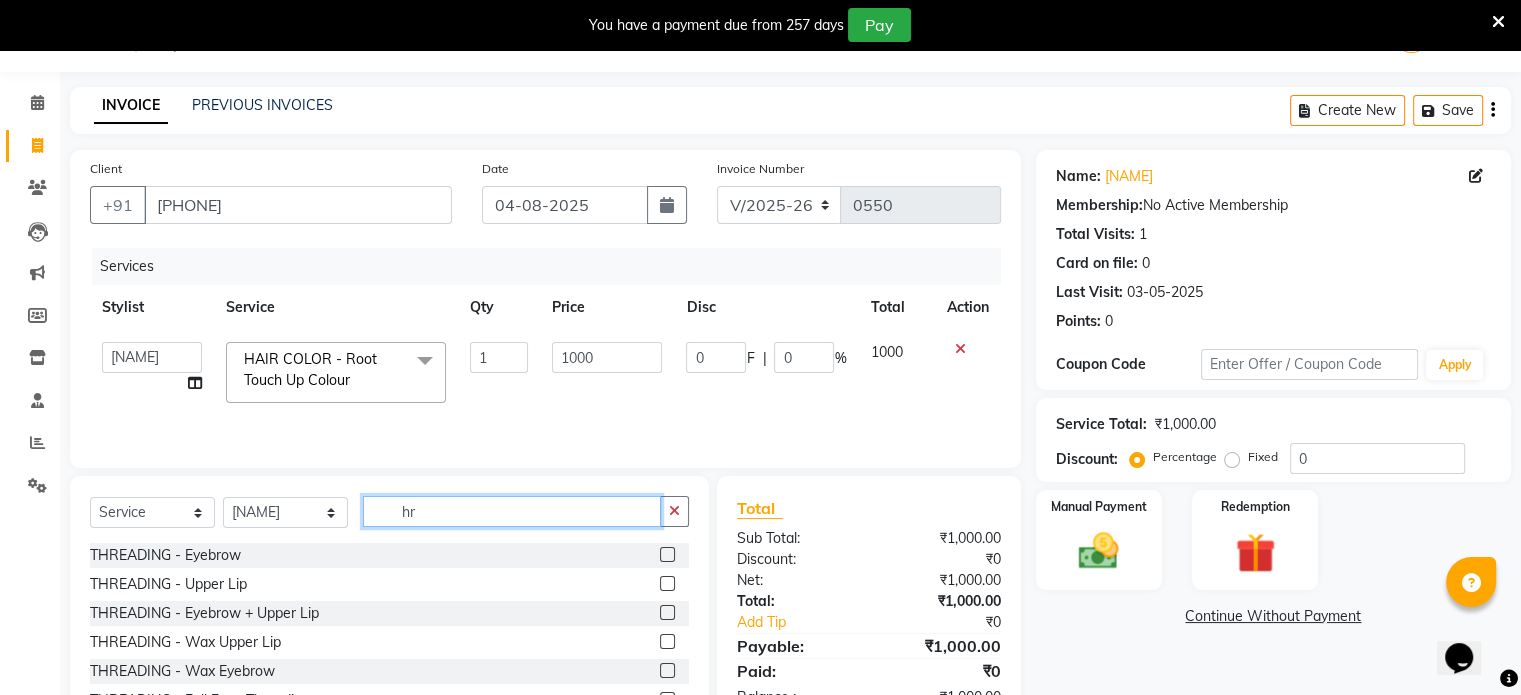 type on "r" 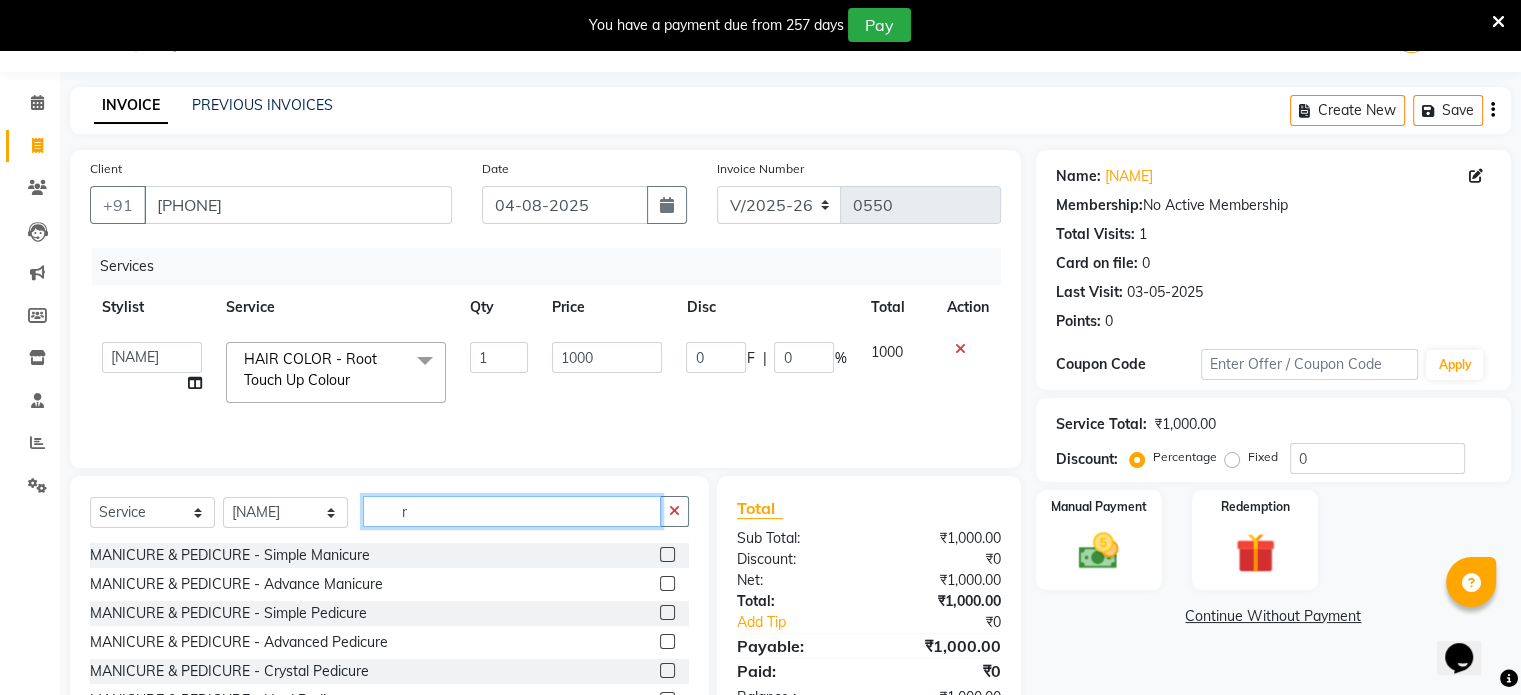 click on "r" 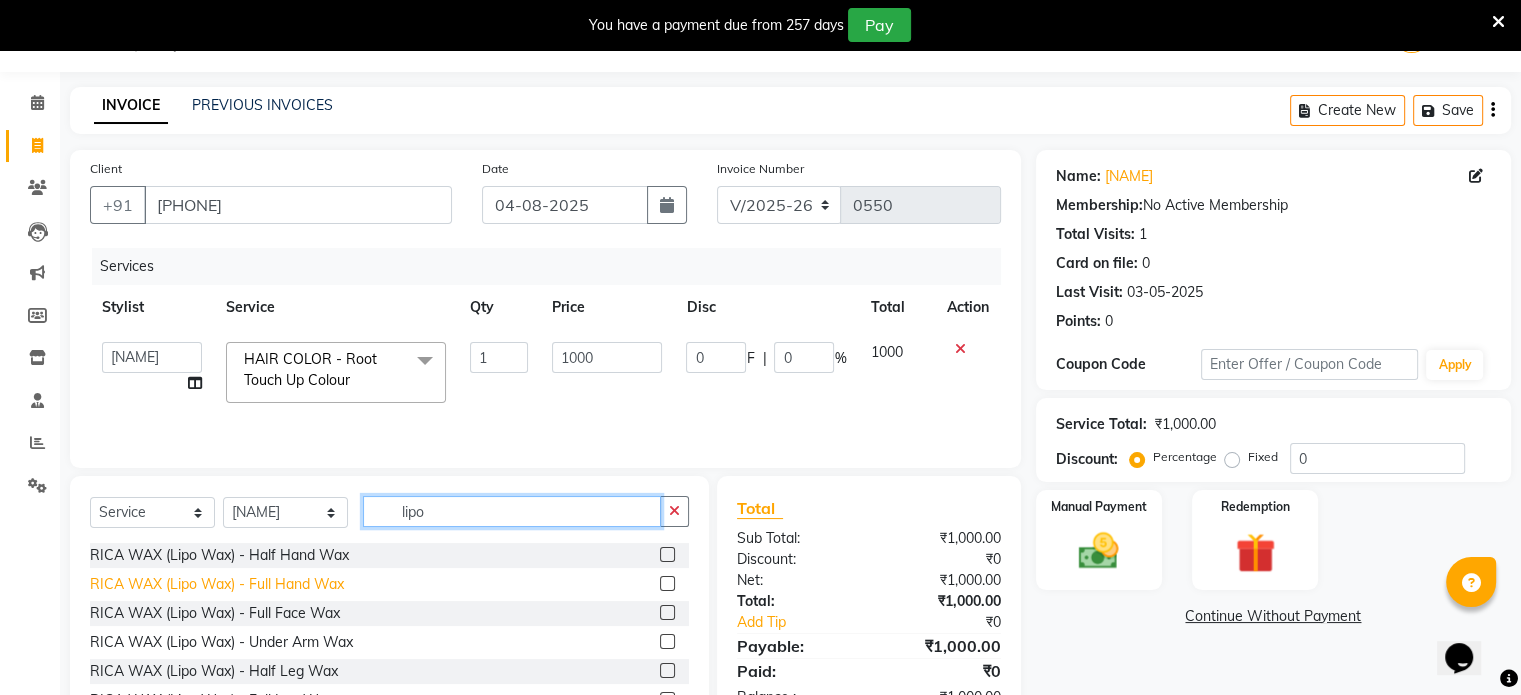 type on "lipo" 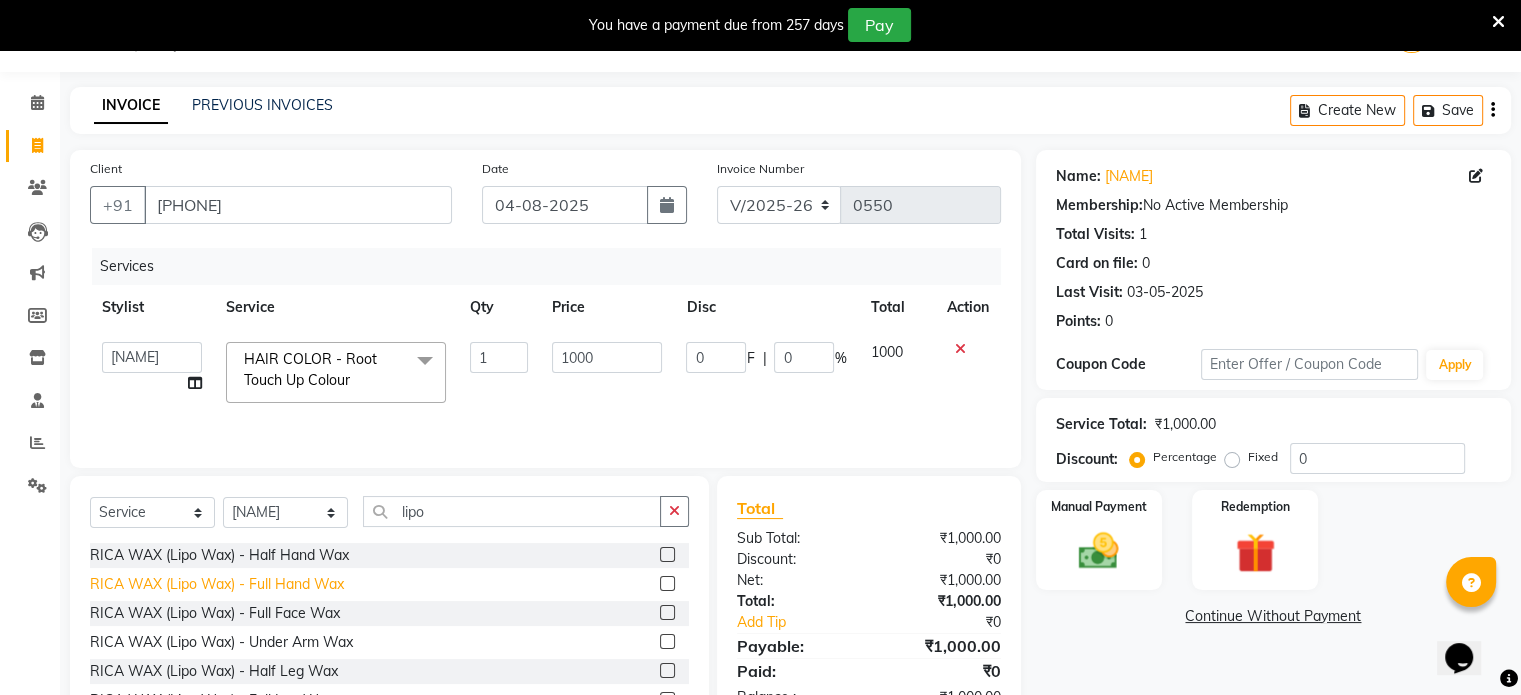 click on "RICA WAX (Lipo Wax) - Full Hand Wax" 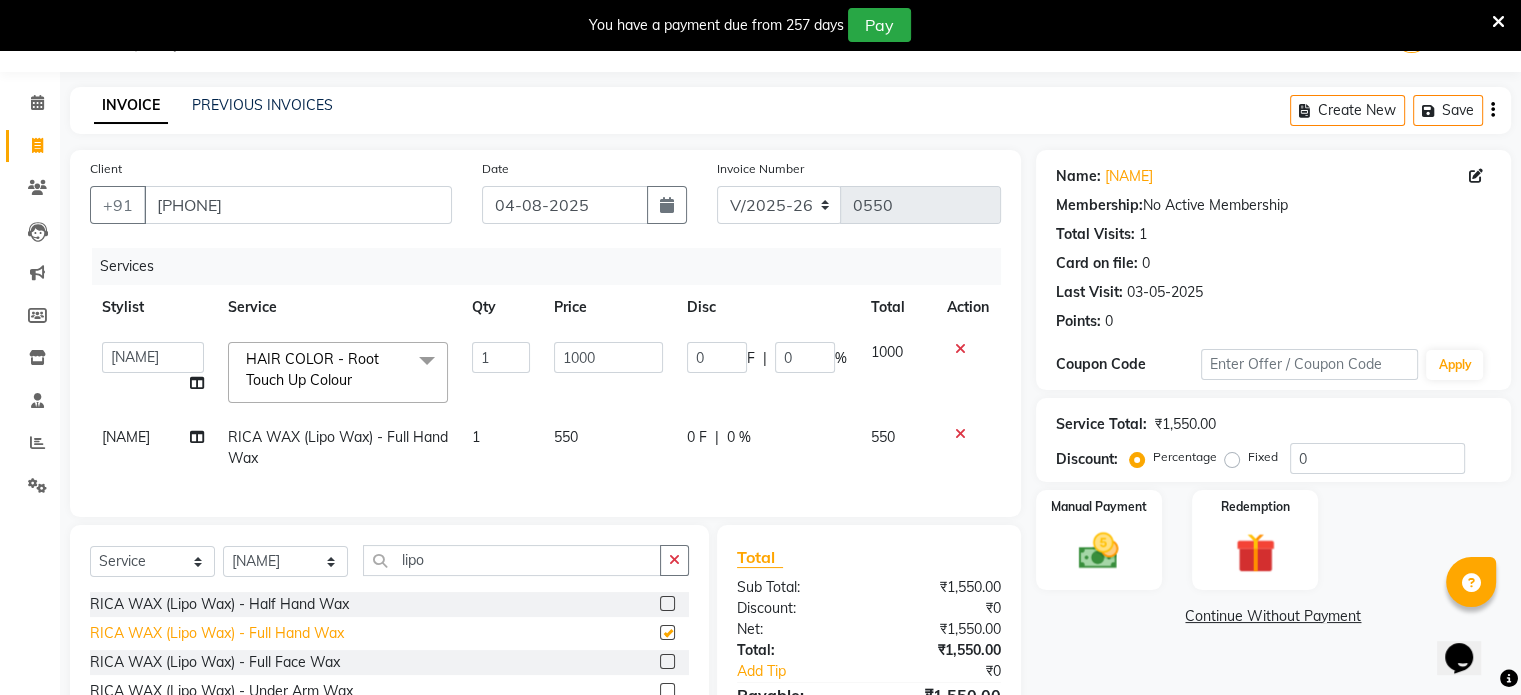 checkbox on "false" 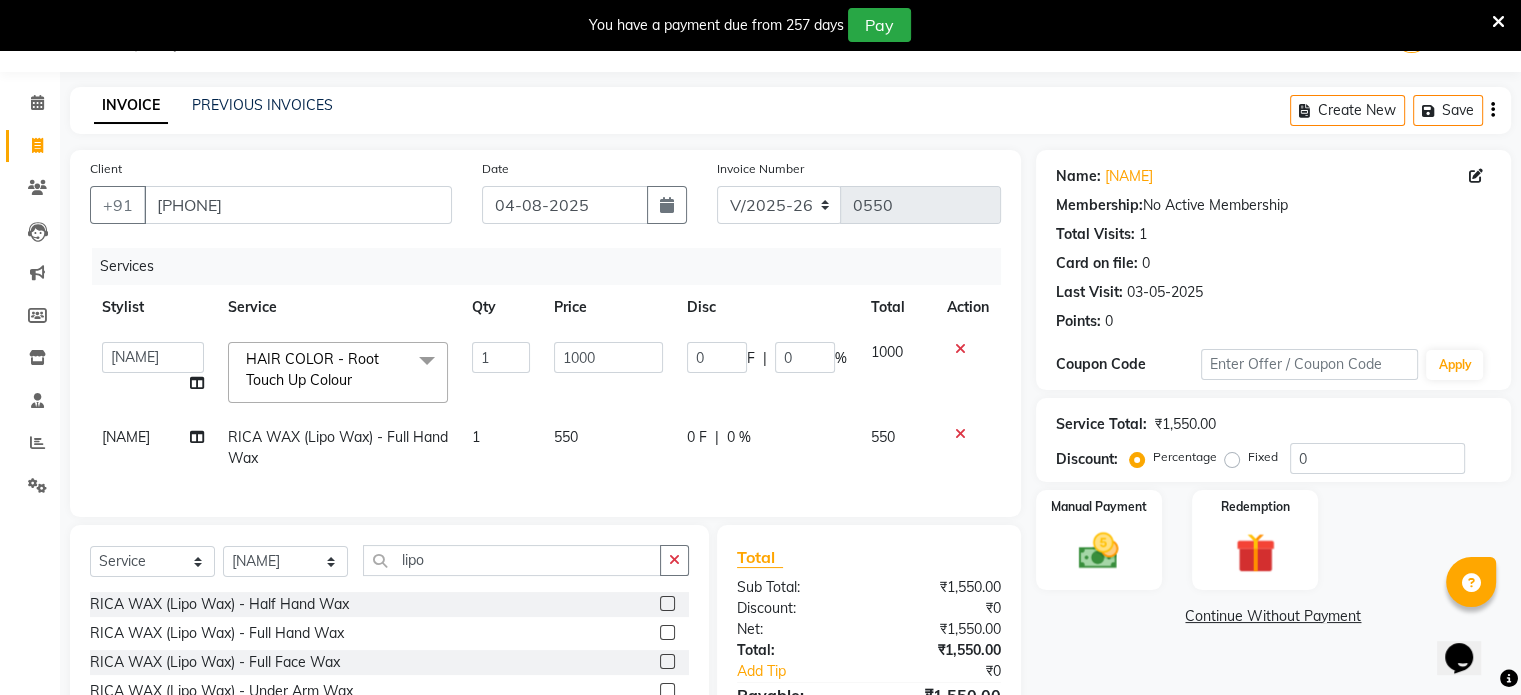 click 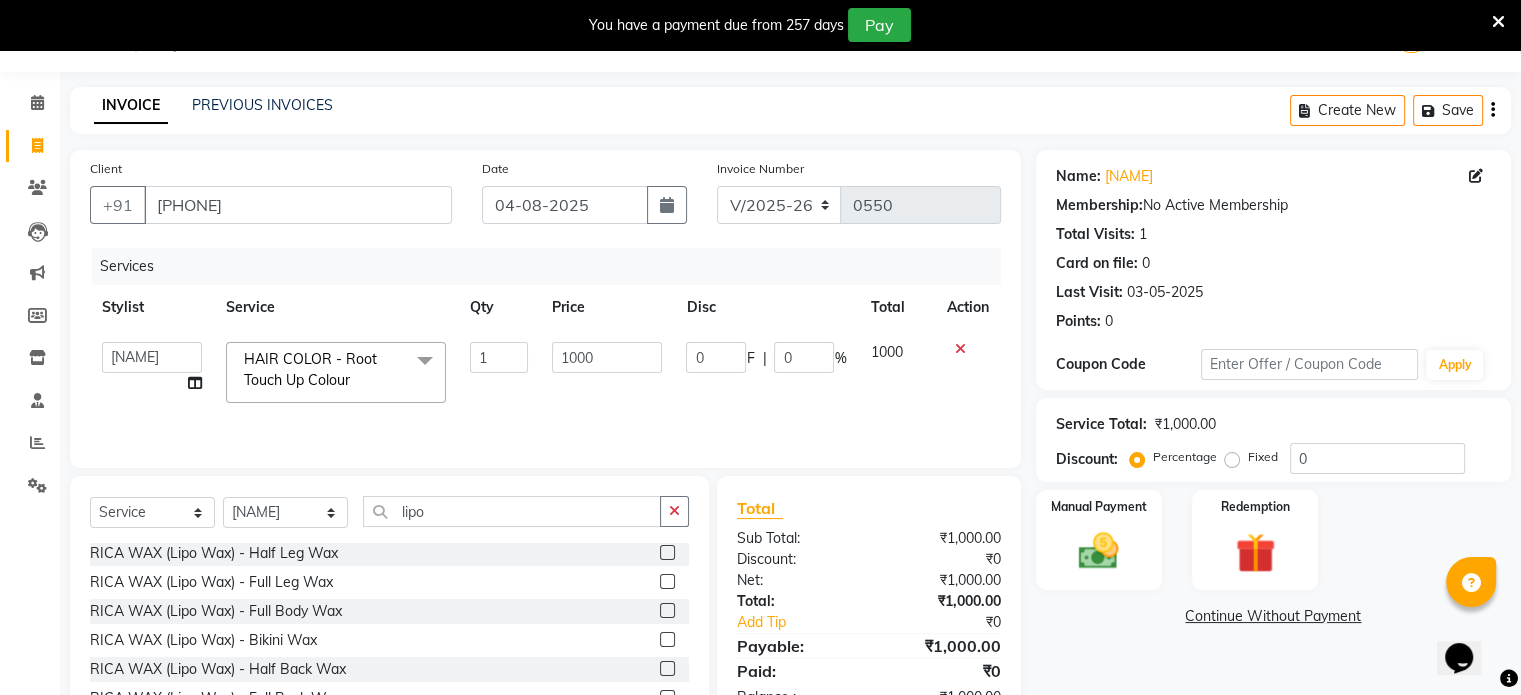 scroll, scrollTop: 119, scrollLeft: 0, axis: vertical 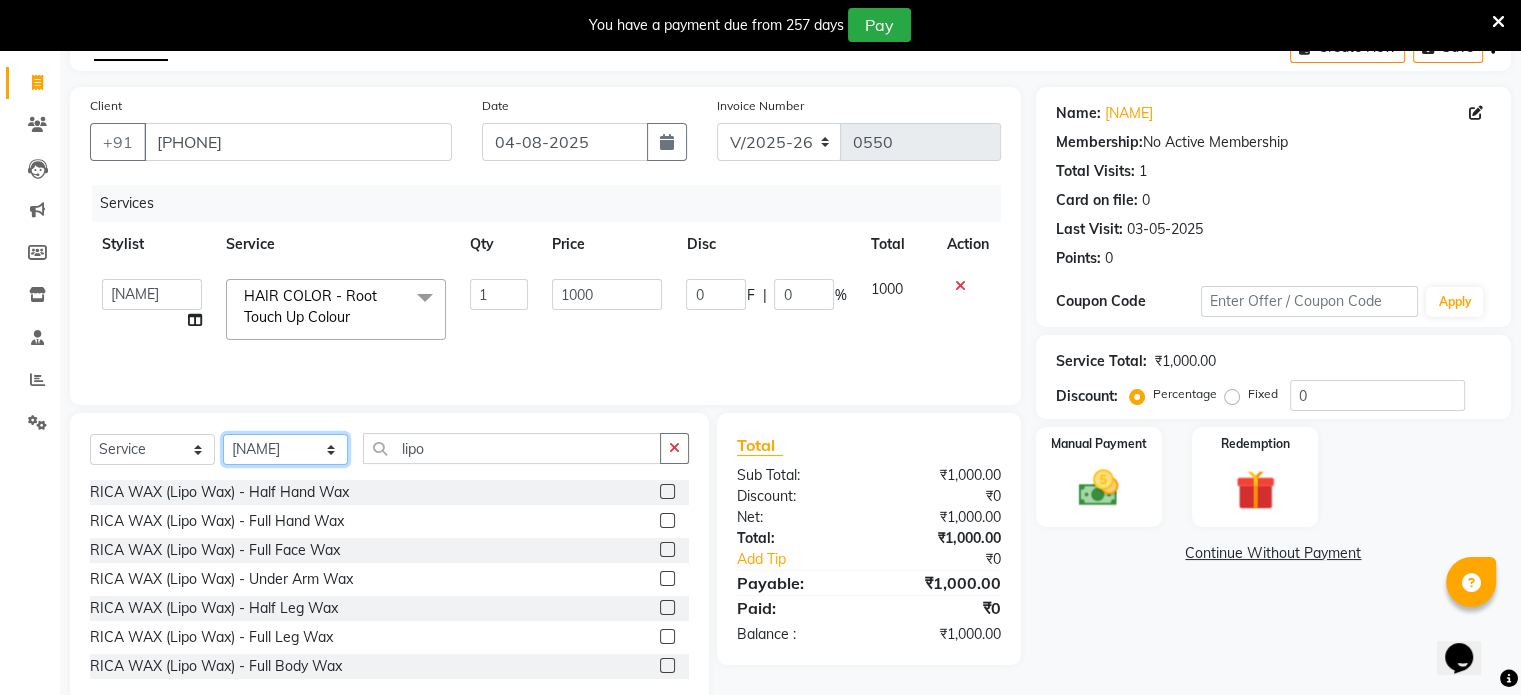 click on "Select Stylist [NAME] [NAME] [NAME] [NAME] [NAME] [NAME]" 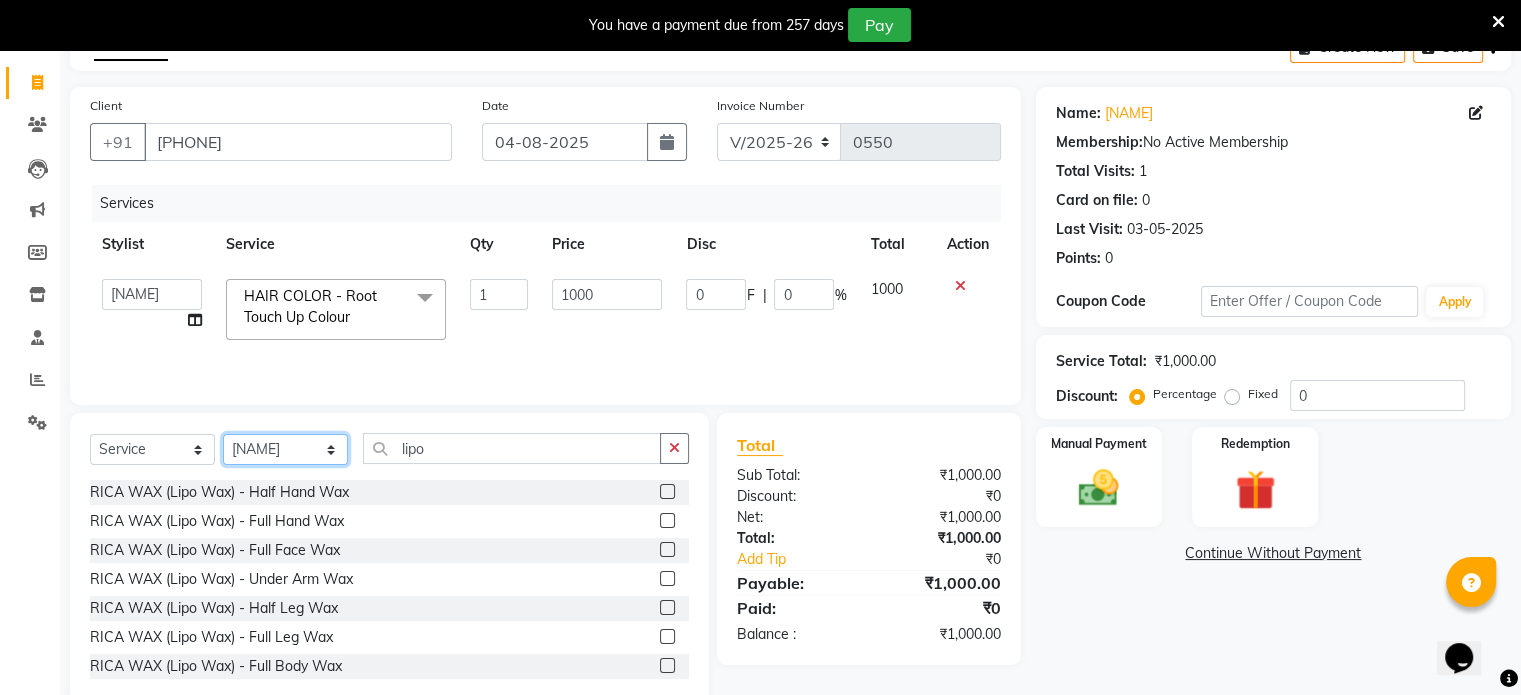 select on "59039" 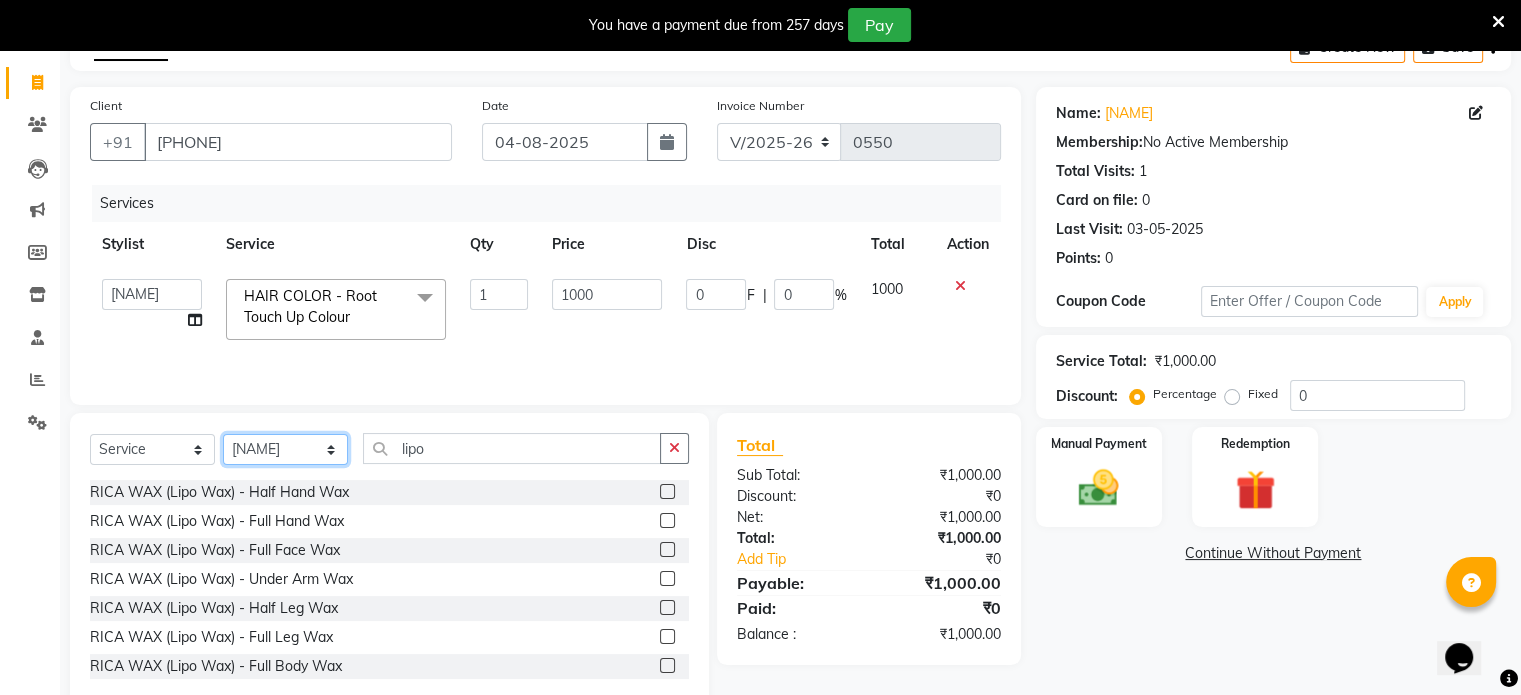click on "Select Stylist [NAME] [NAME] [NAME] [NAME] [NAME] [NAME]" 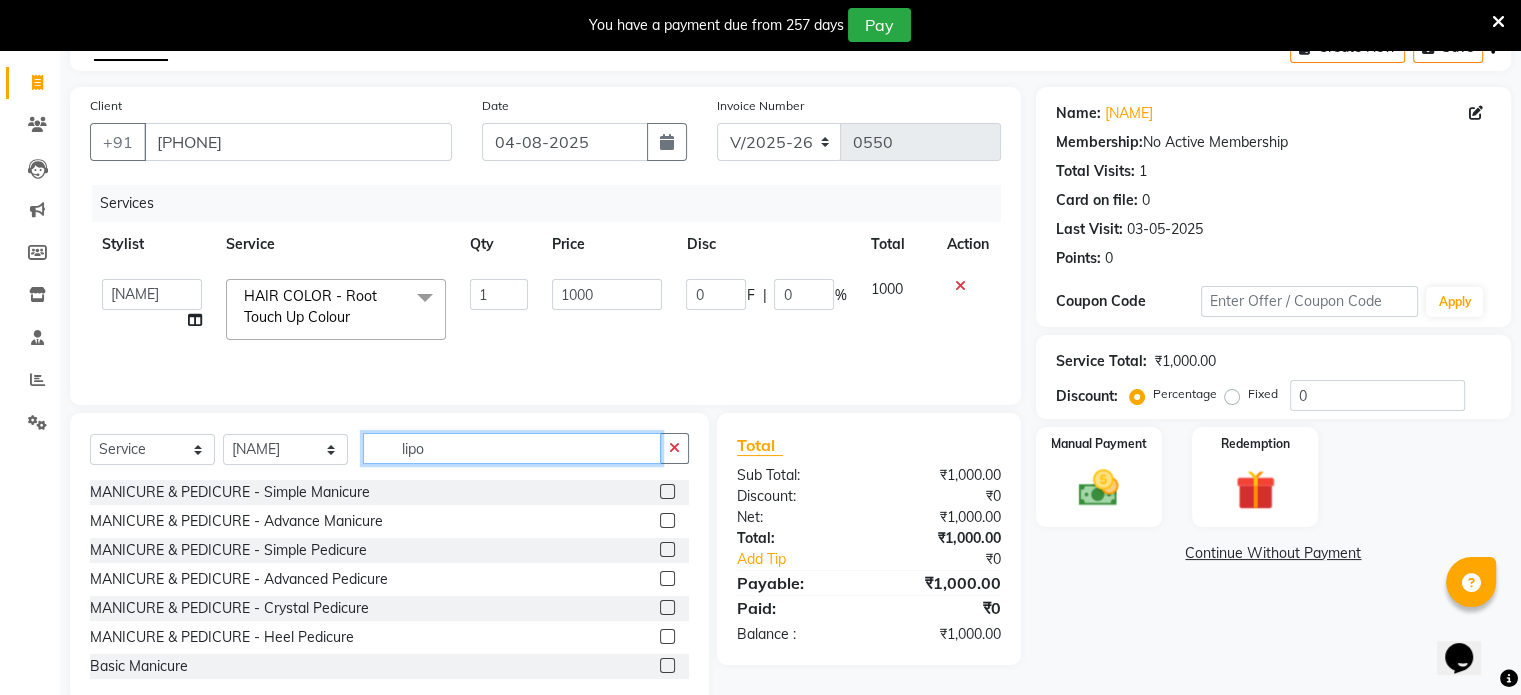 click on "lipo" 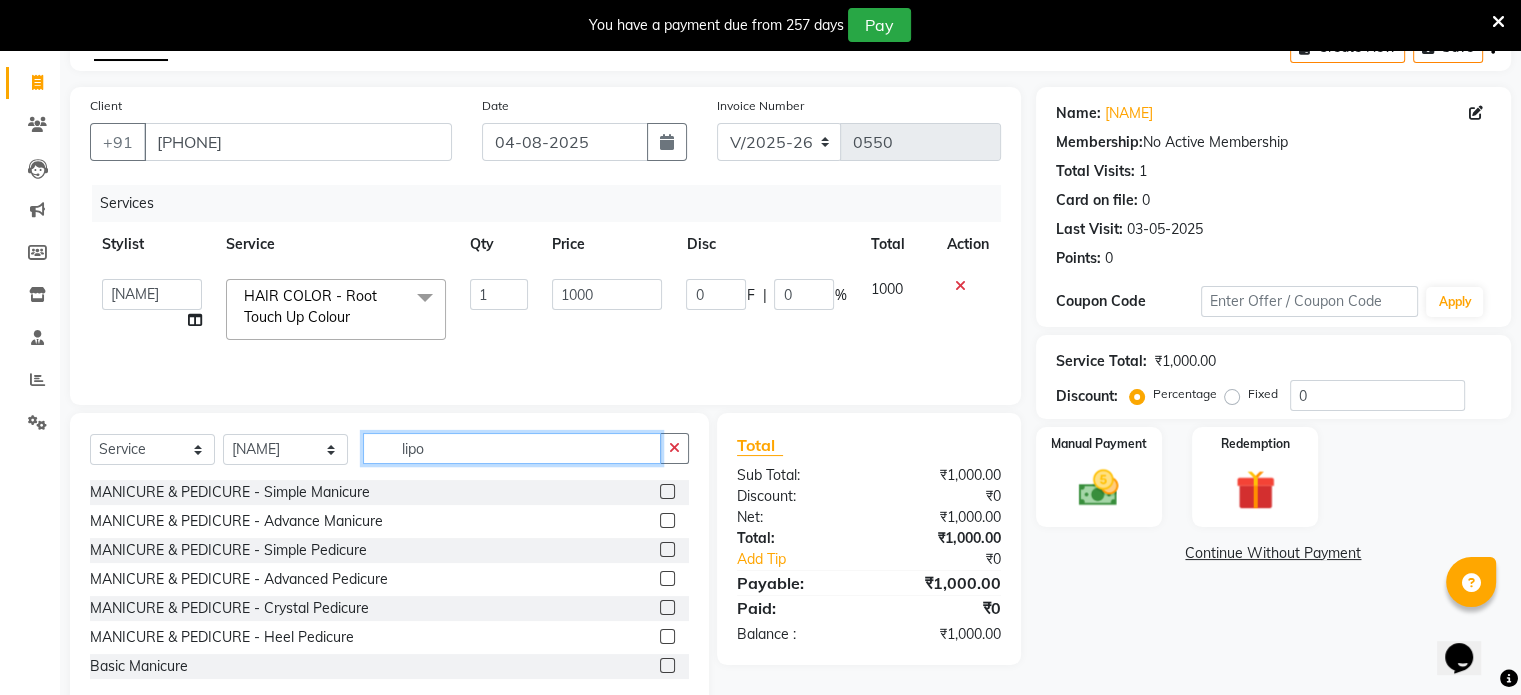 click on "lipo" 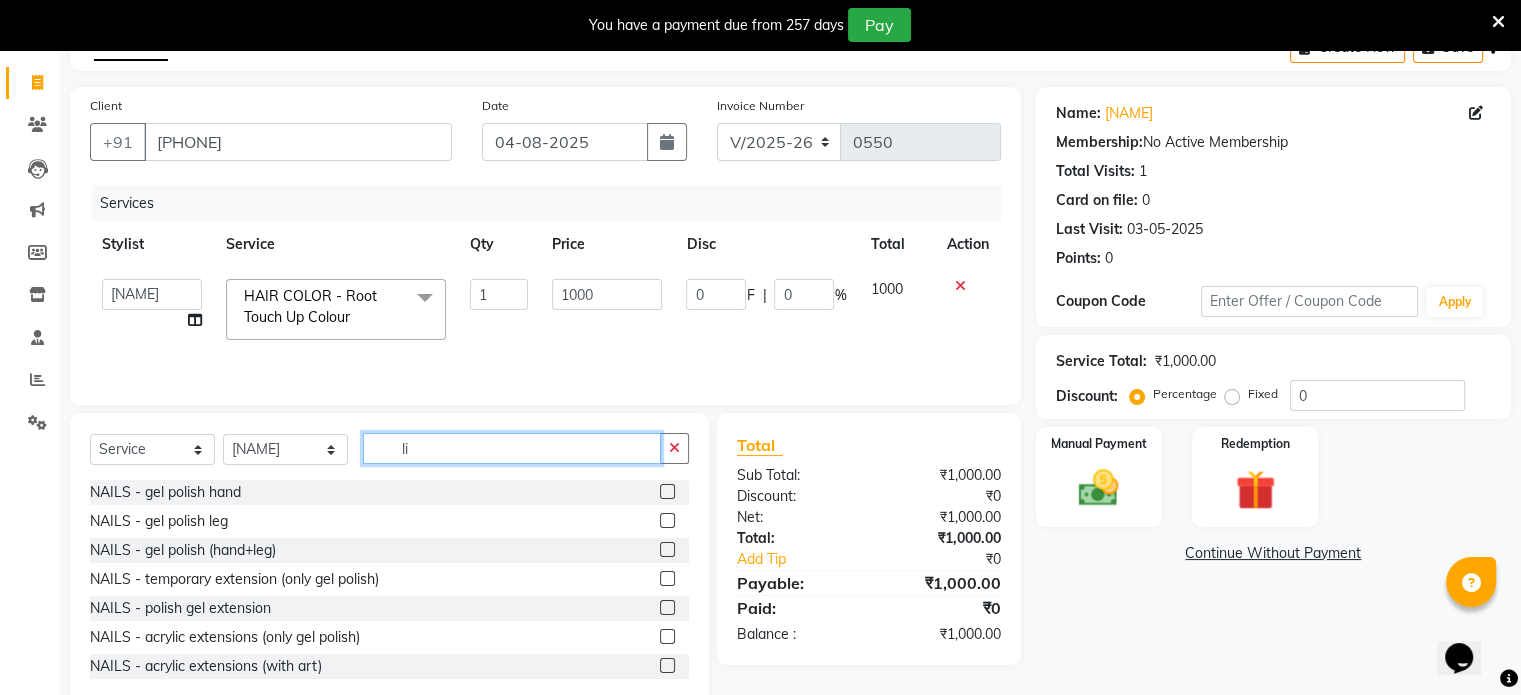 type on "l" 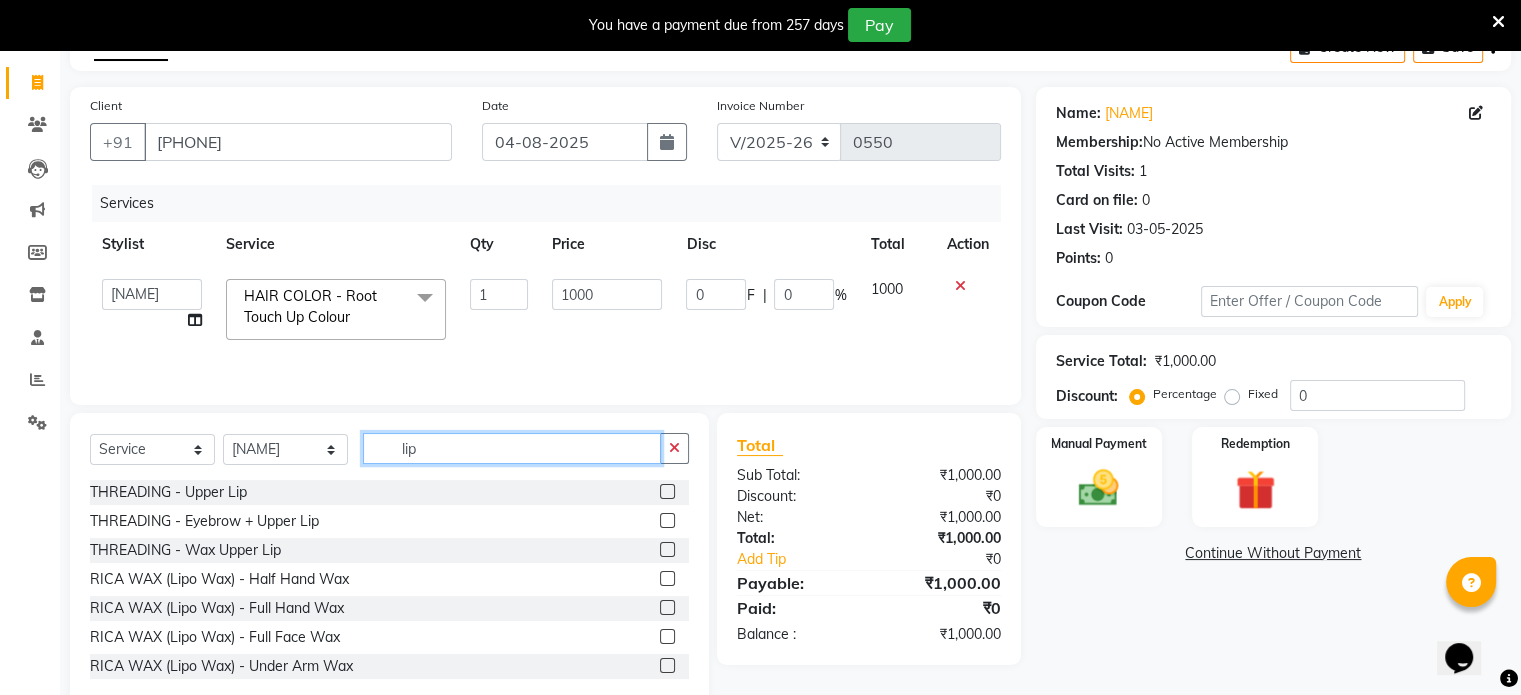 type on "lipo" 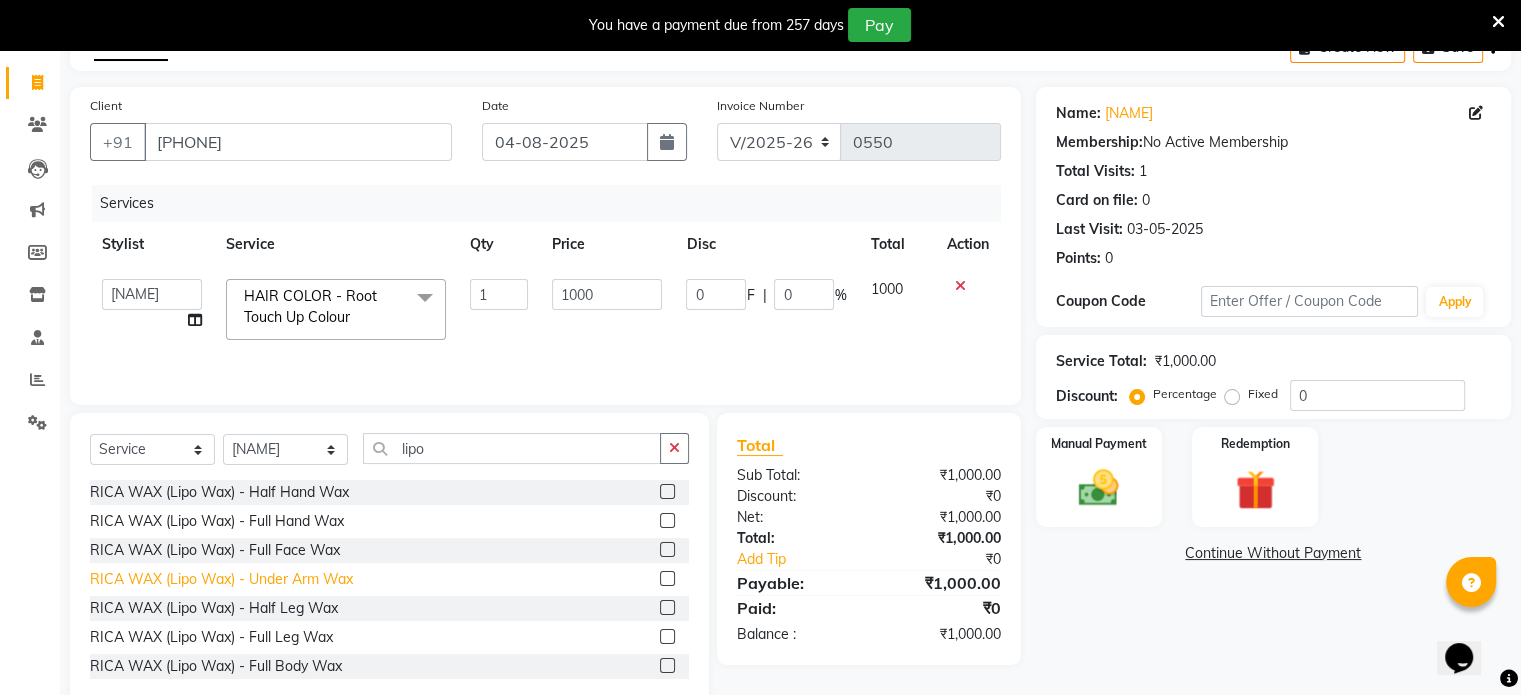click on "RICA WAX (Lipo Wax) - Under Arm Wax" 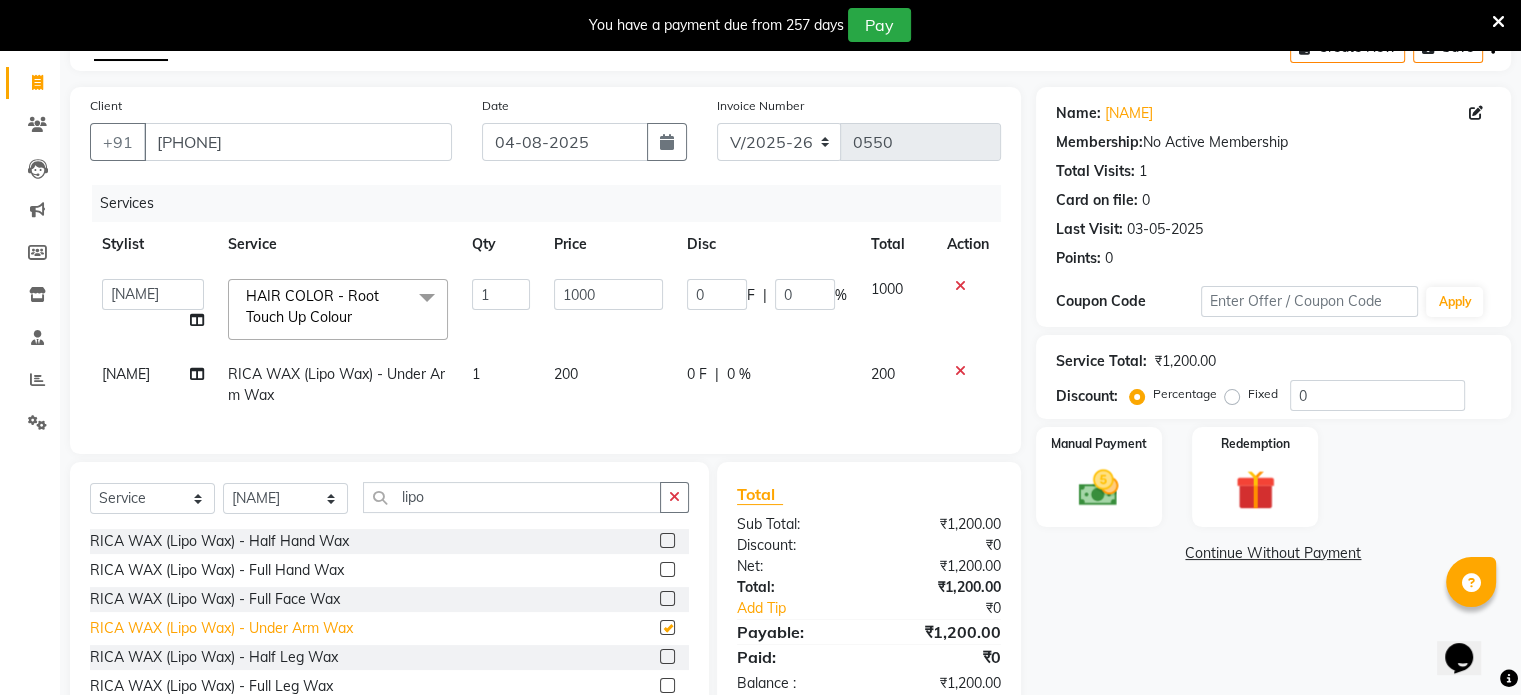 checkbox on "false" 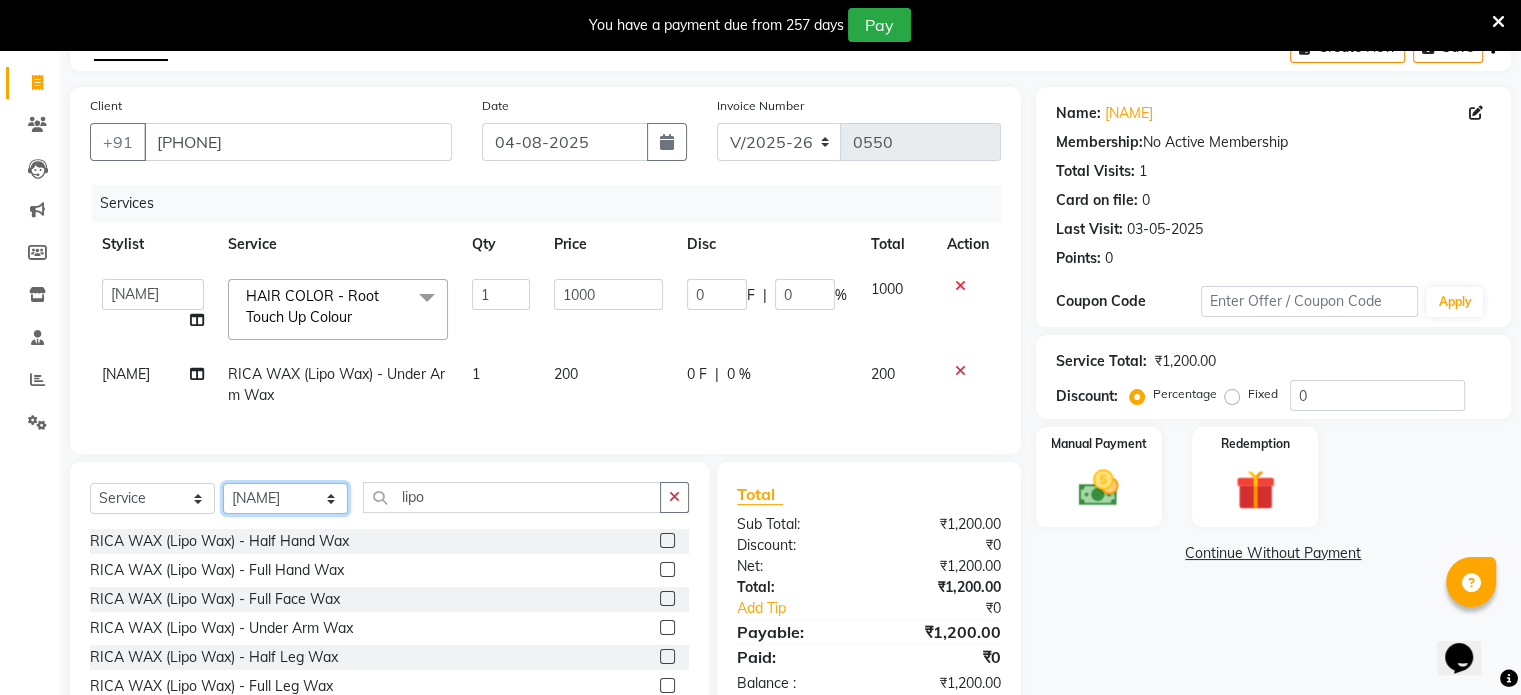 click on "Select Stylist [NAME] [NAME] [NAME] [NAME] [NAME] [NAME]" 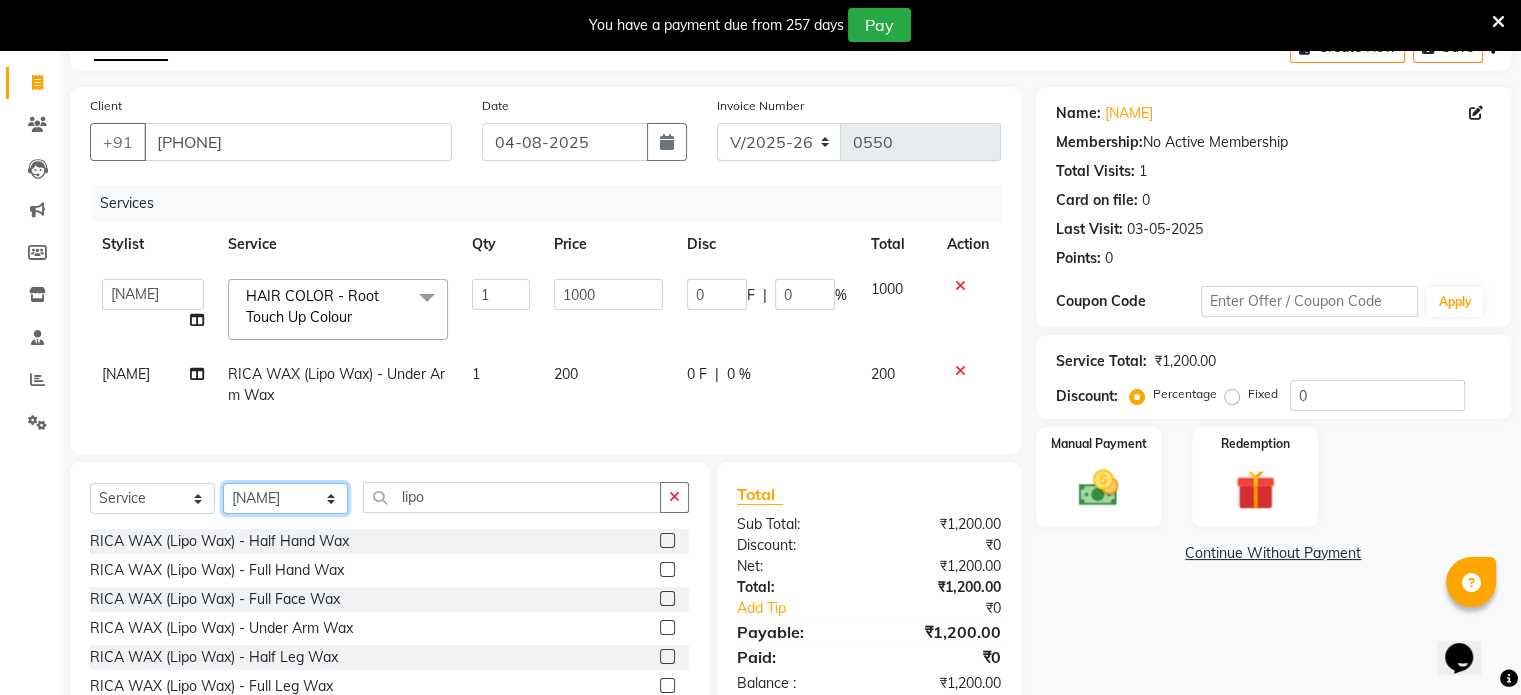 select on "59040" 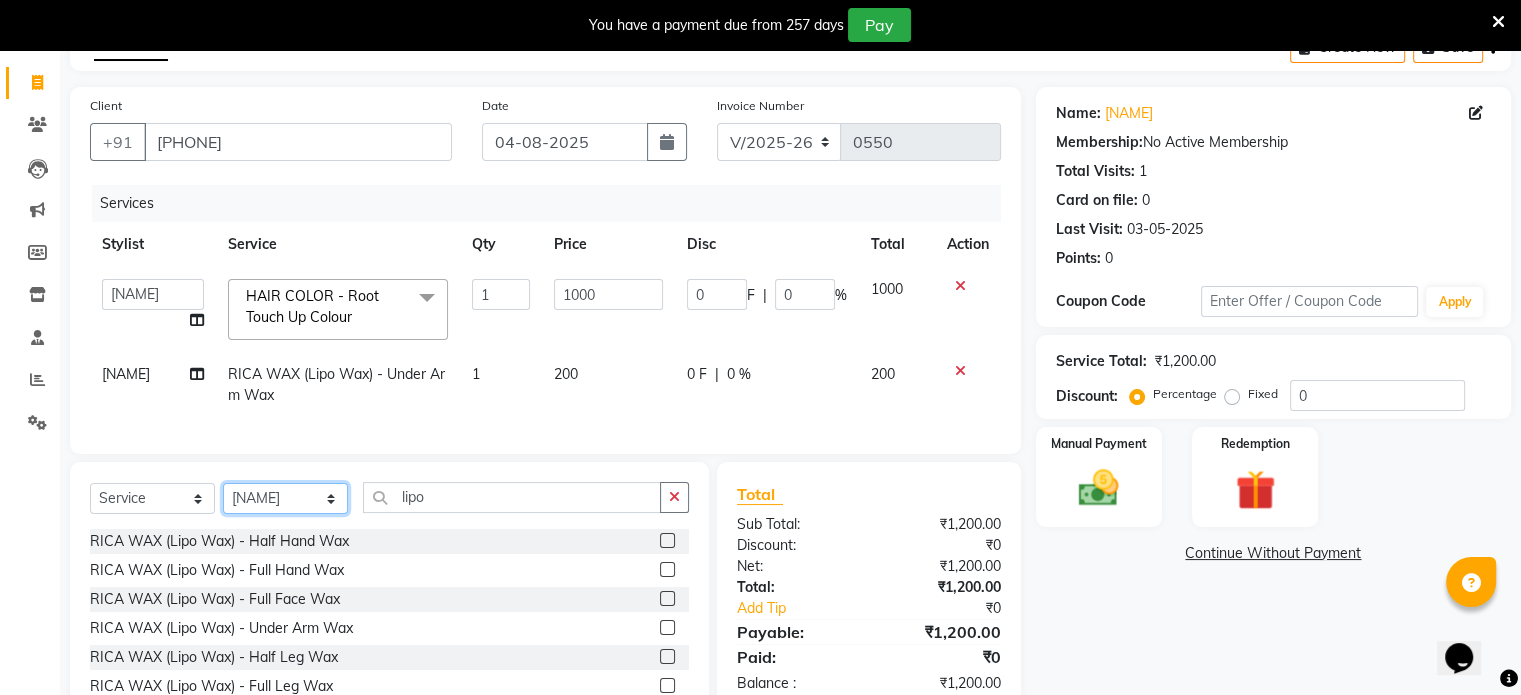 click on "Select Stylist [NAME] [NAME] [NAME] [NAME] [NAME] [NAME]" 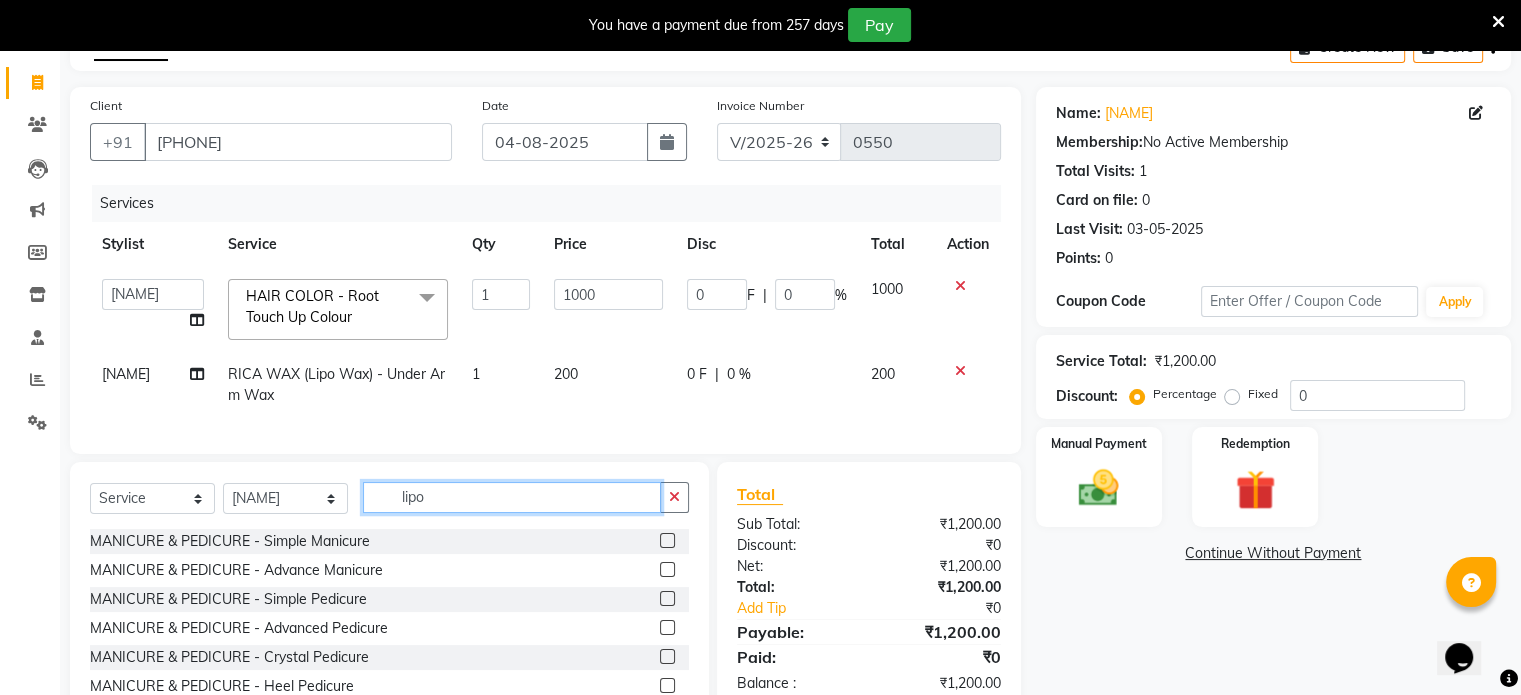 click on "lipo" 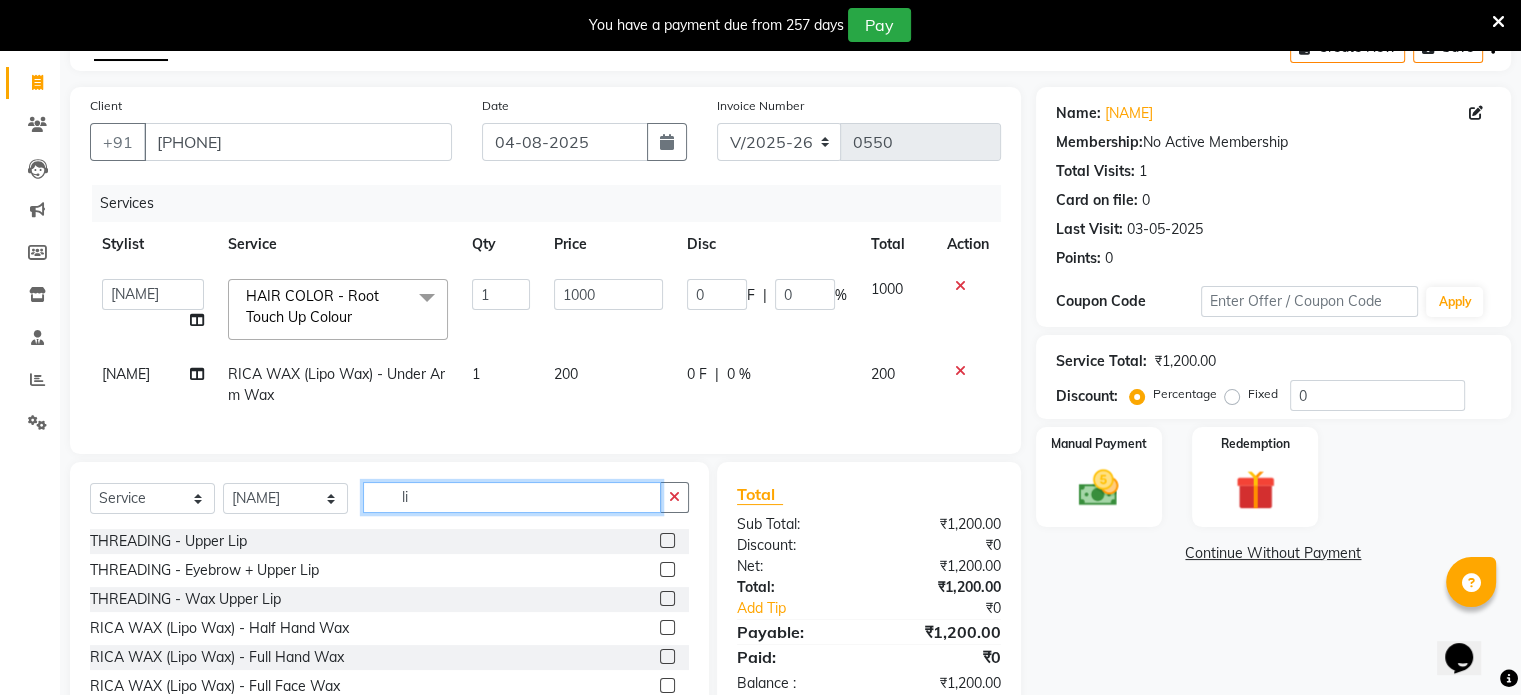 type on "l" 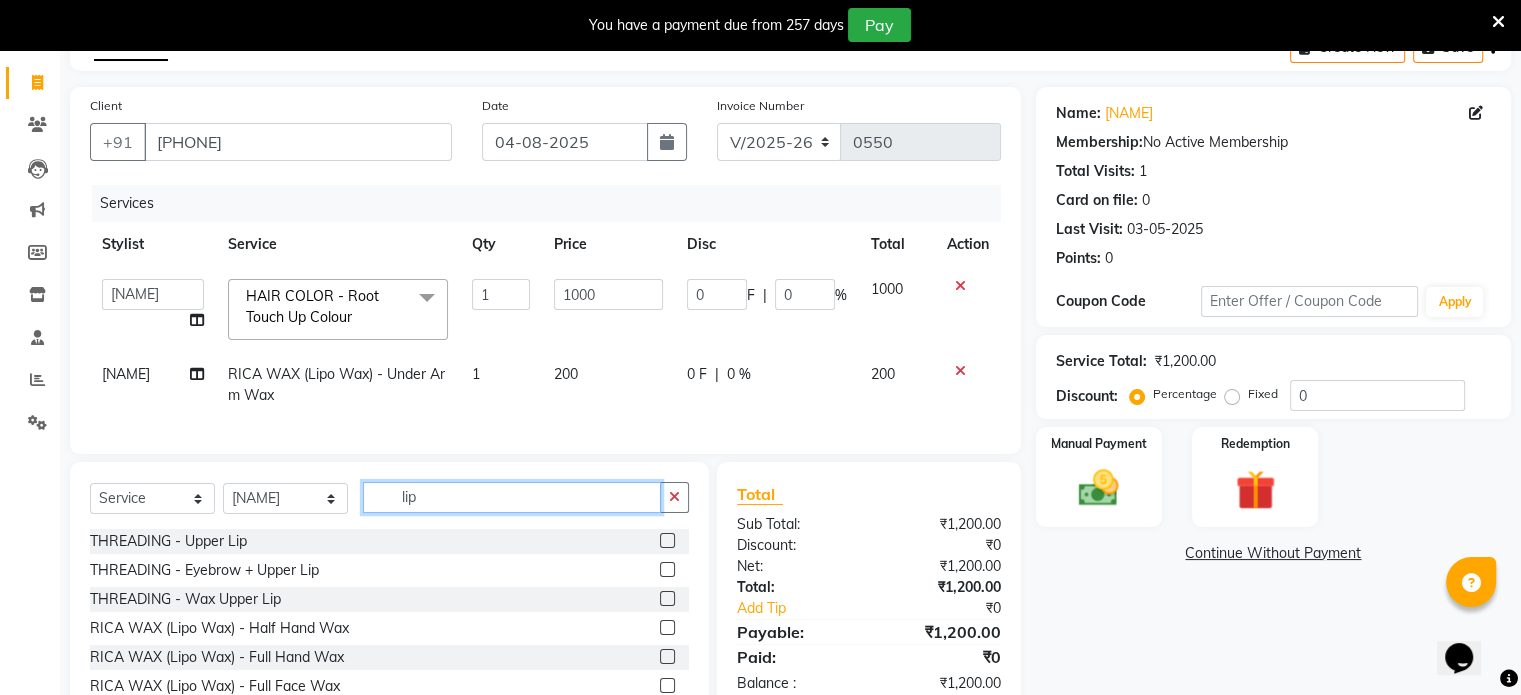 type on "lipo" 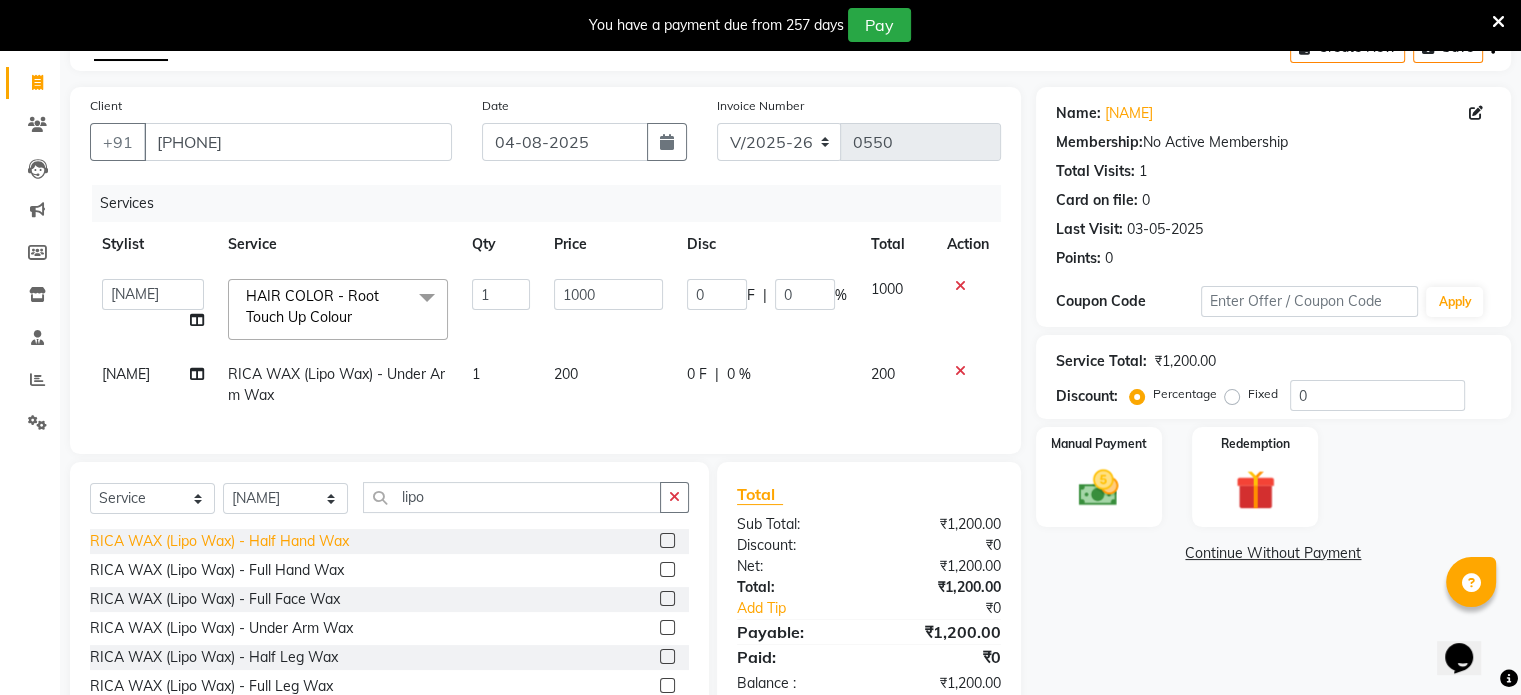 click on "RICA WAX (Lipo Wax) - Half Hand Wax" 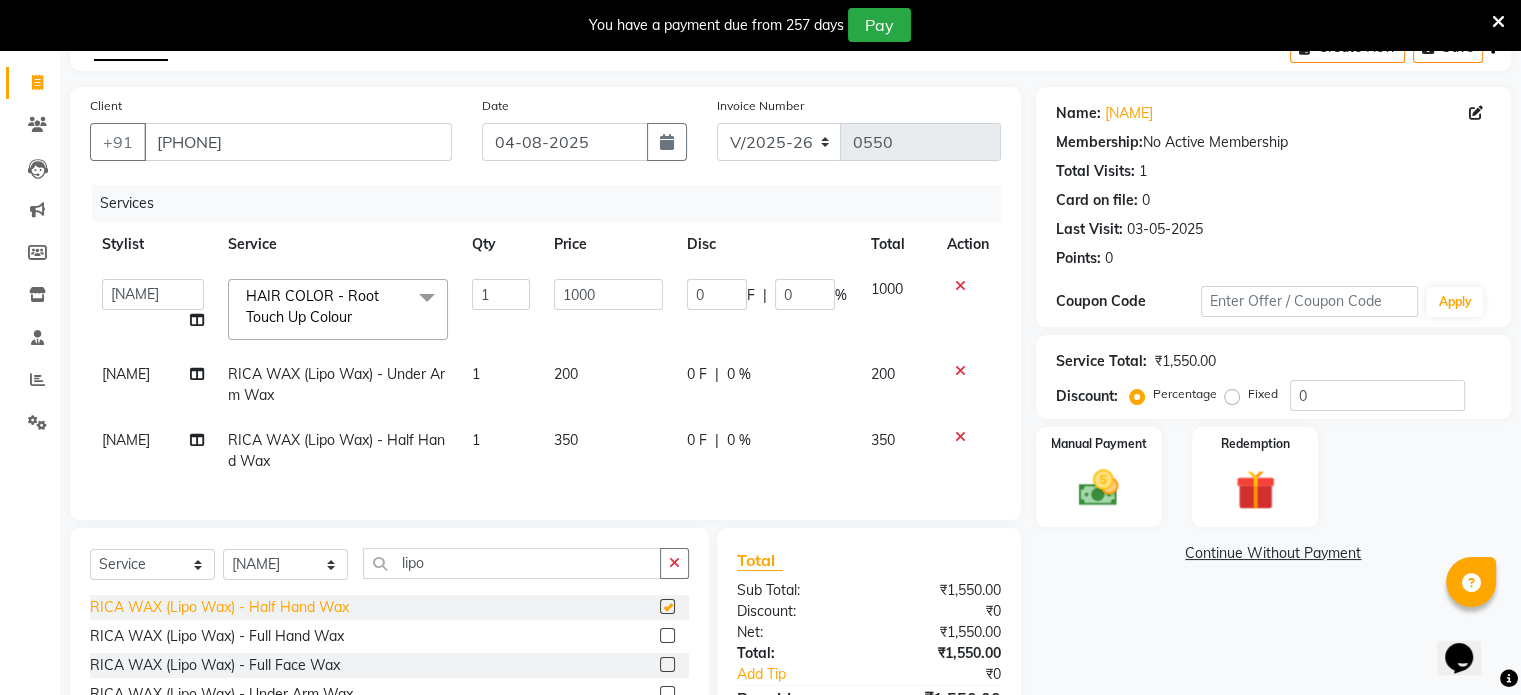 checkbox on "false" 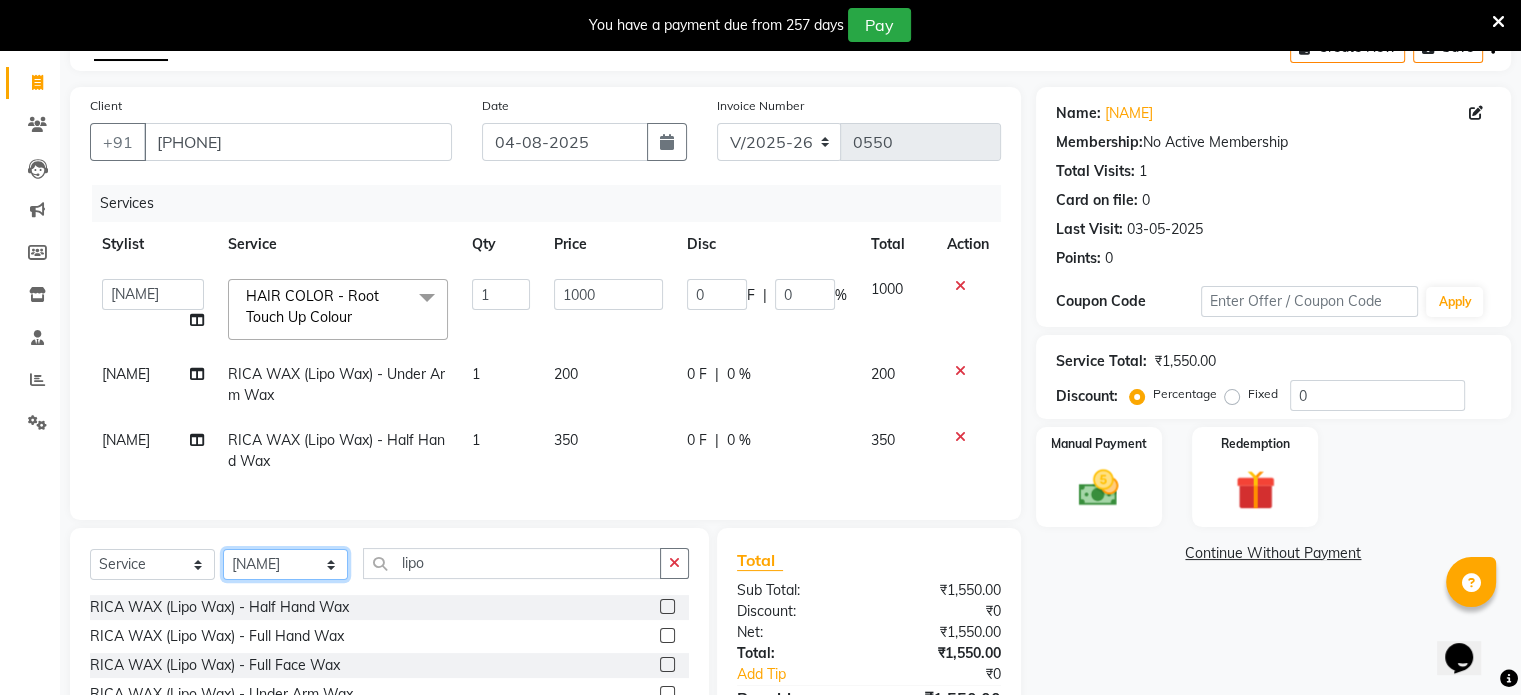 click on "Select Stylist [NAME] [NAME] [NAME] [NAME] [NAME] [NAME]" 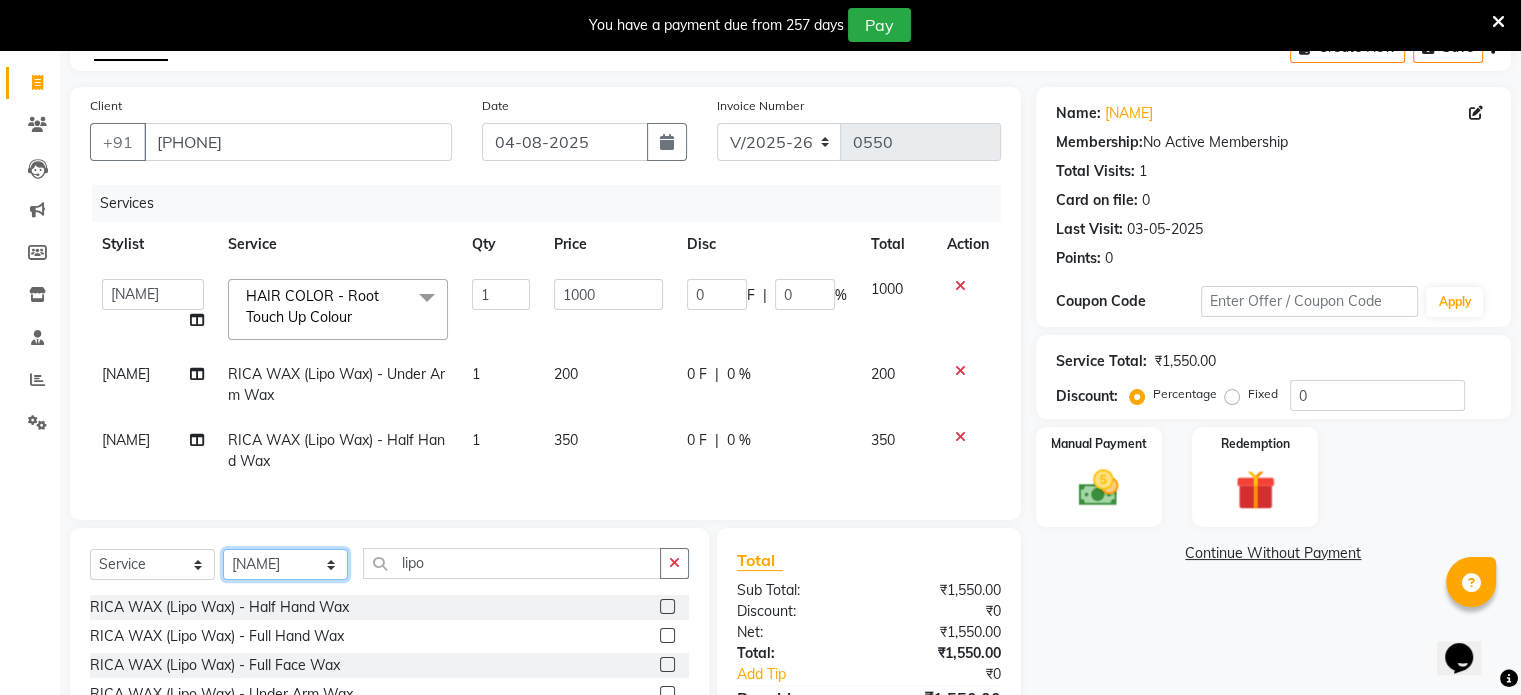 select on "59039" 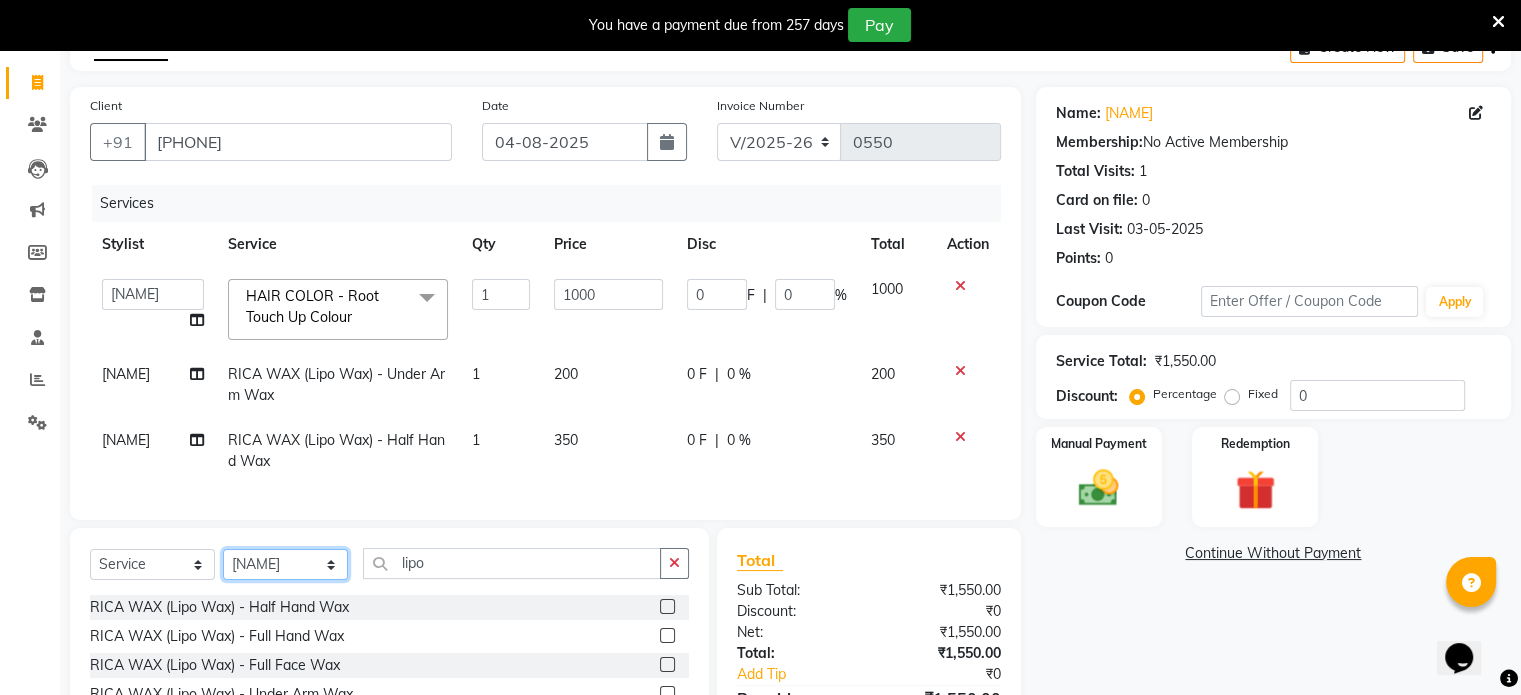 click on "Select Stylist [NAME] [NAME] [NAME] [NAME] [NAME] [NAME]" 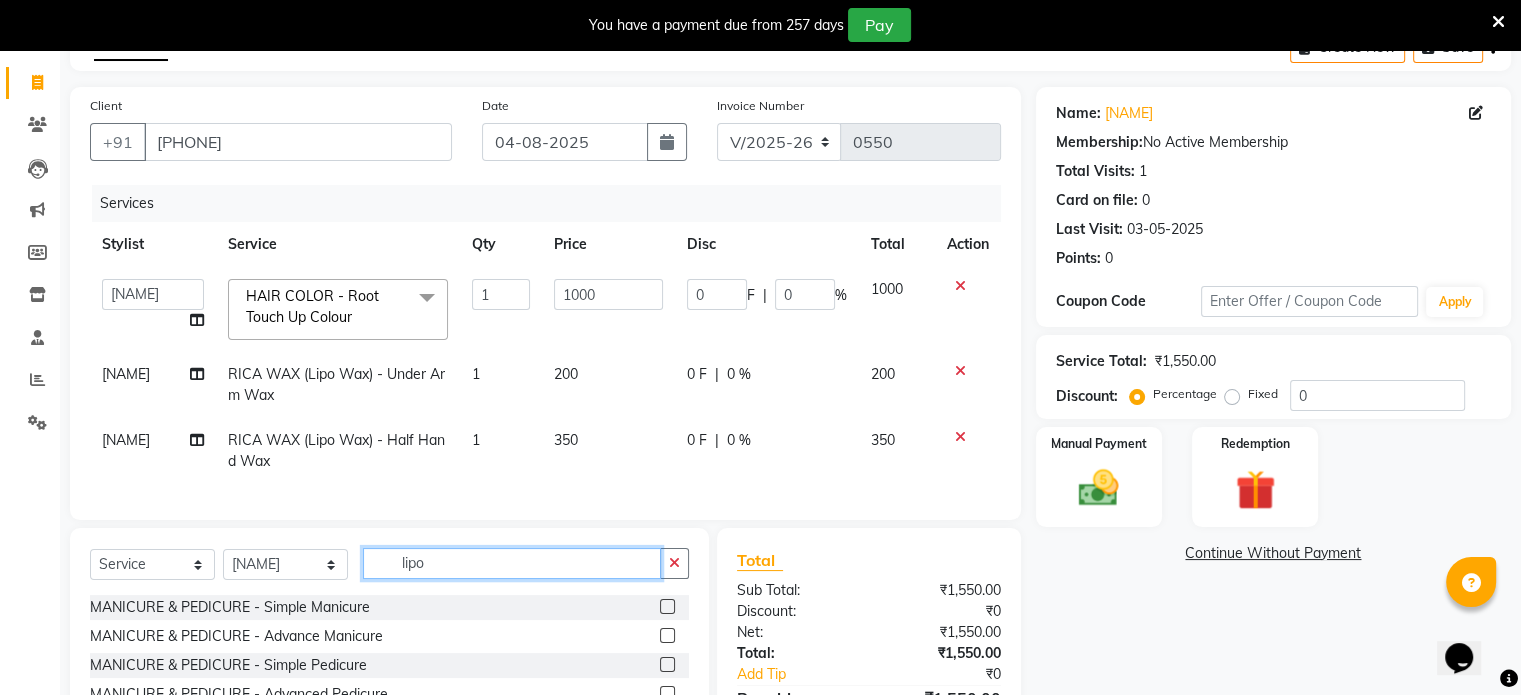 click on "lipo" 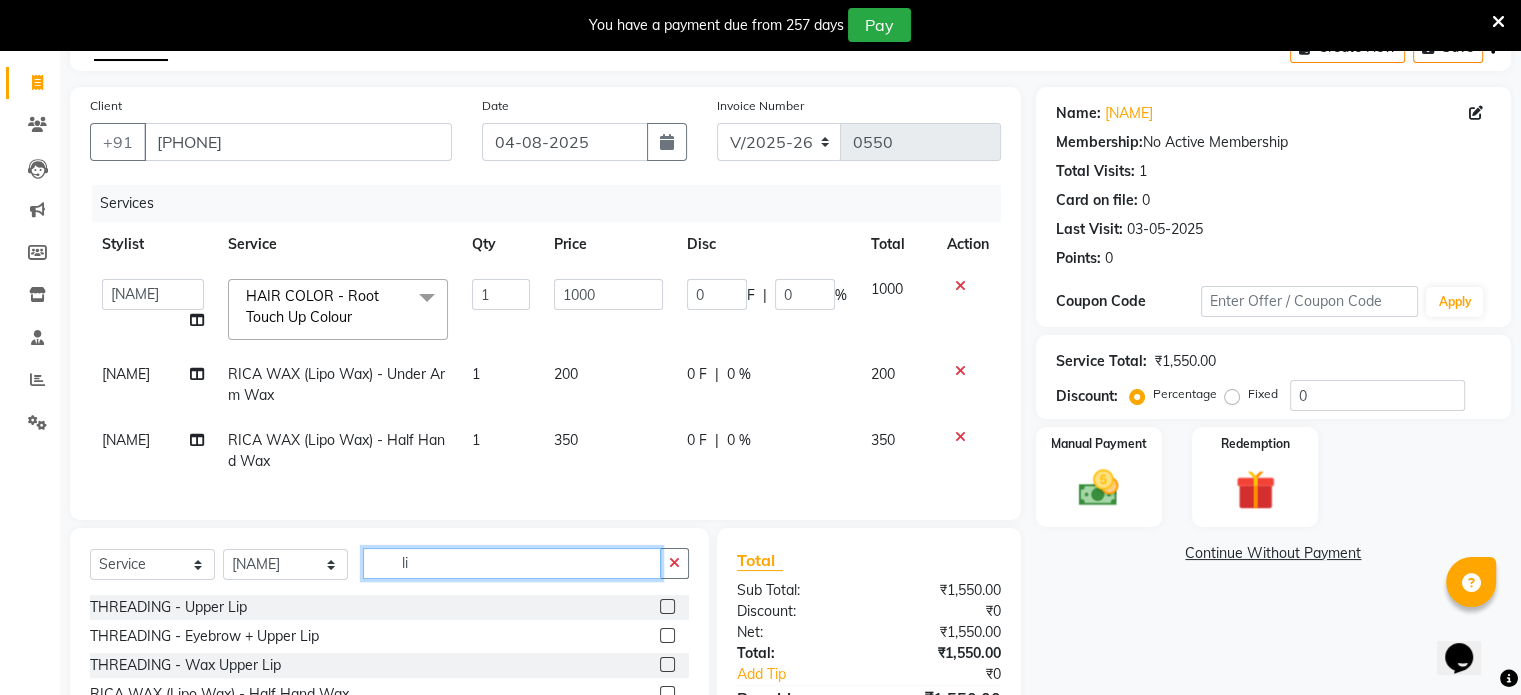 type on "l" 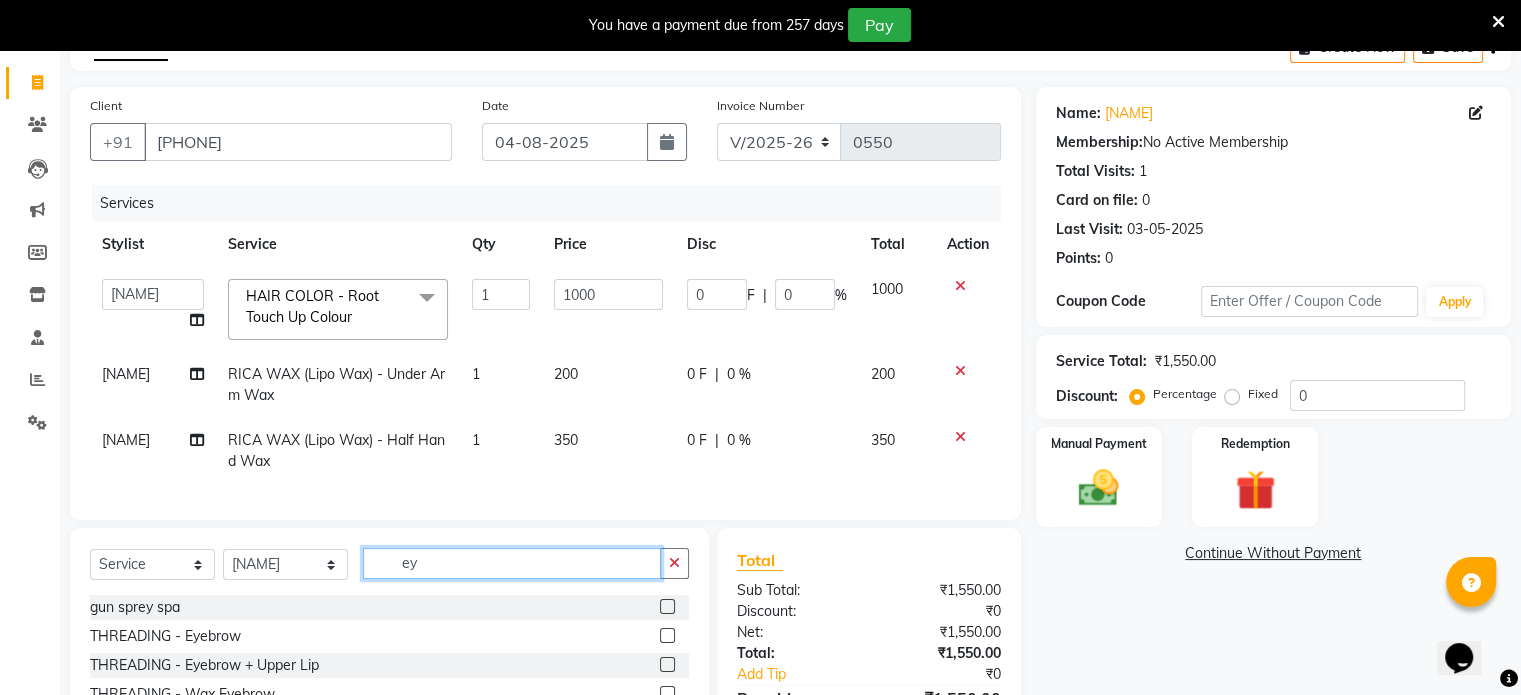 type on "ey" 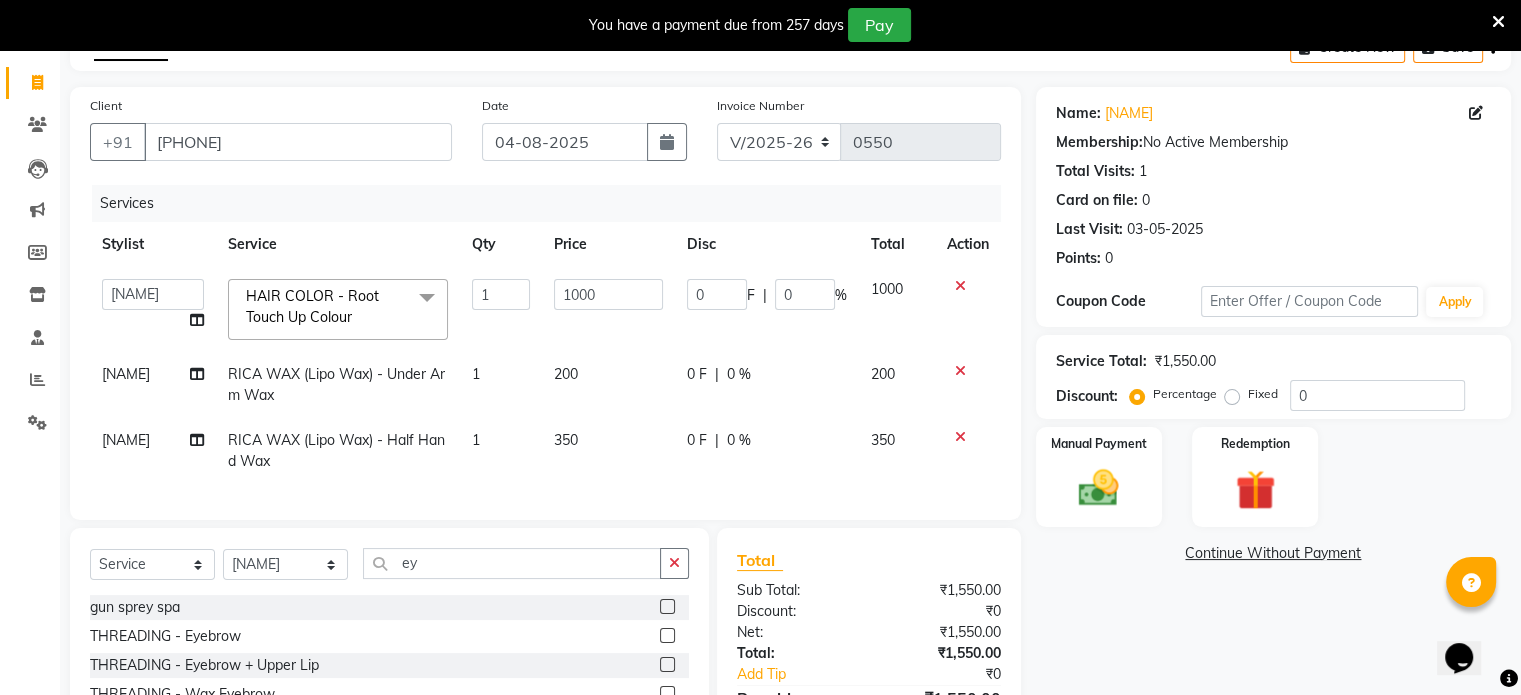 click on "THREADING - Eyebrow + Upper Lip" 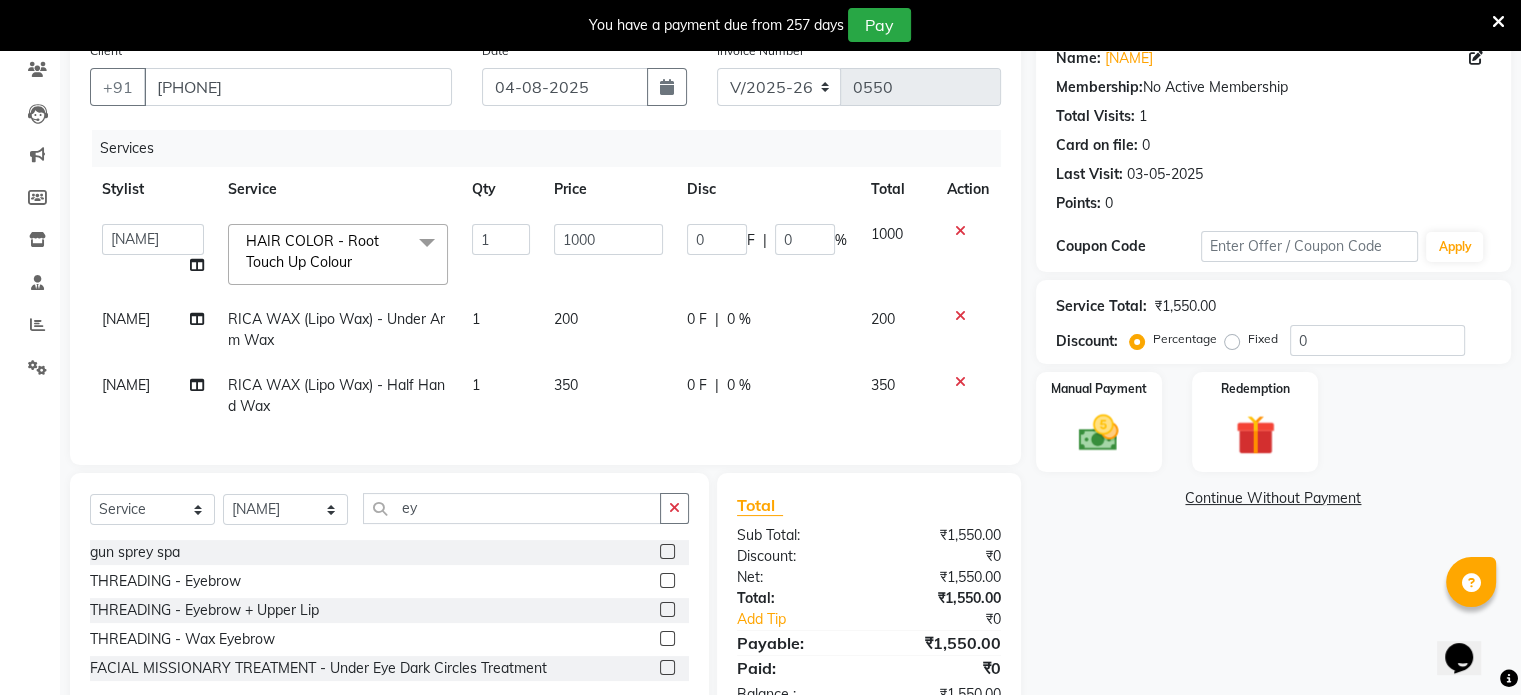scroll, scrollTop: 177, scrollLeft: 0, axis: vertical 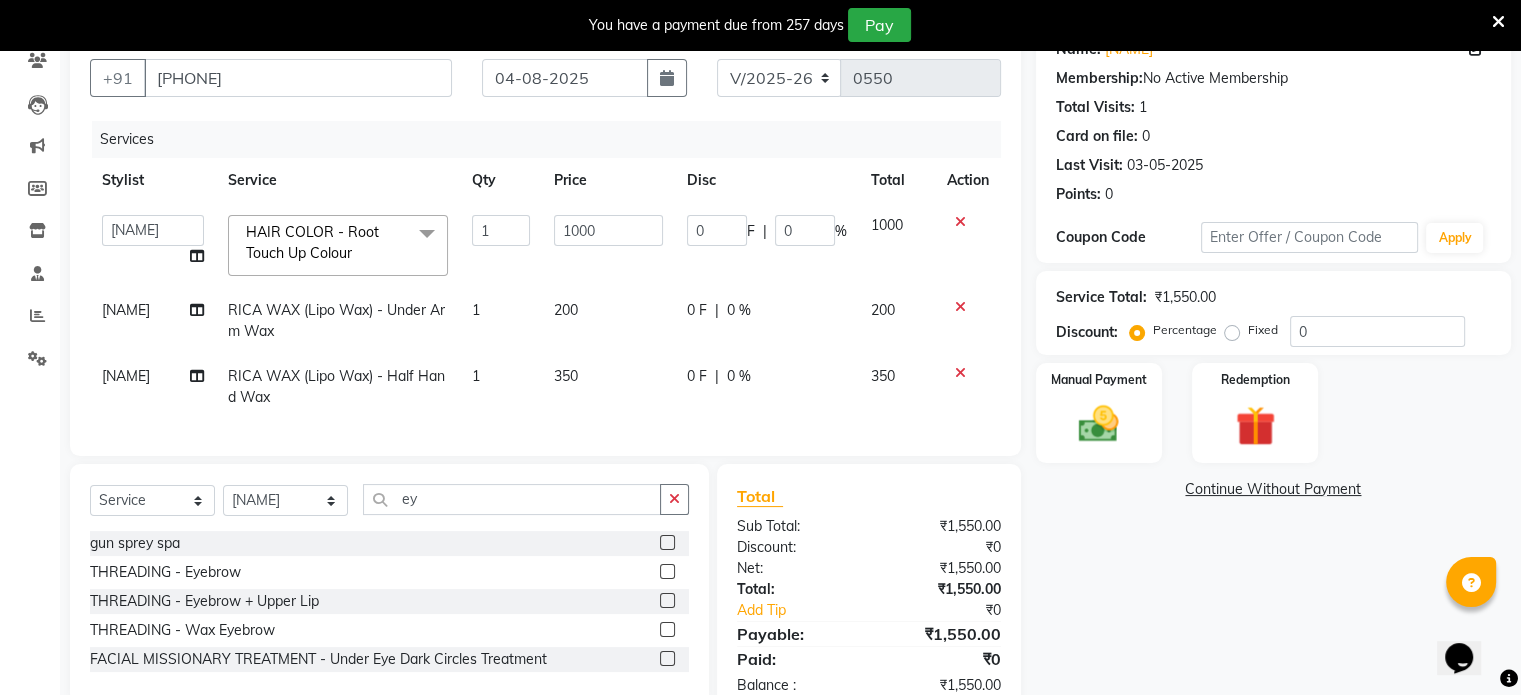 click on "THREADING - Eyebrow + Upper Lip" 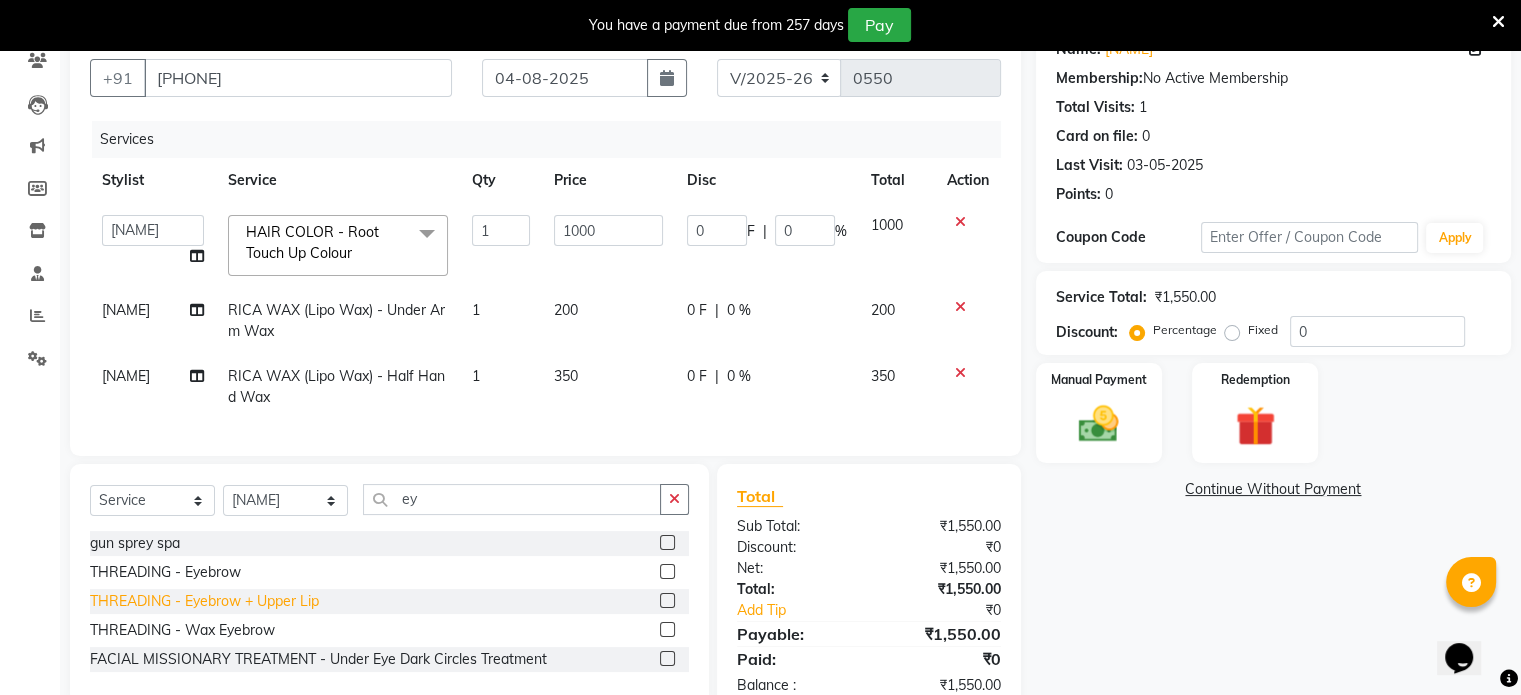 click on "THREADING - Eyebrow + Upper Lip" 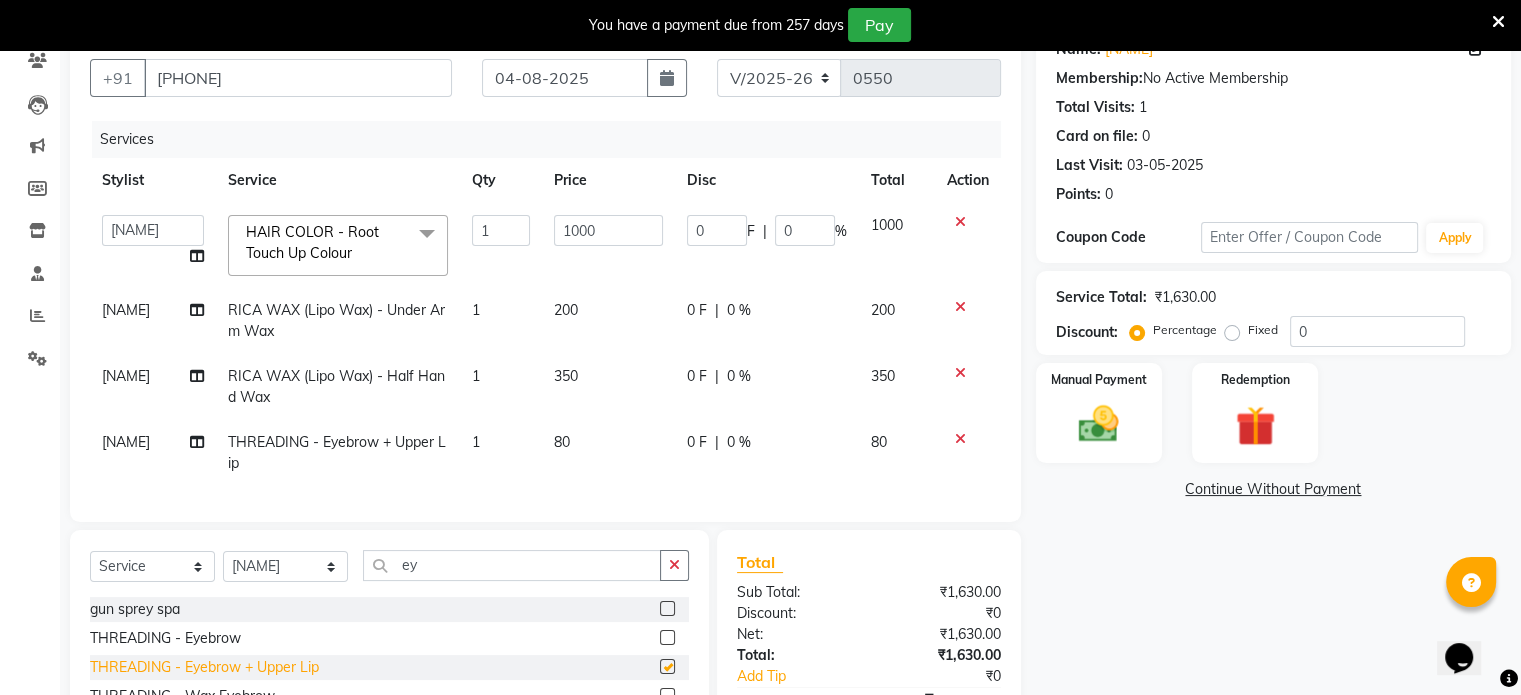 checkbox on "false" 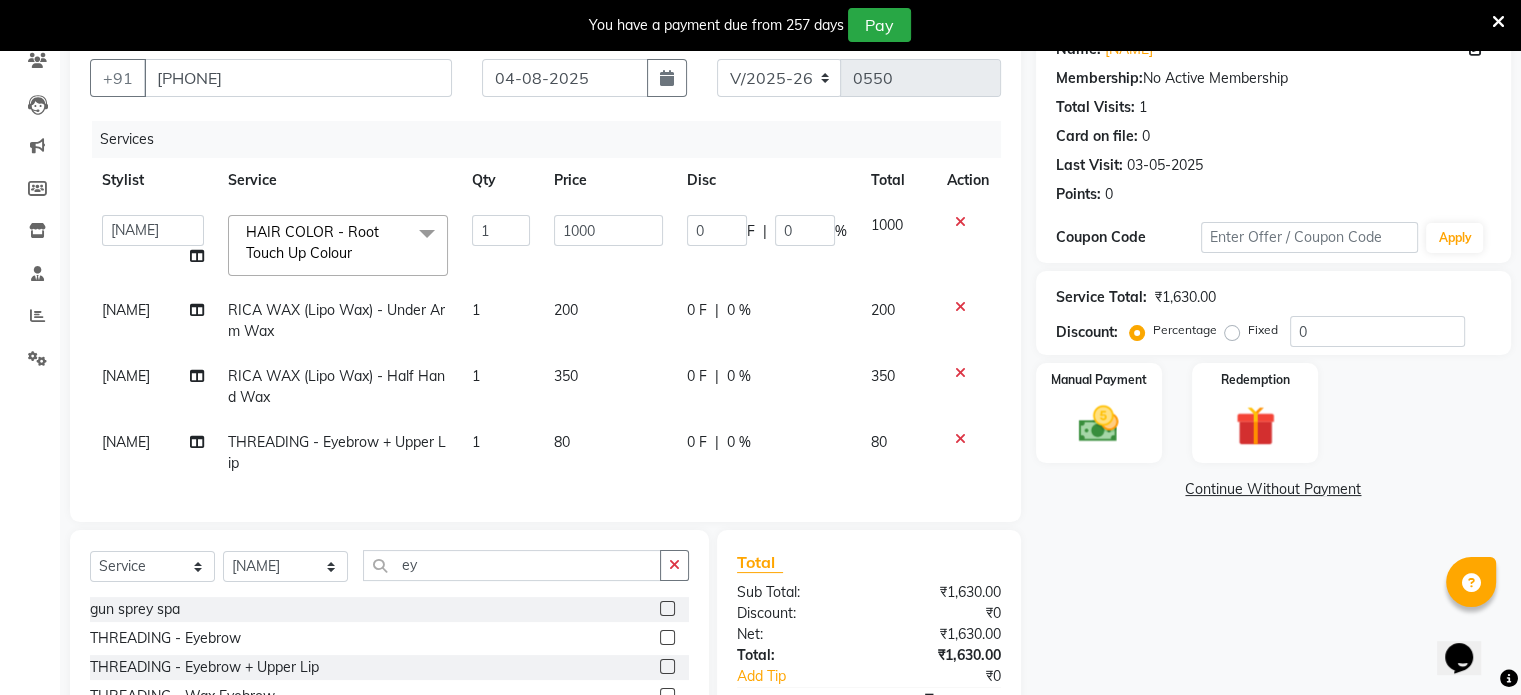scroll, scrollTop: 308, scrollLeft: 0, axis: vertical 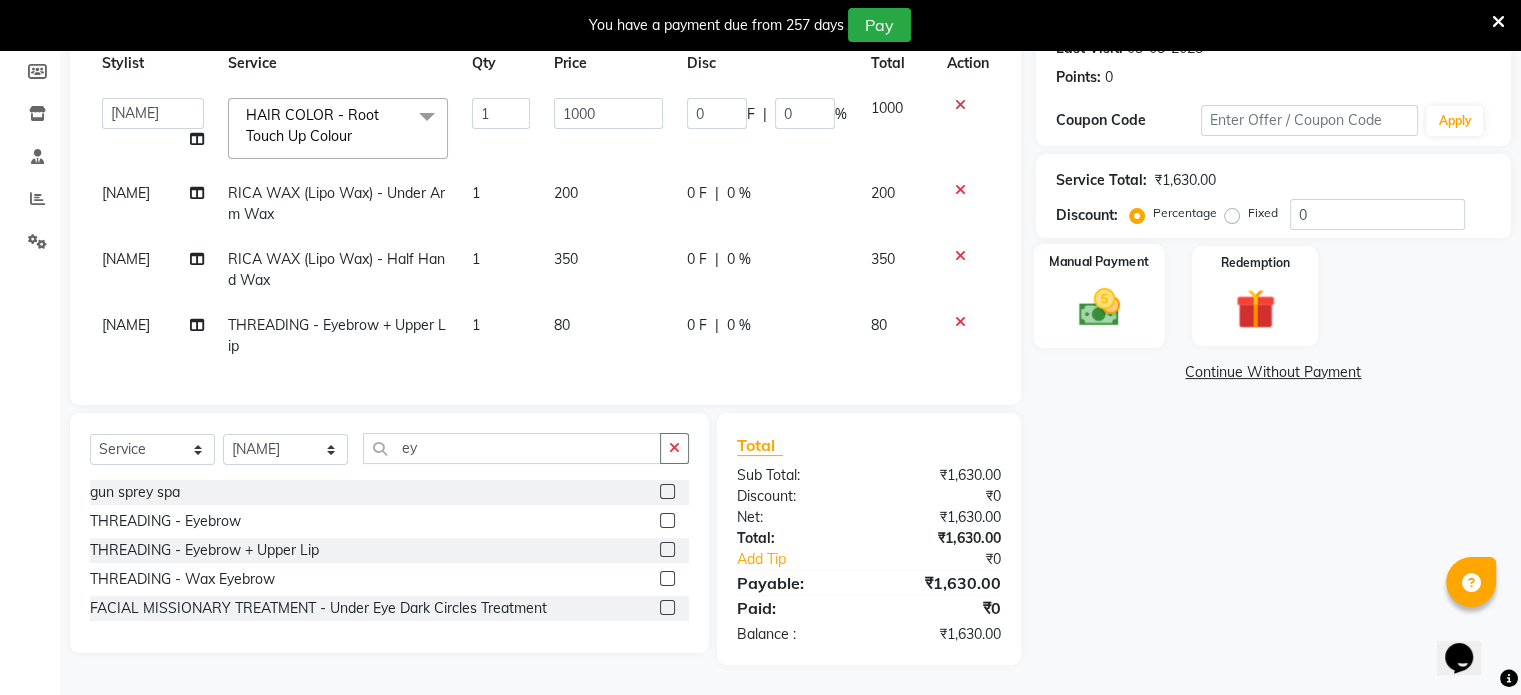 click 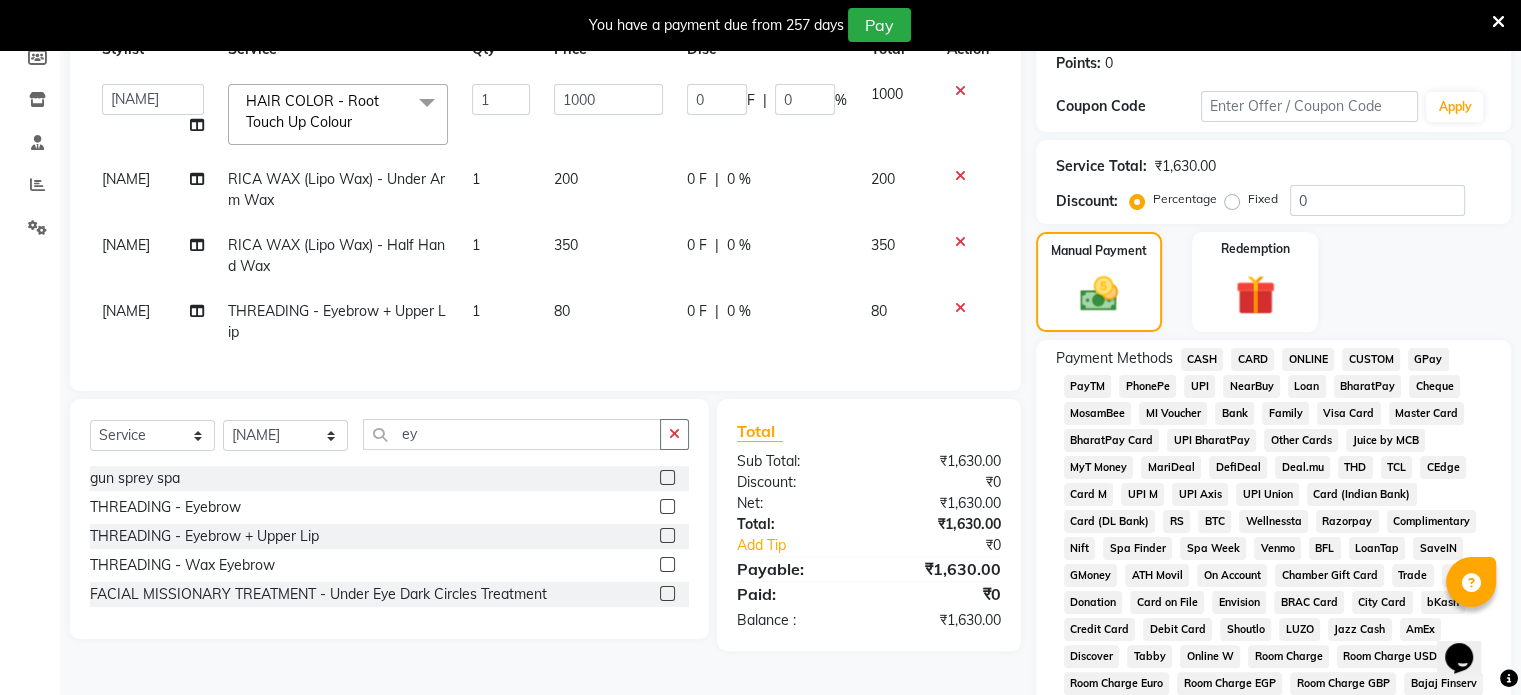 click on "ONLINE" 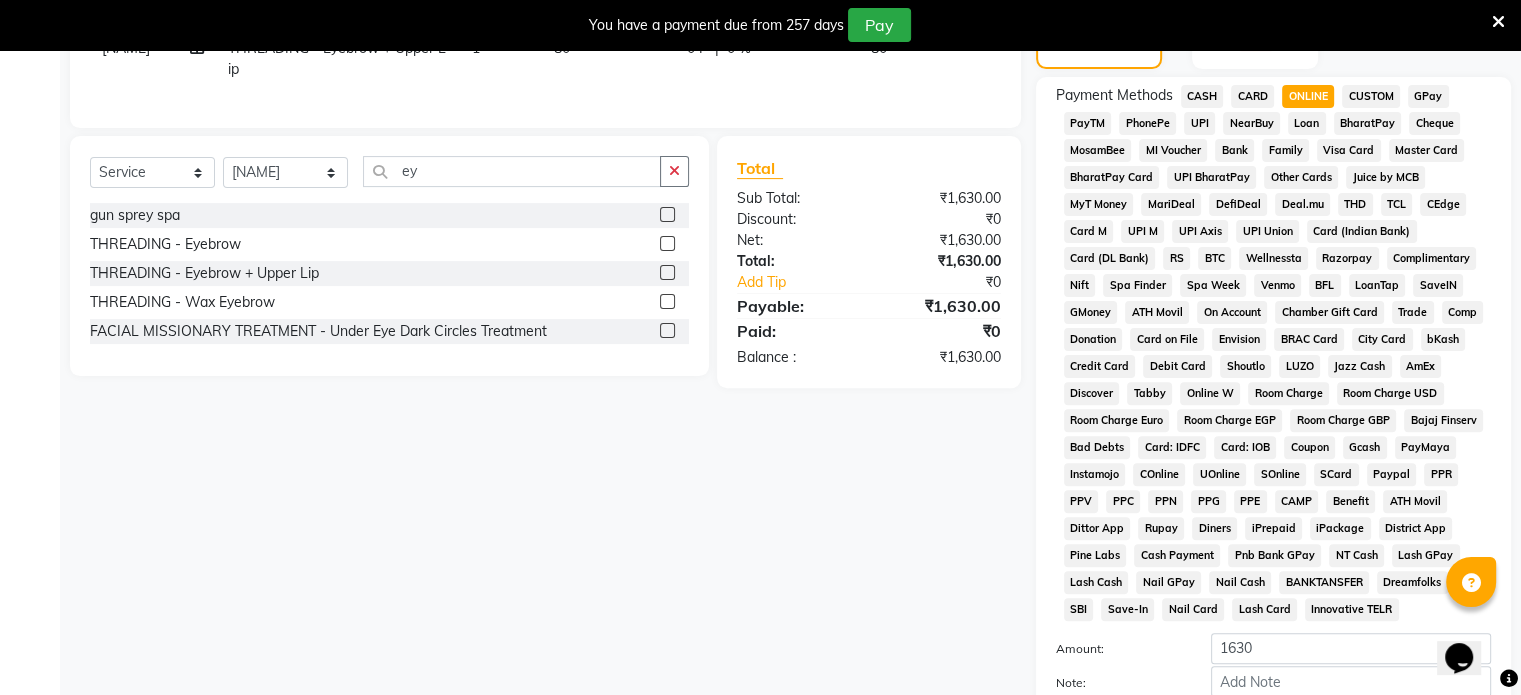 scroll, scrollTop: 778, scrollLeft: 0, axis: vertical 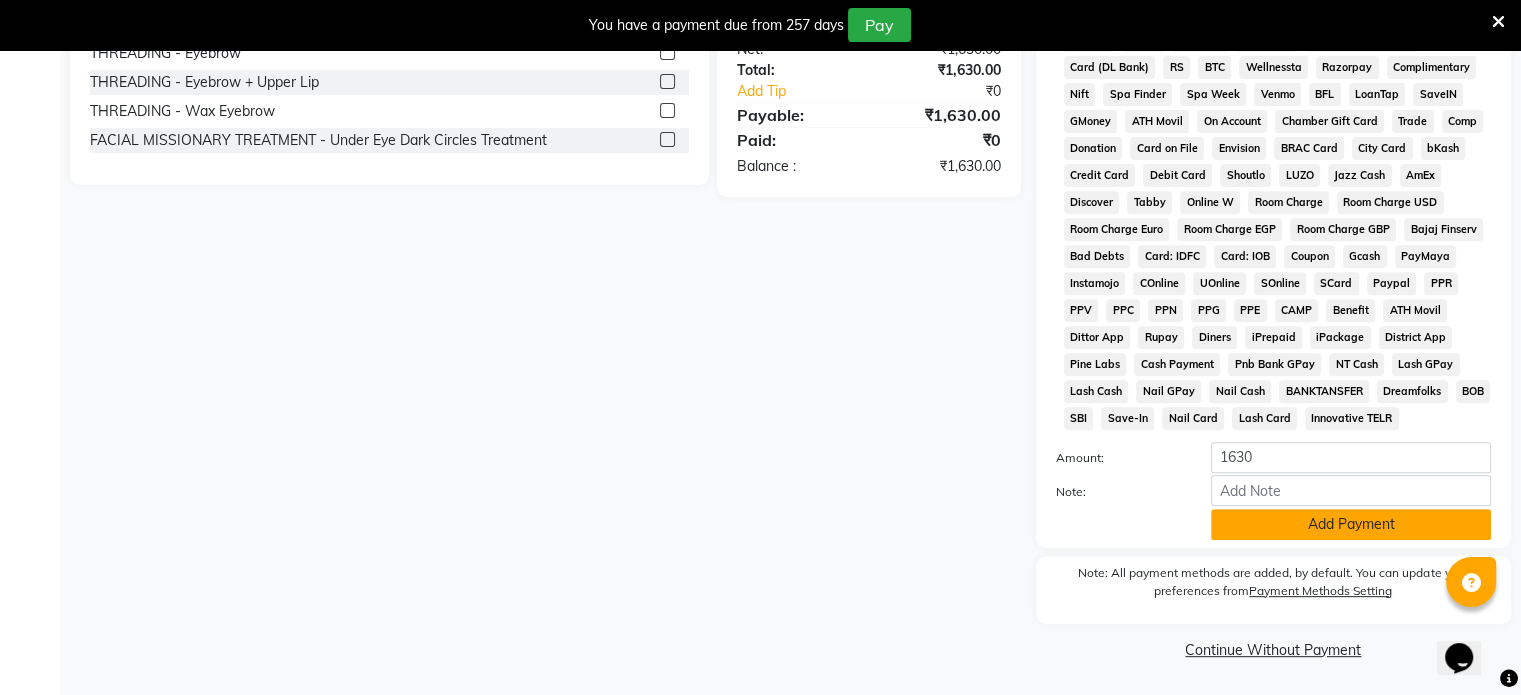 click on "Add Payment" 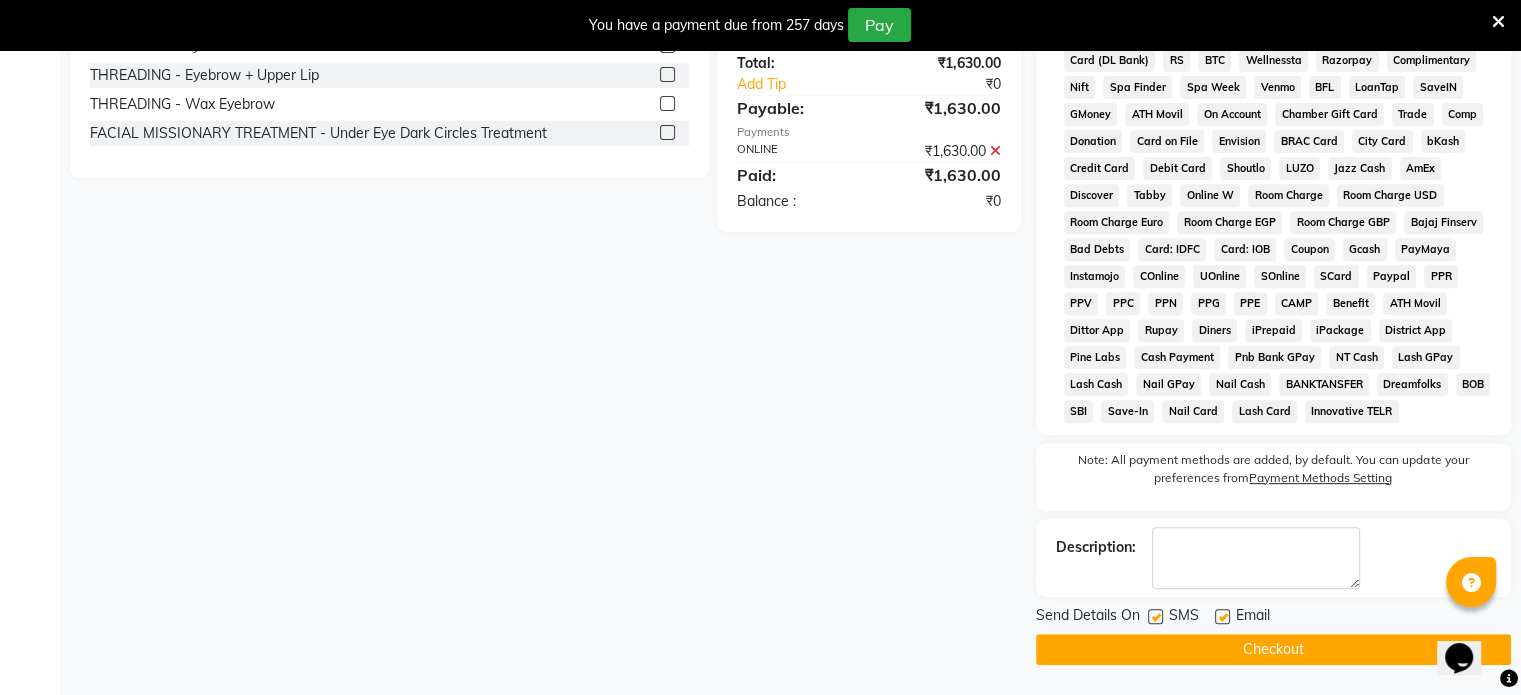 click on "Checkout" 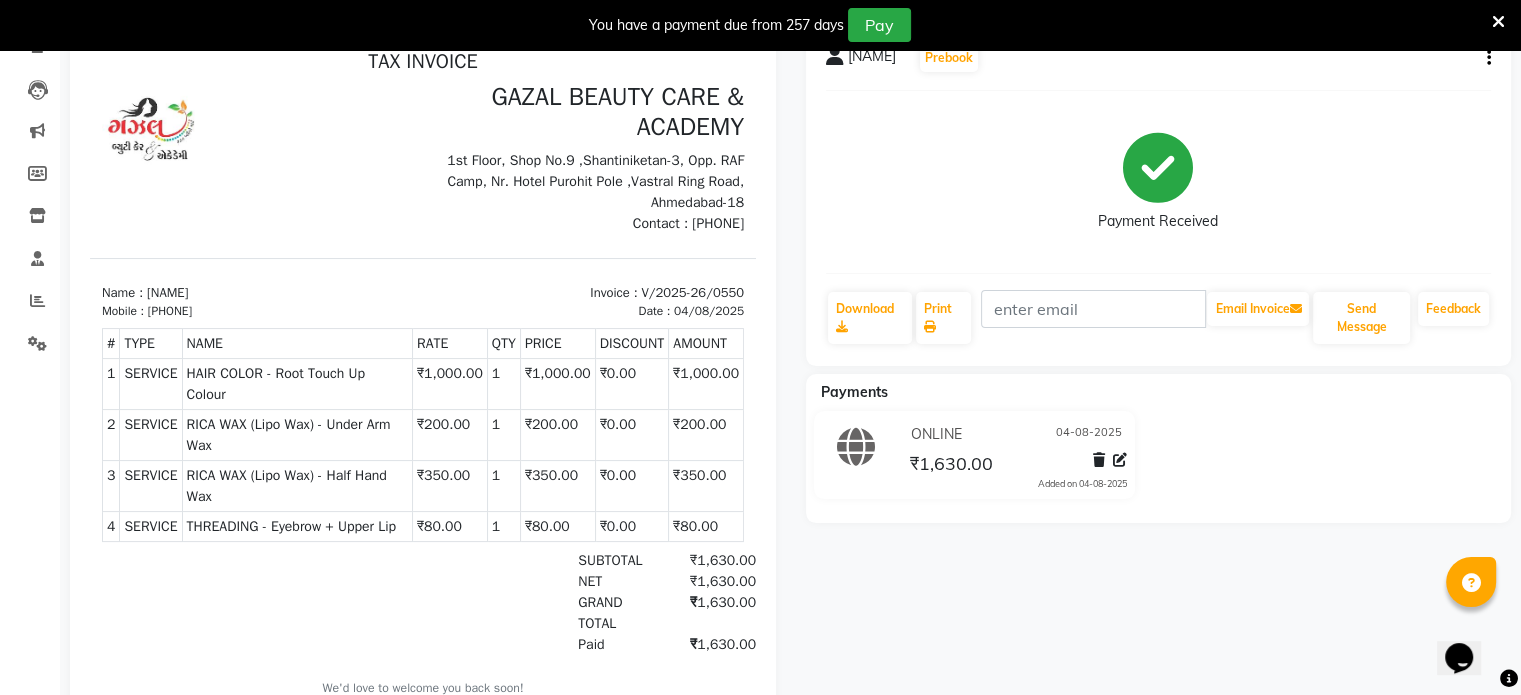 scroll, scrollTop: 195, scrollLeft: 0, axis: vertical 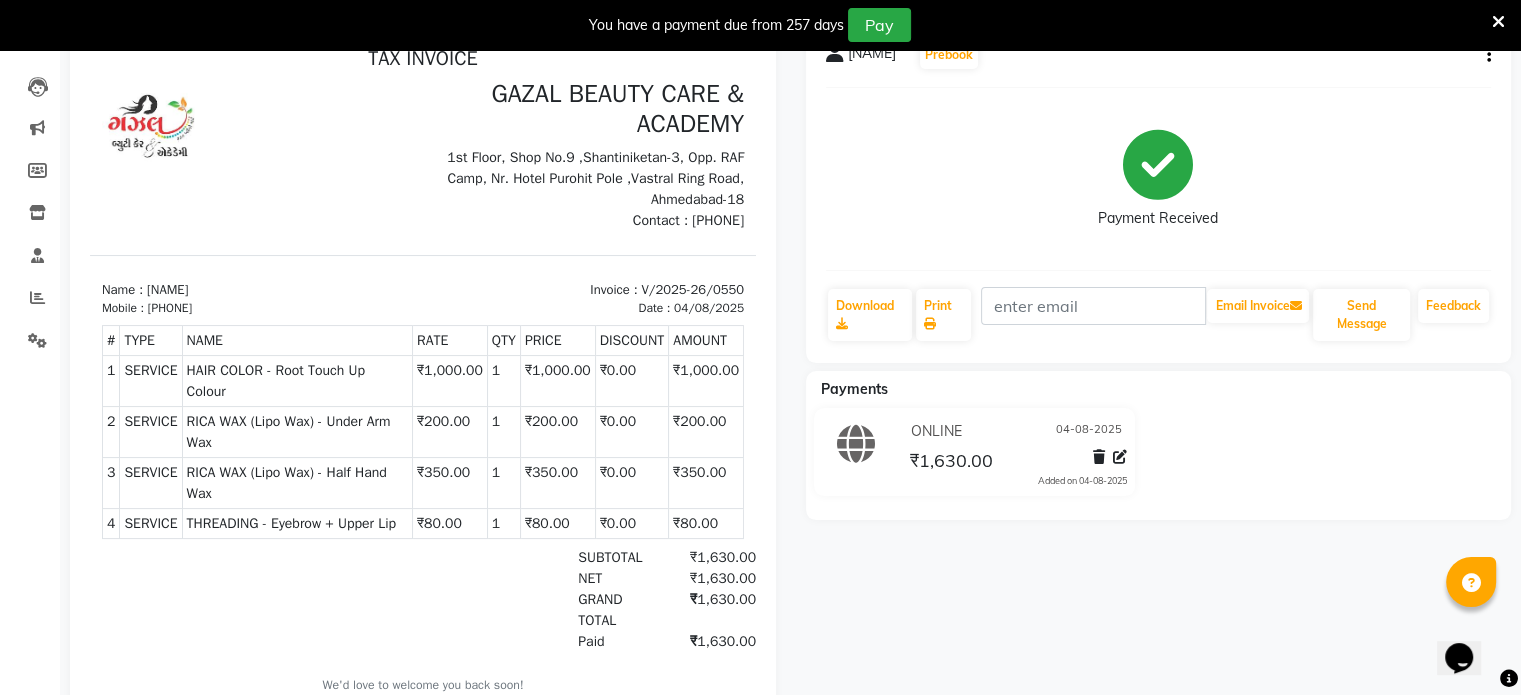 click on "Name  : [NAME]" at bounding box center [256, 290] 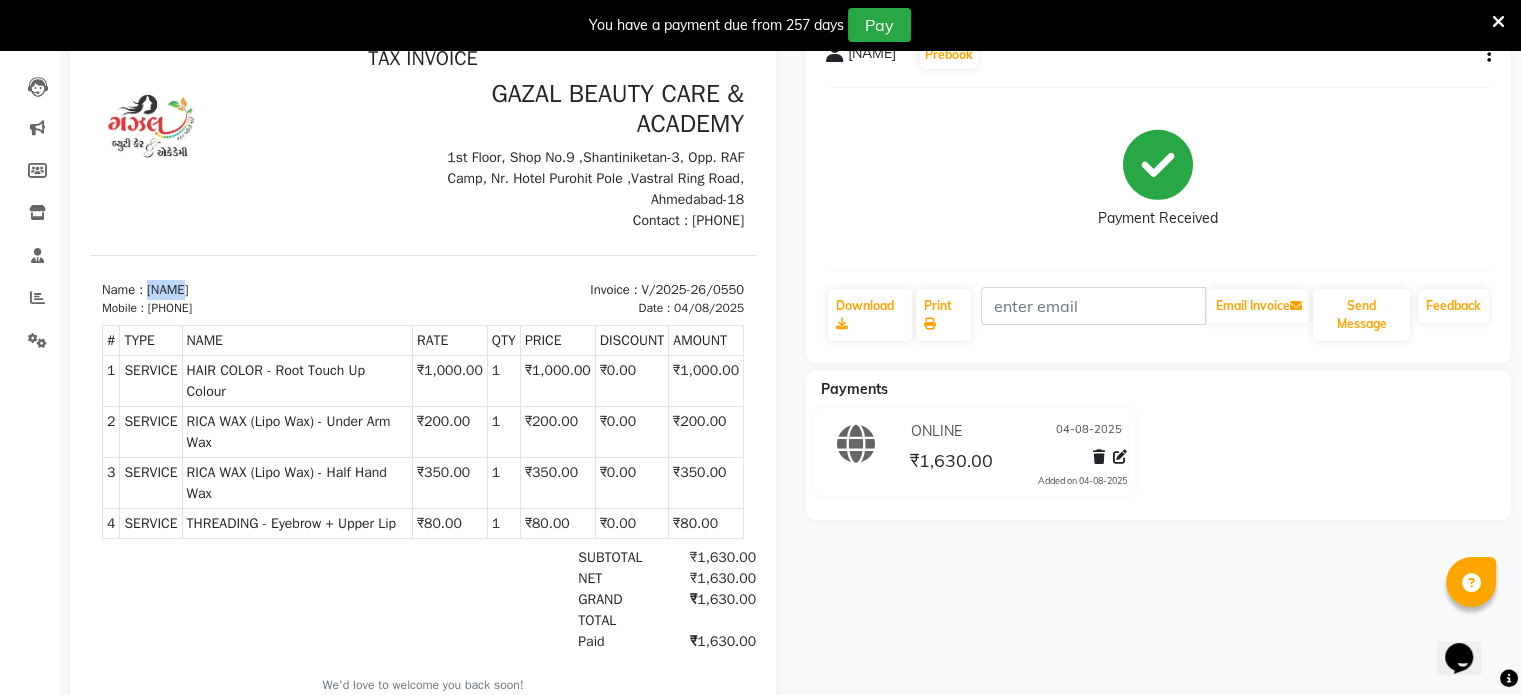 click on "Name  : [NAME]" at bounding box center [256, 290] 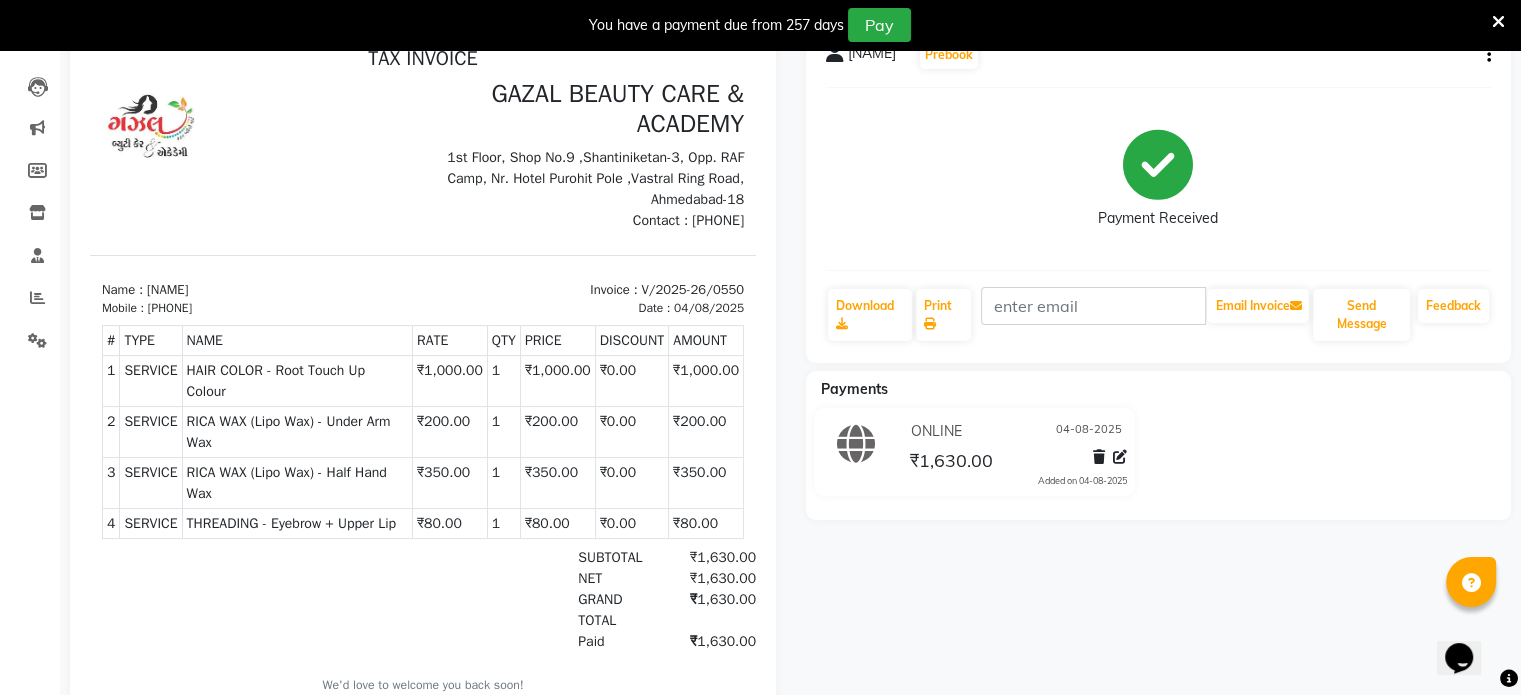 click on "Name  : [NAME]" at bounding box center (256, 290) 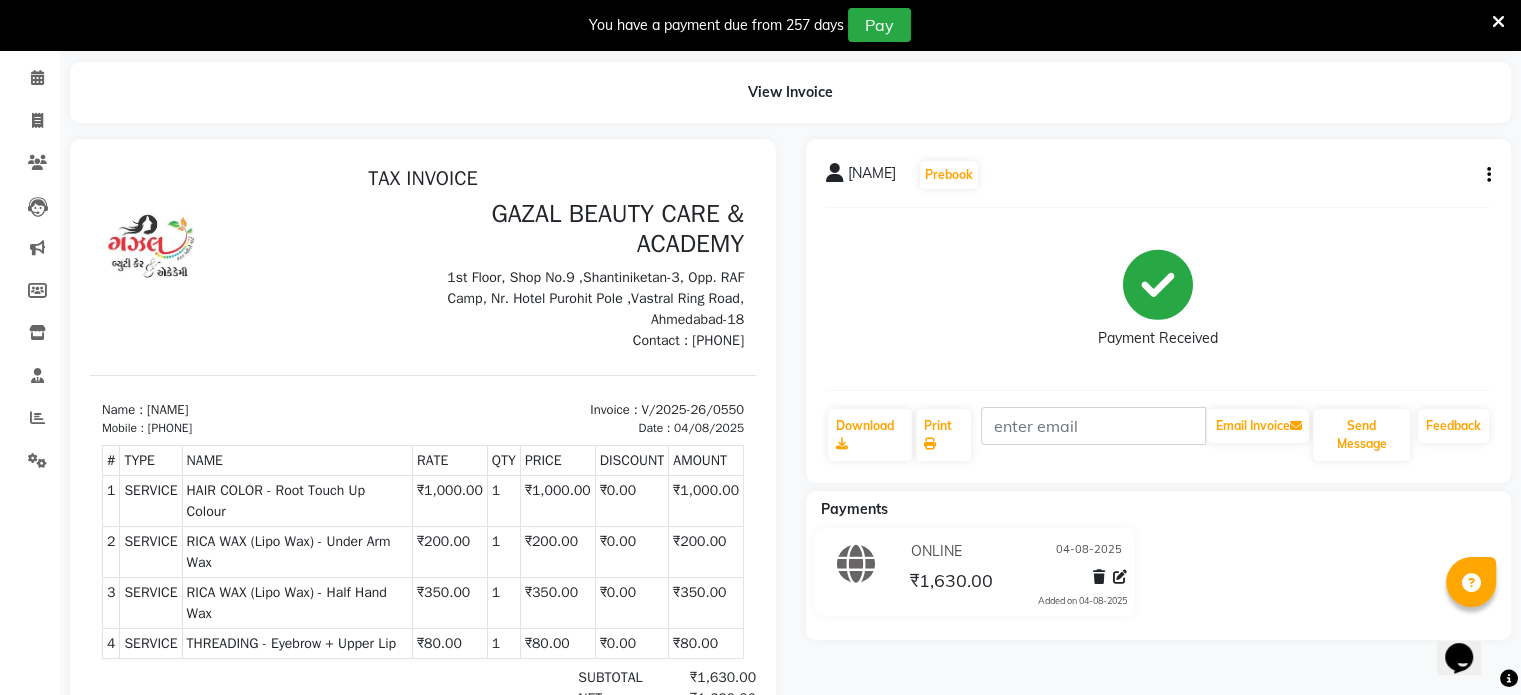 scroll, scrollTop: 74, scrollLeft: 0, axis: vertical 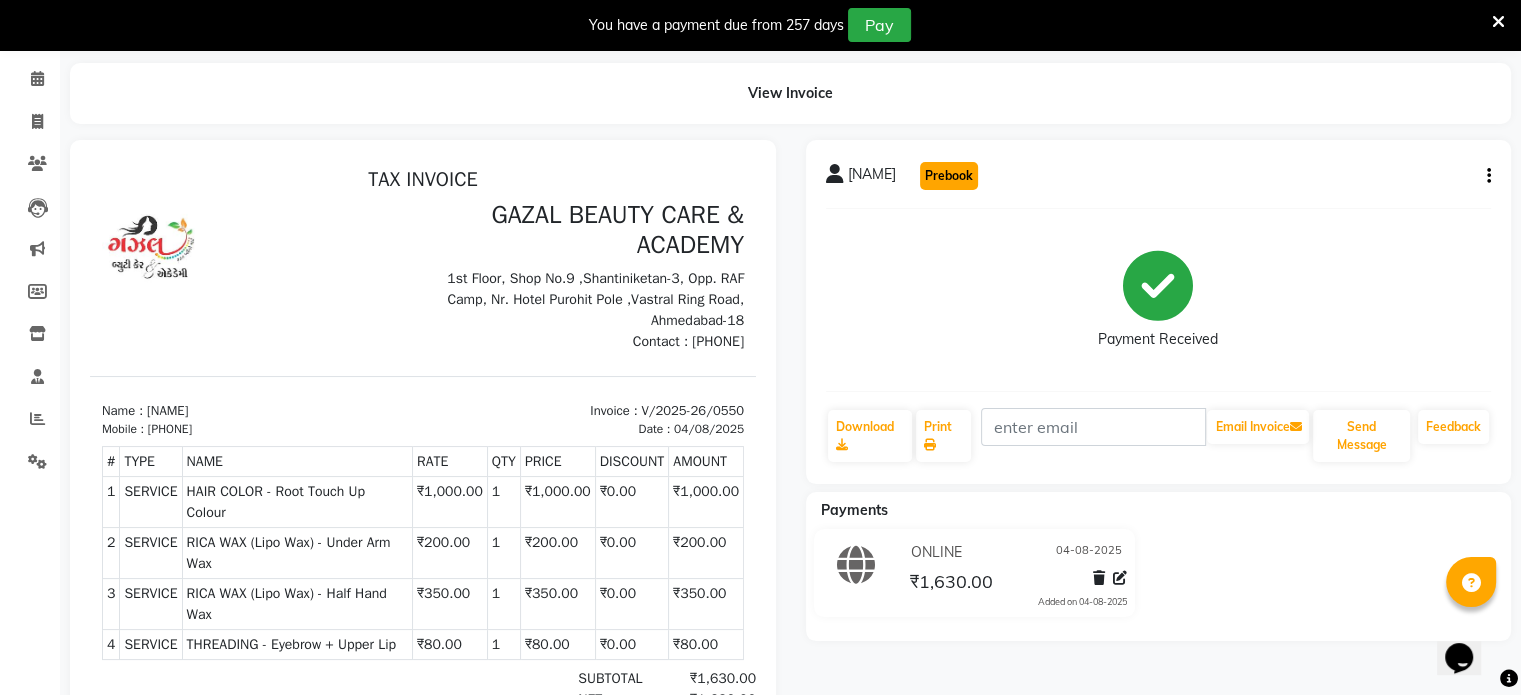 click on "Prebook" 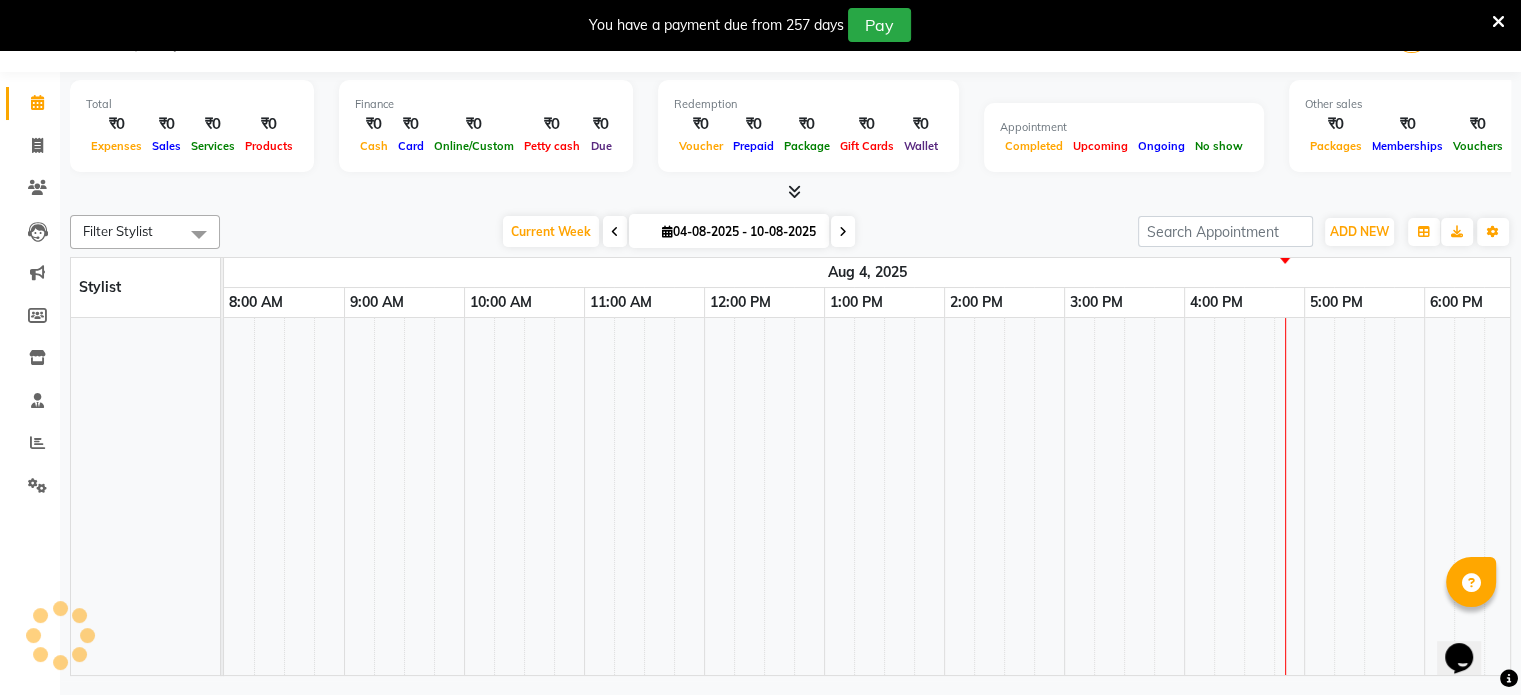 scroll, scrollTop: 50, scrollLeft: 0, axis: vertical 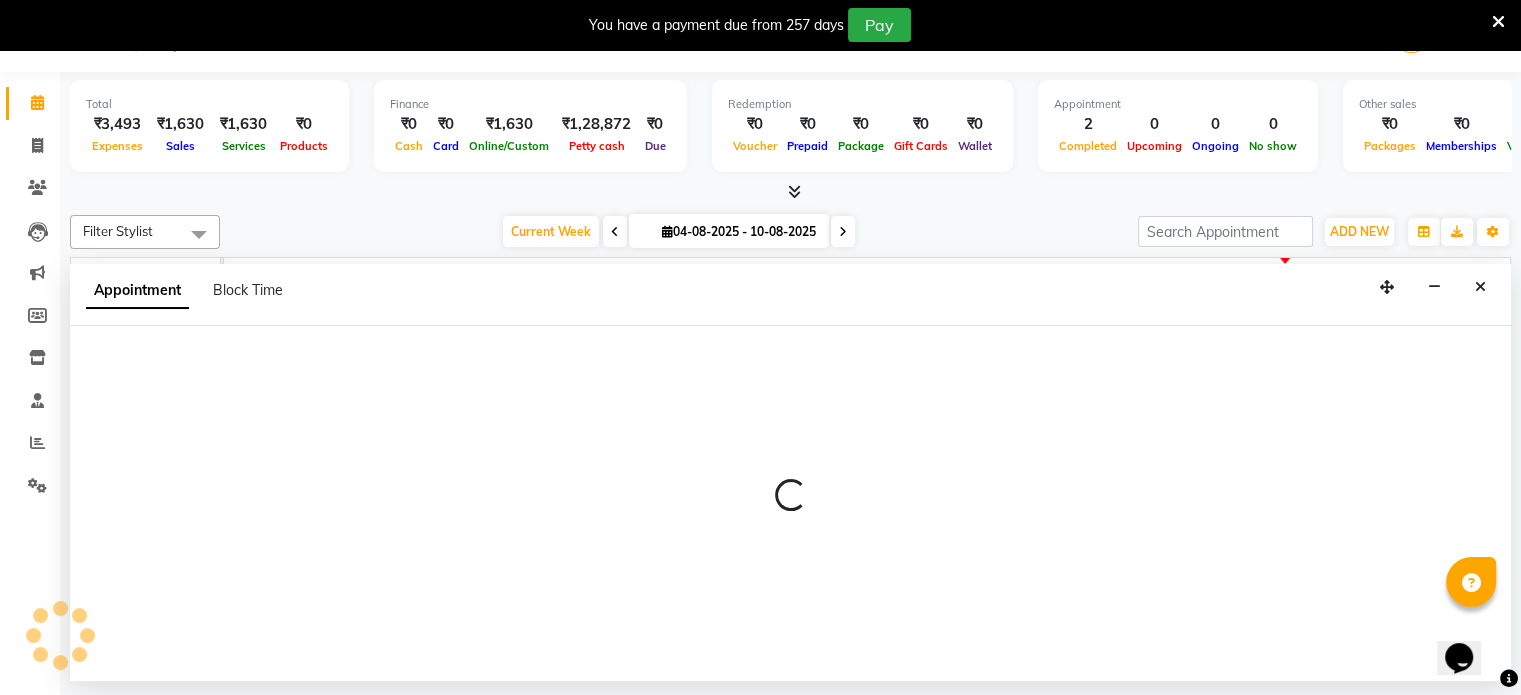 select on "59039" 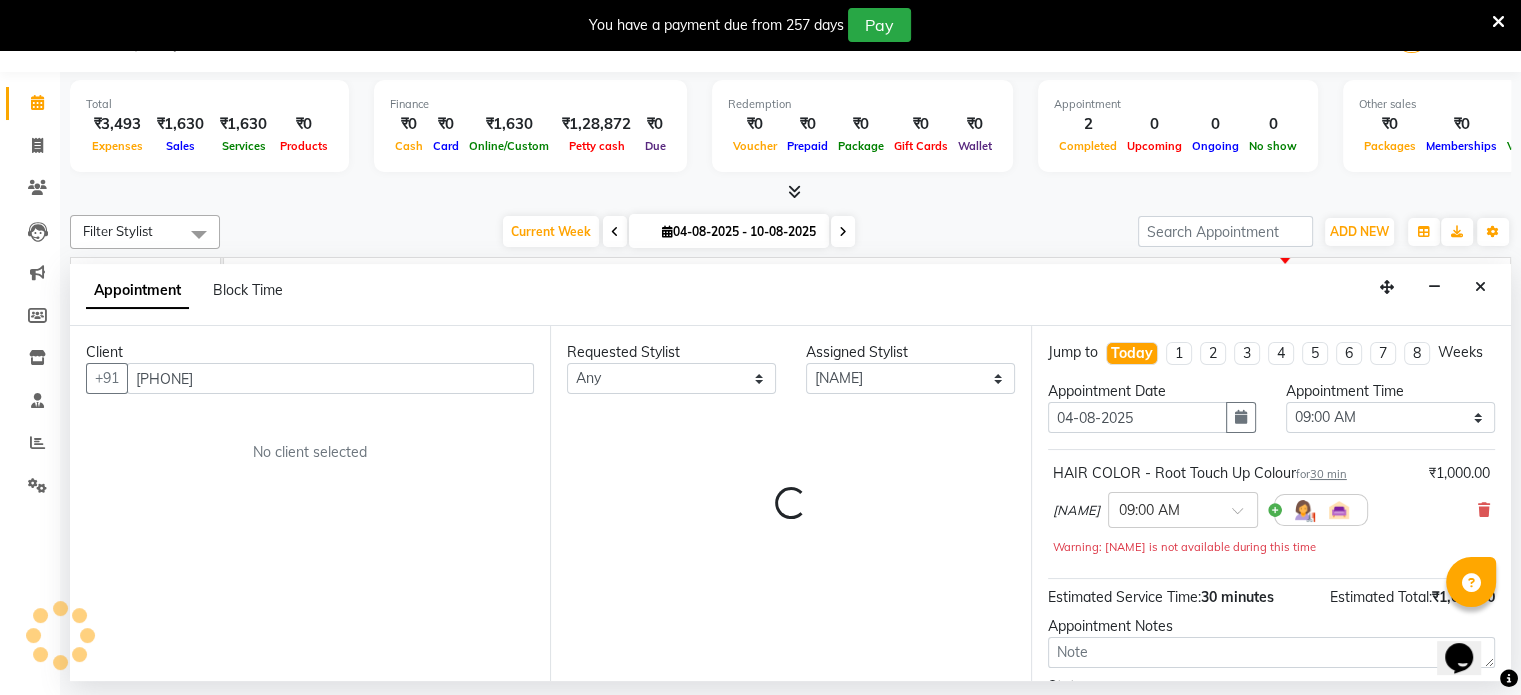 scroll, scrollTop: 0, scrollLeft: 960, axis: horizontal 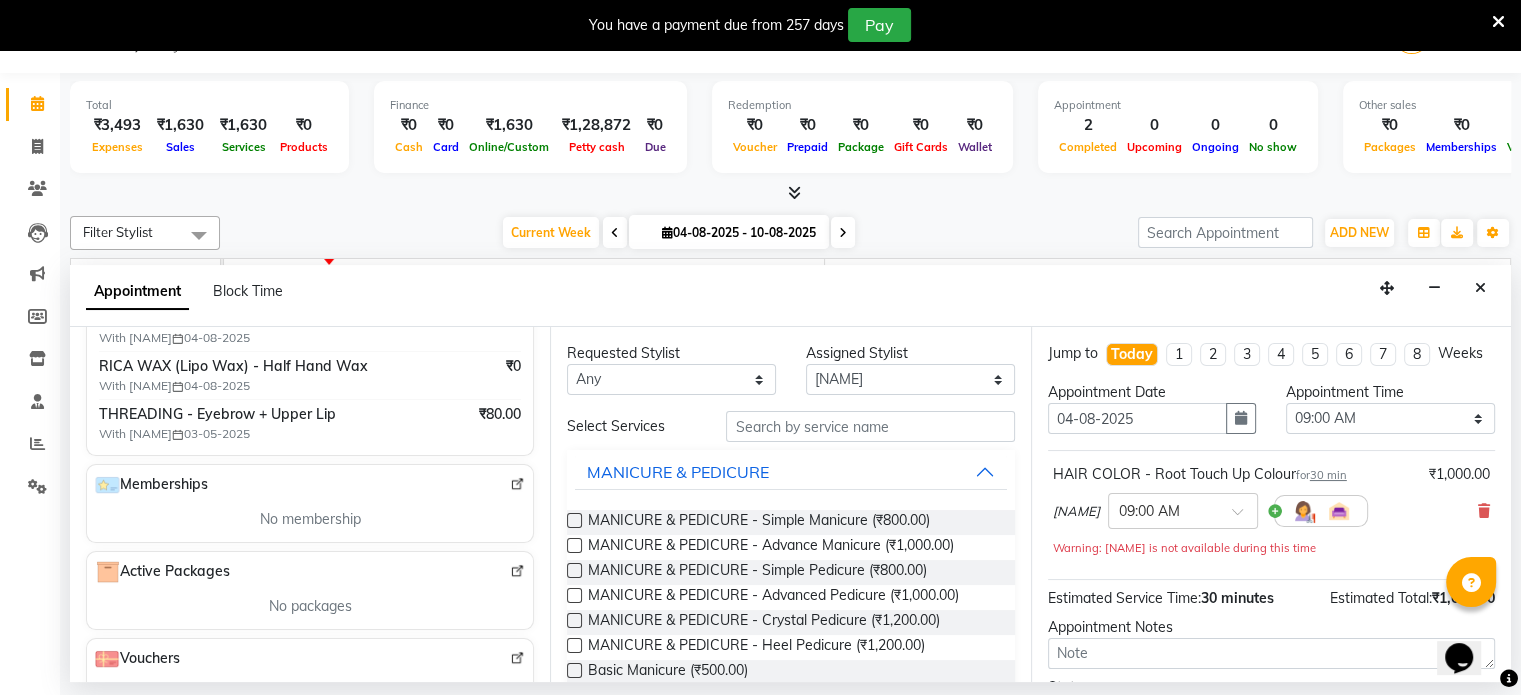 click on "With [NAME]   03-05-2025" at bounding box center [224, 434] 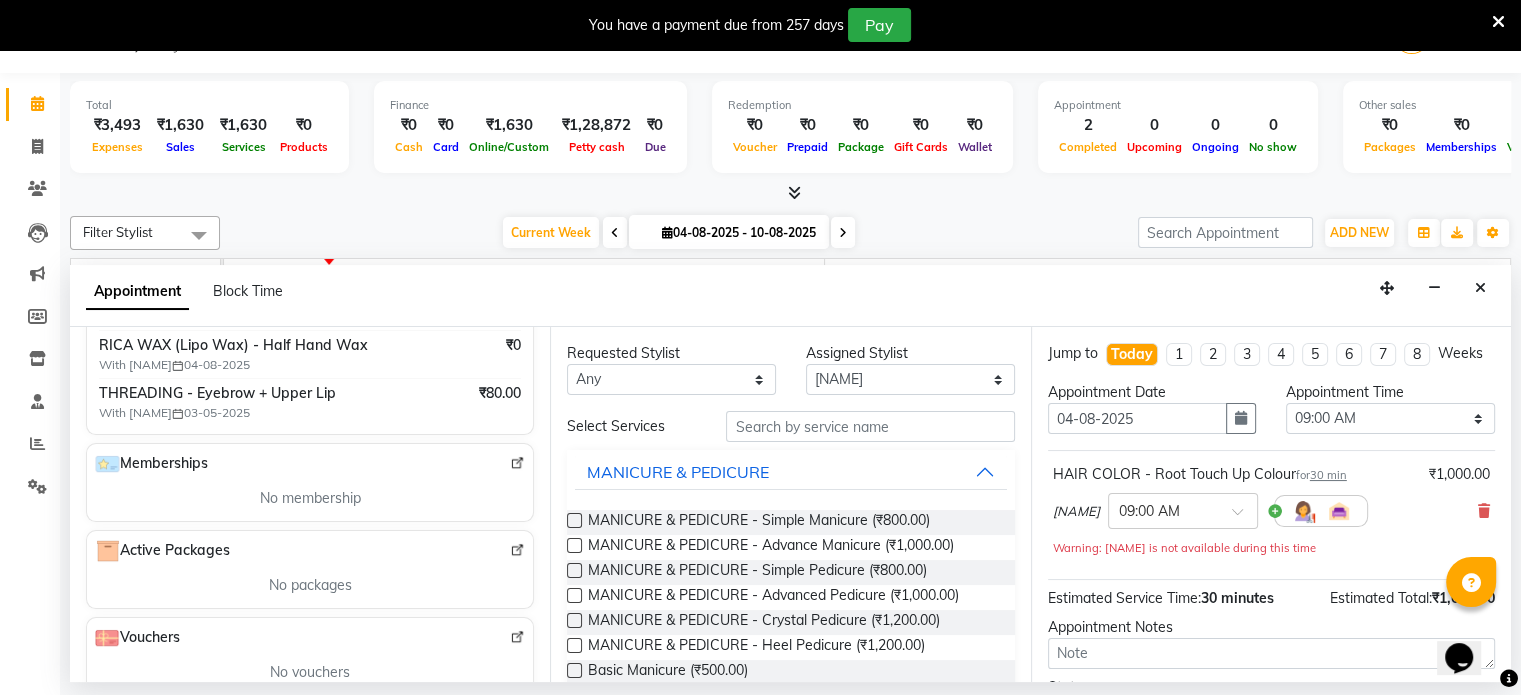 scroll, scrollTop: 452, scrollLeft: 0, axis: vertical 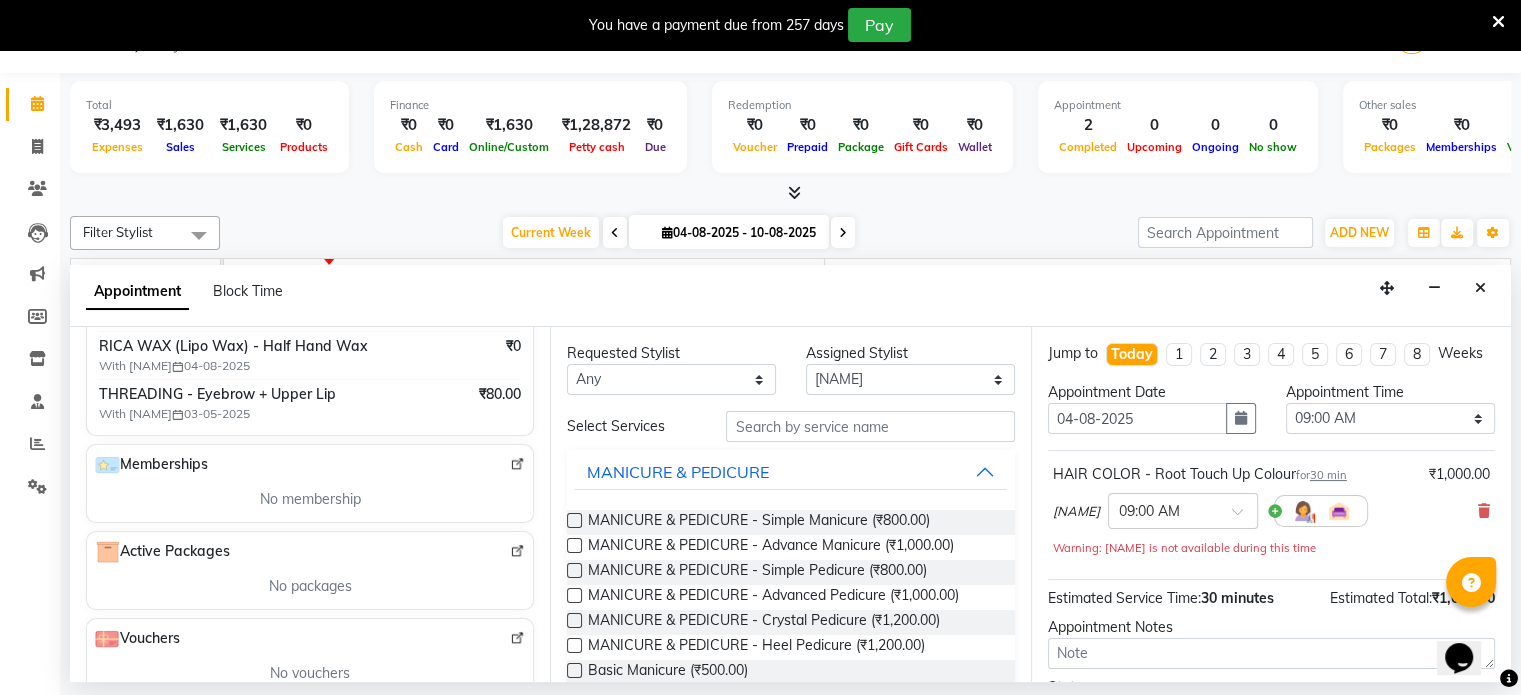 click on "With [NAME]   03-05-2025" at bounding box center (224, 414) 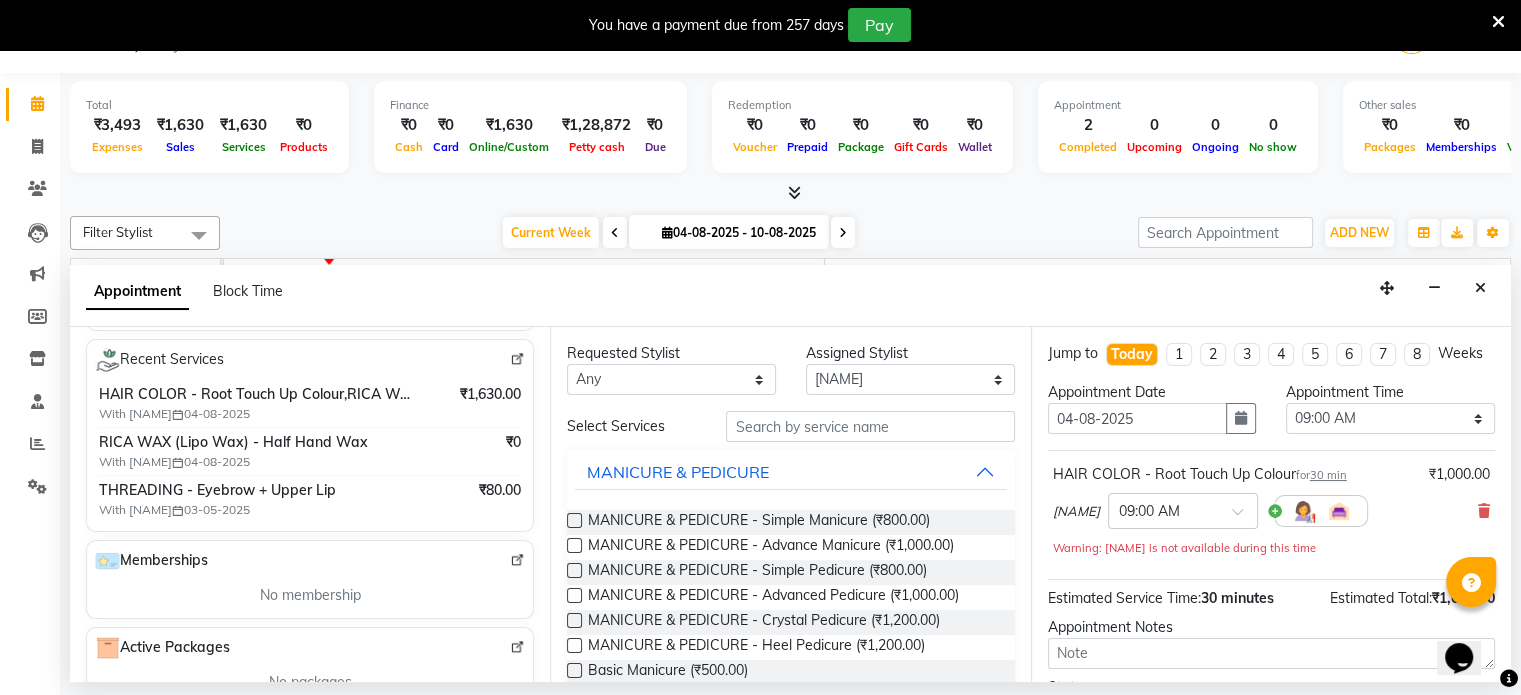 scroll, scrollTop: 354, scrollLeft: 0, axis: vertical 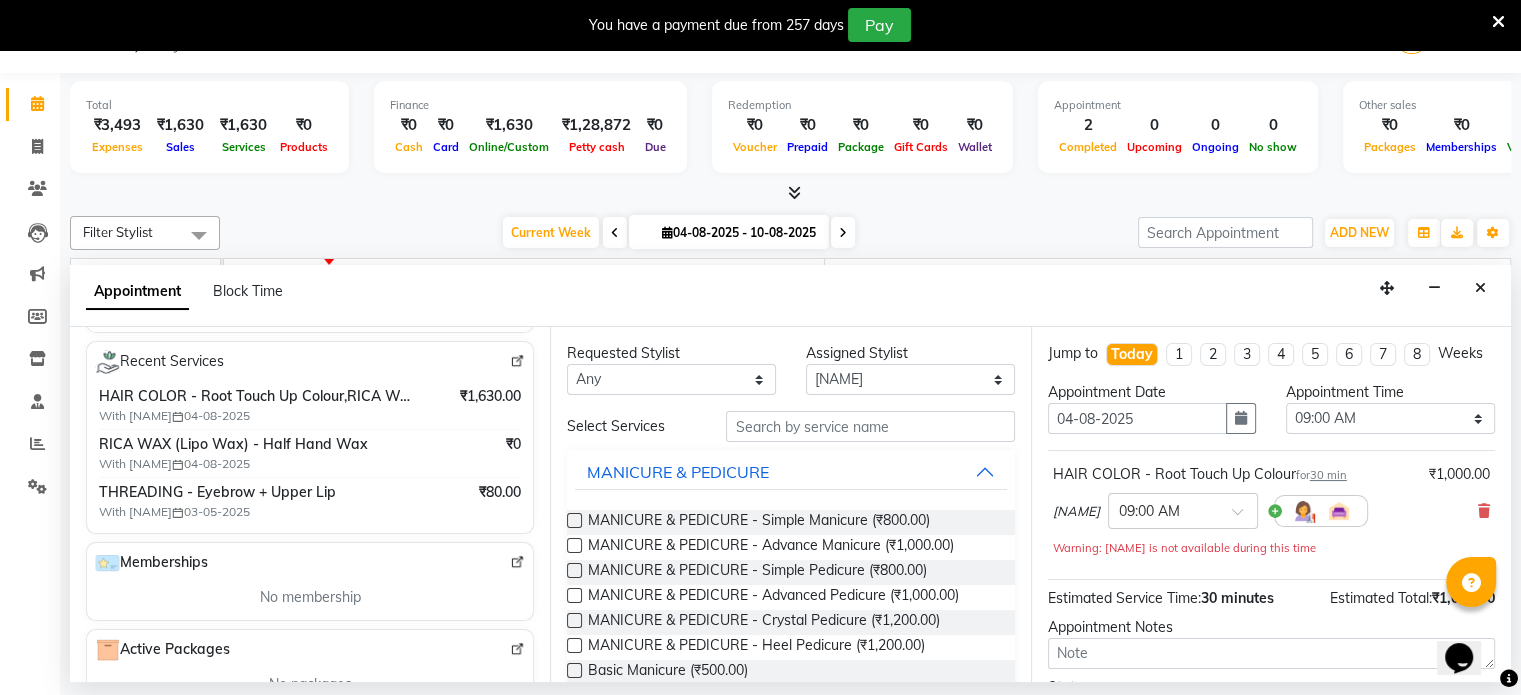 click on "THREADING - Eyebrow + Upper Lip" at bounding box center [257, 492] 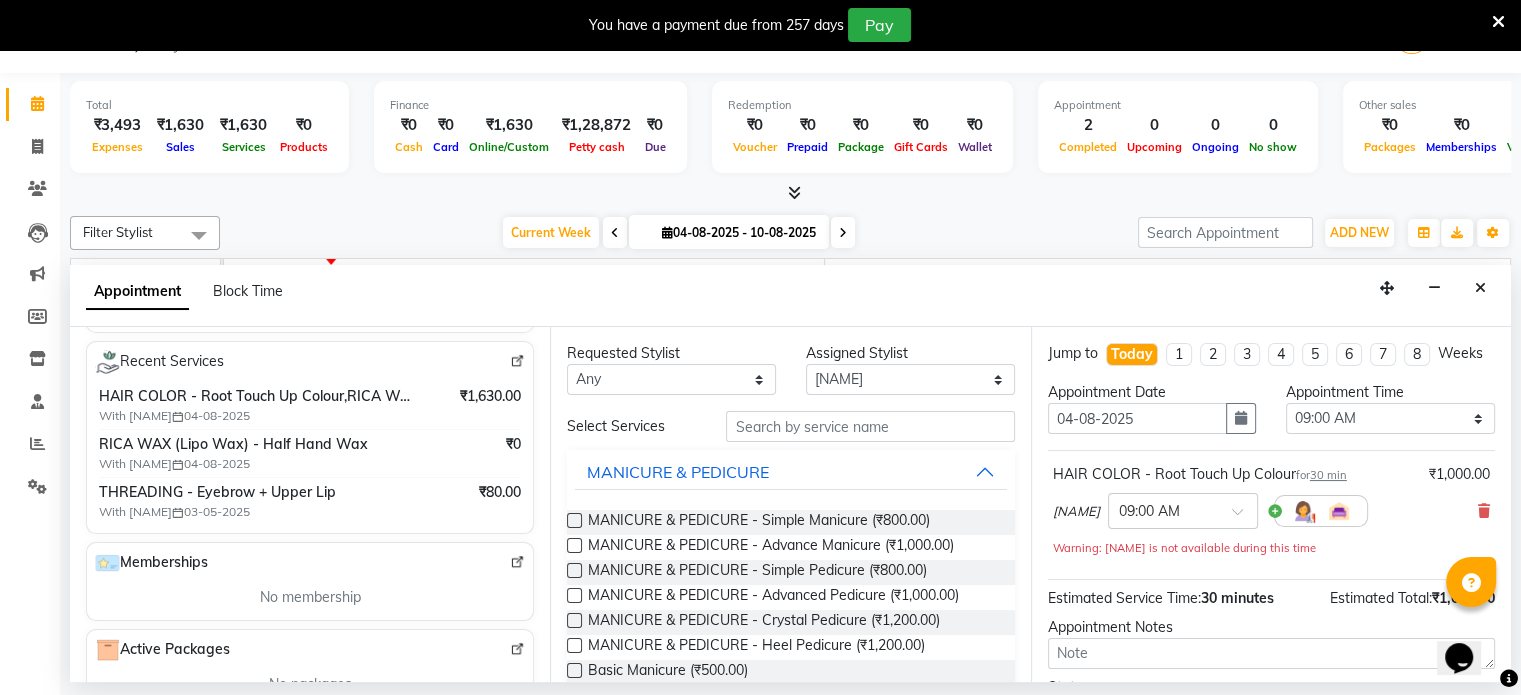 scroll, scrollTop: 50, scrollLeft: 0, axis: vertical 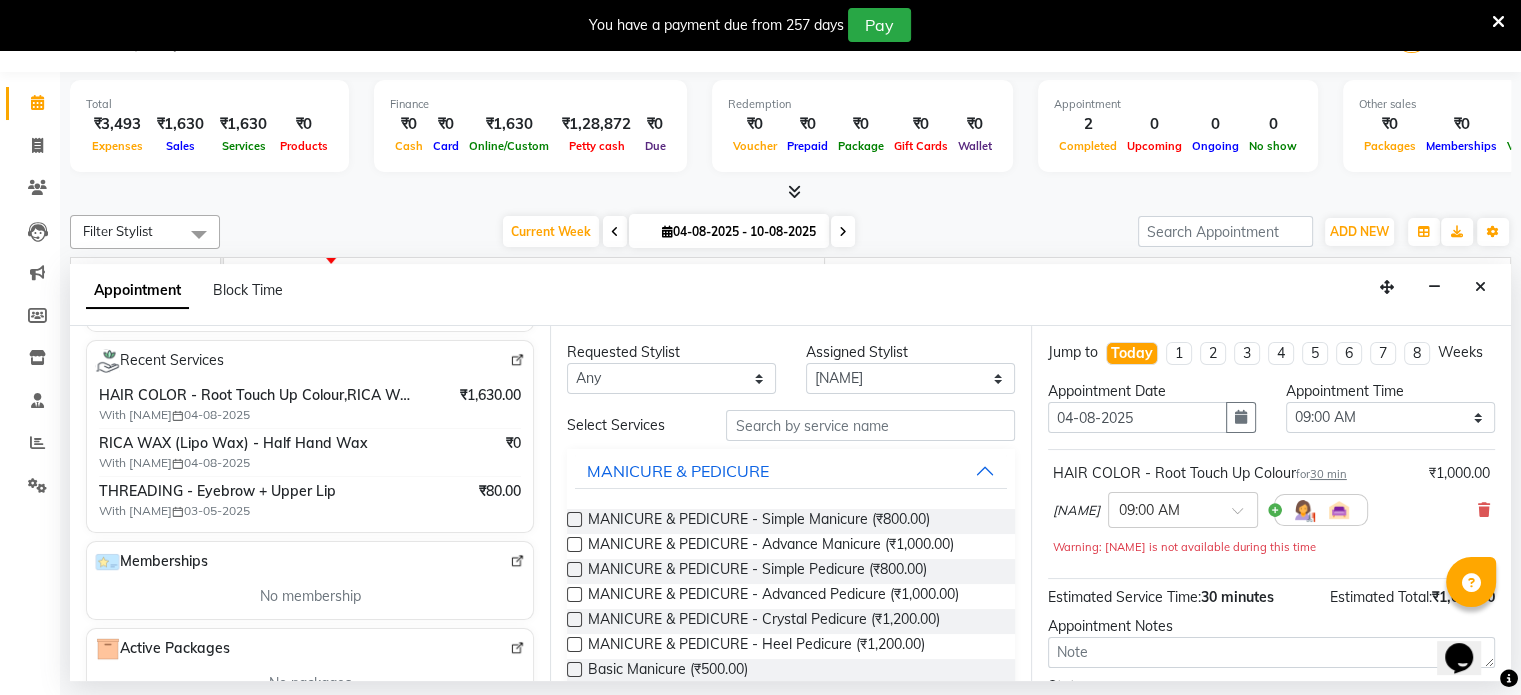 click on "Recent Services HAIR COLOR - Root Touch Up Colour,RICA WAX (Lipo Wax) - Under Arm Wax,THREADING - Eyebrow + Upper Lip With [NAME]   04-08-2025 ₹1,630.00 RICA WAX (Lipo Wax) - Half Hand Wax With [NAME]   04-08-2025 ₹0 THREADING - Eyebrow + Upper Lip With [NAME]   03-05-2025 ₹80.00" at bounding box center [310, 436] 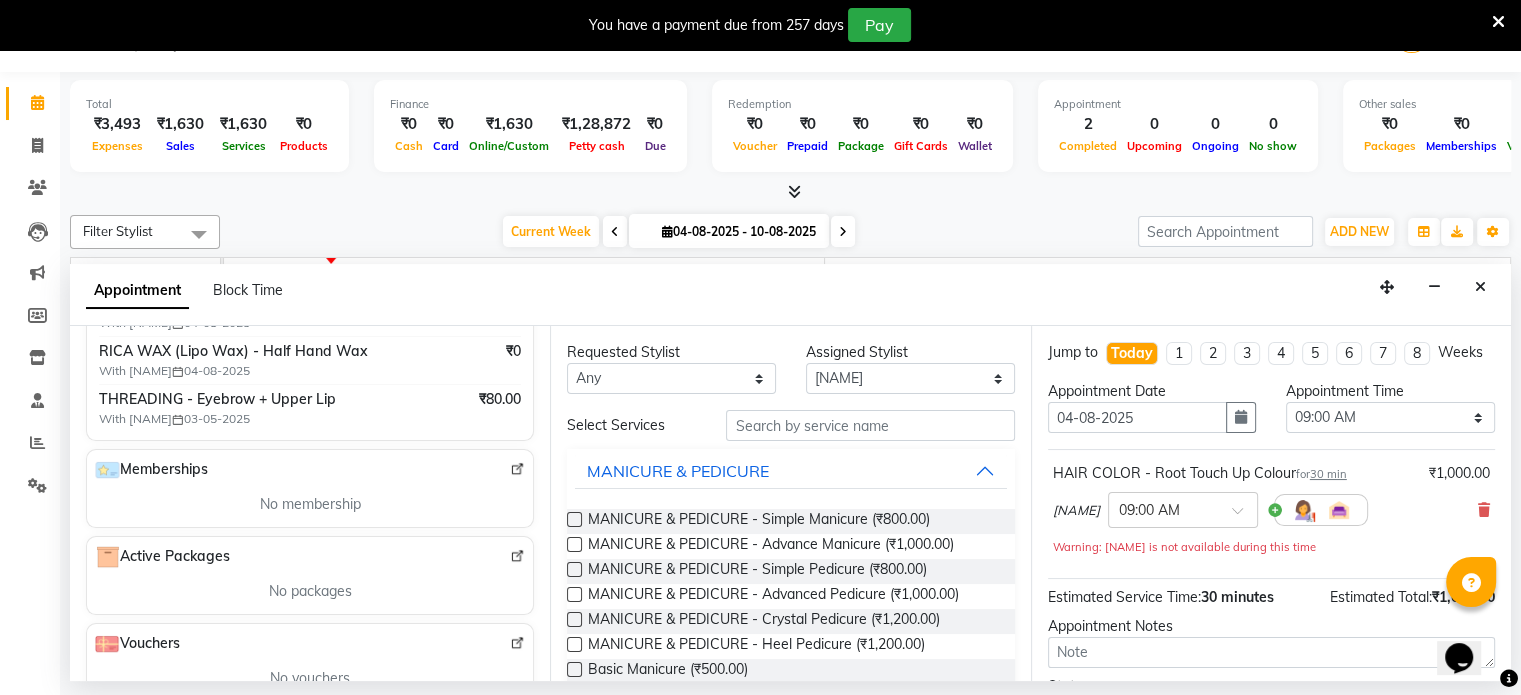 scroll, scrollTop: 445, scrollLeft: 0, axis: vertical 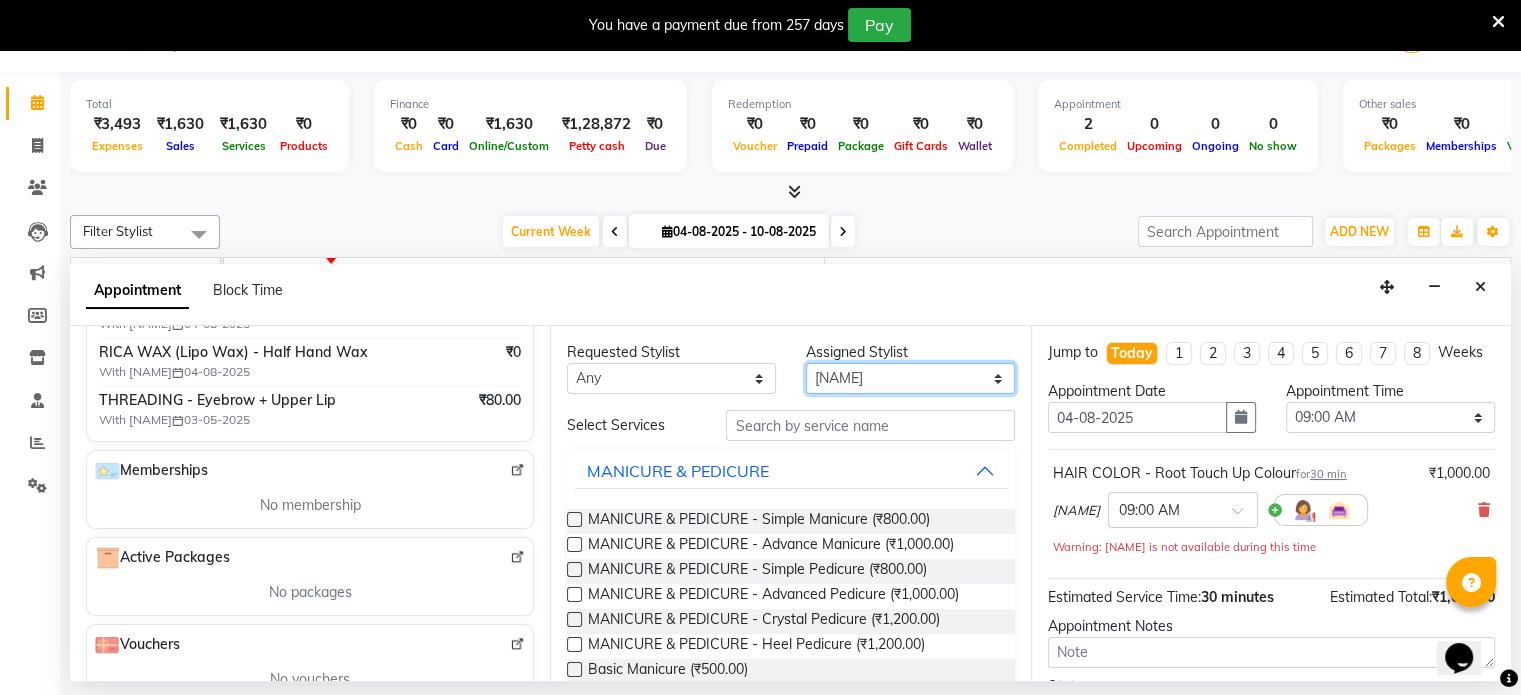 click on "Select [NAME] [NAME] [NAME] [NAME] [NAME] [NAME]" at bounding box center (910, 378) 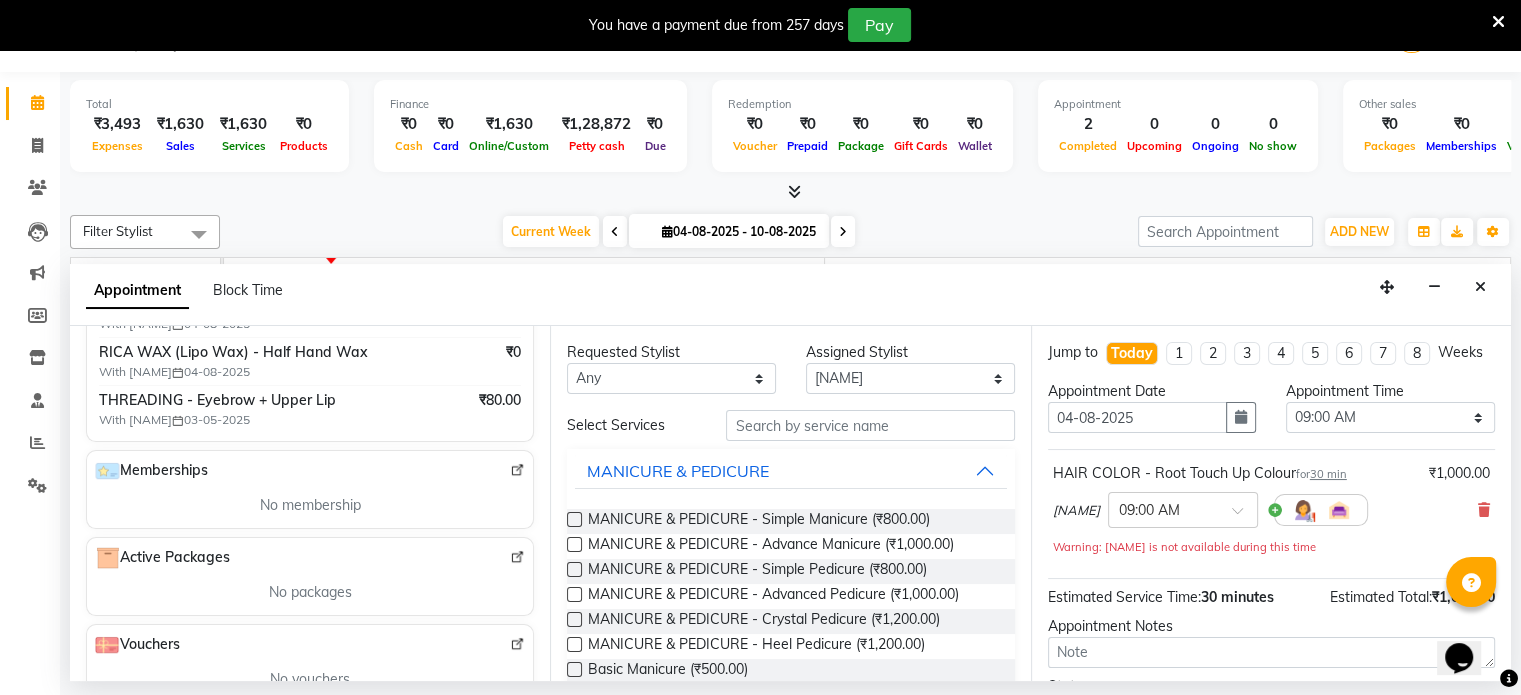 click on "Appointment Block Time" at bounding box center [790, 295] 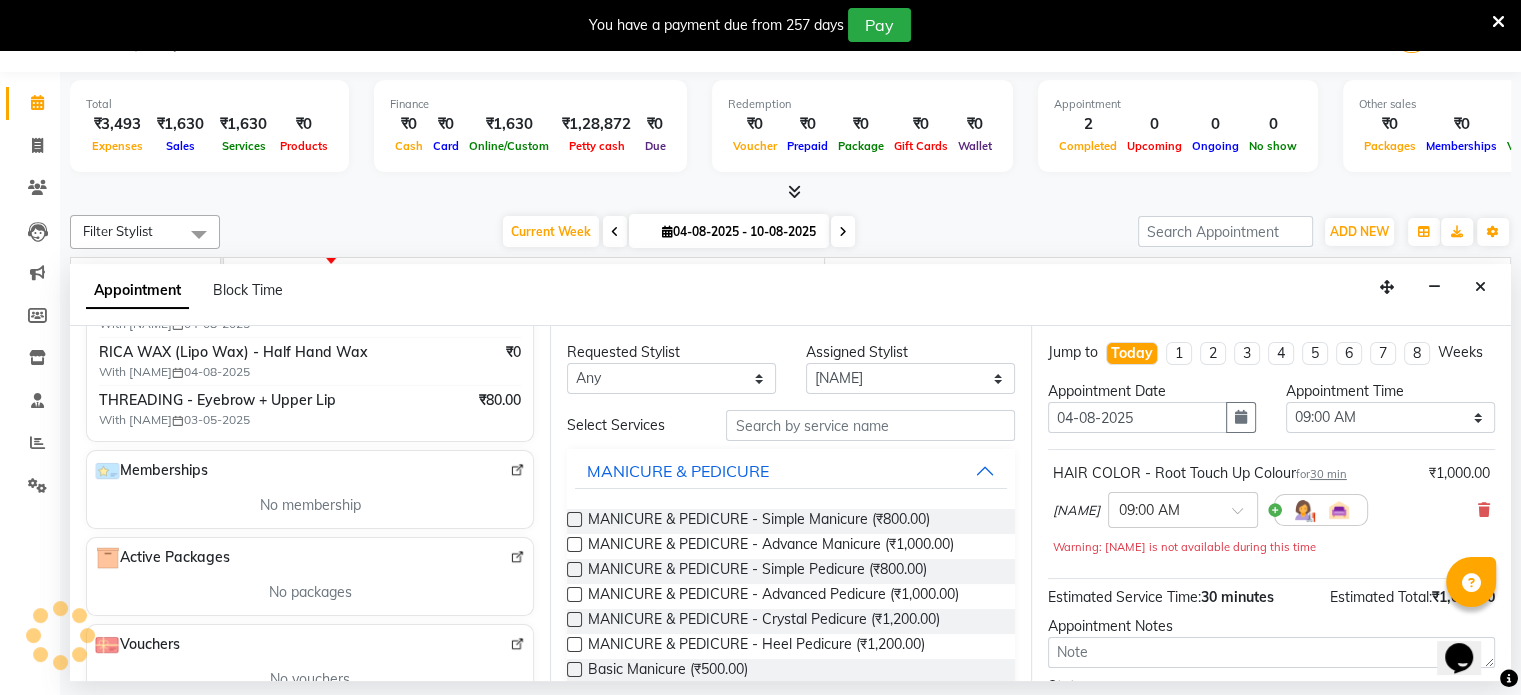 click on "₹80.00" at bounding box center [500, 400] 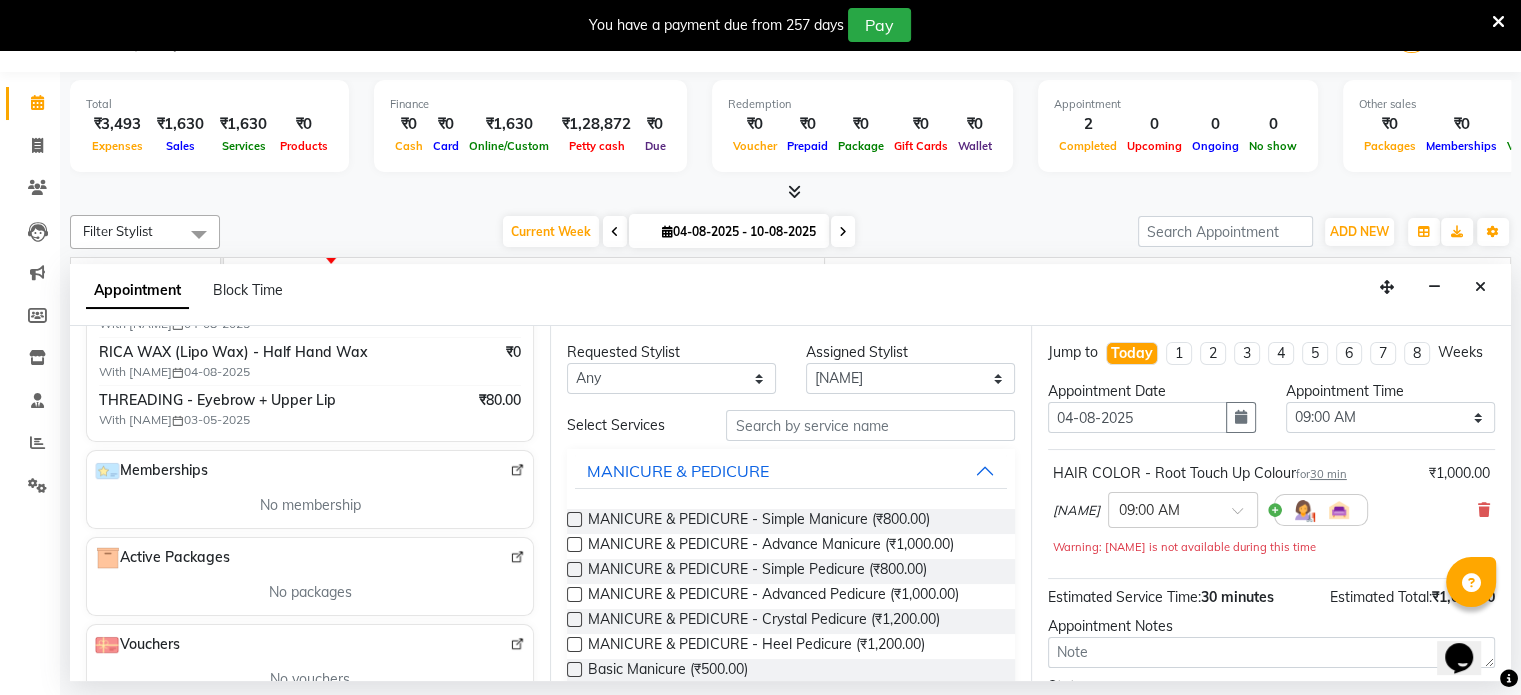 click on "With [NAME]   03-05-2025" at bounding box center (224, 420) 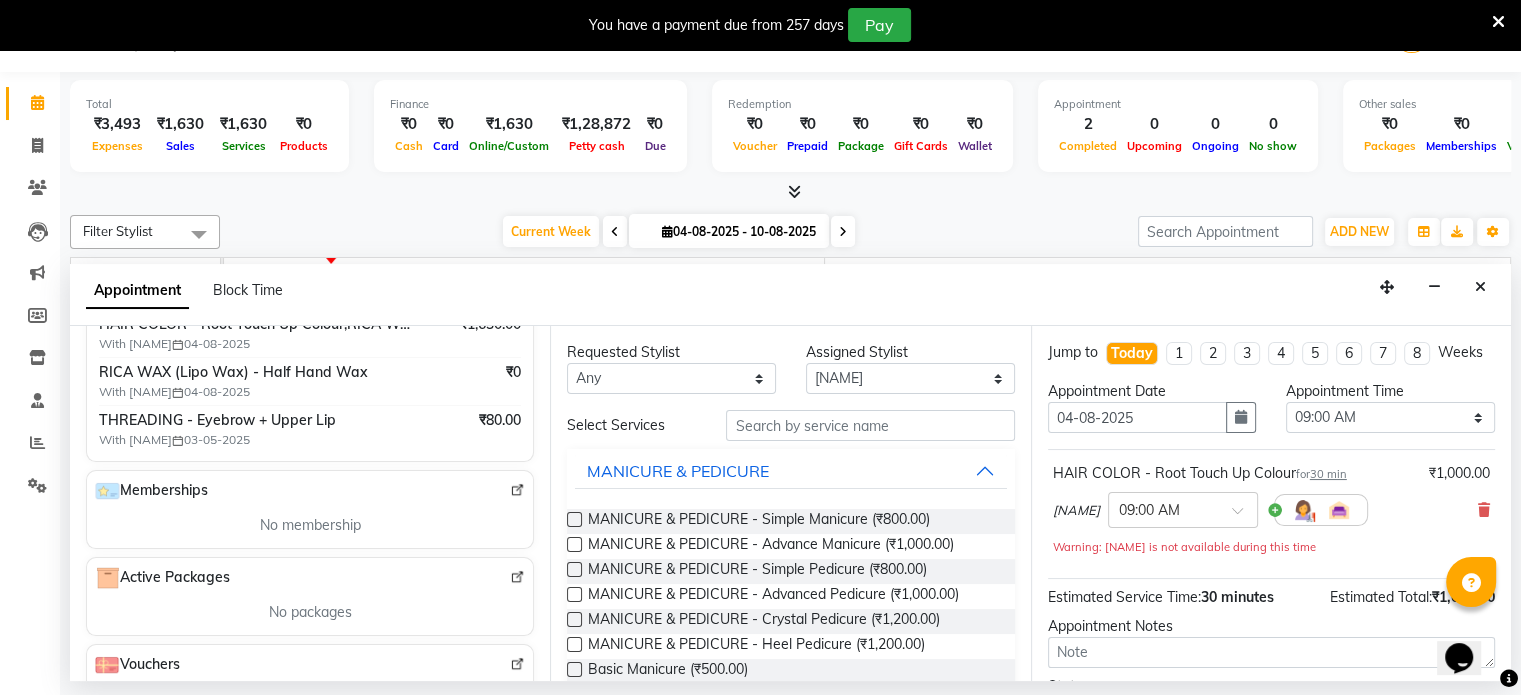 scroll, scrollTop: 424, scrollLeft: 0, axis: vertical 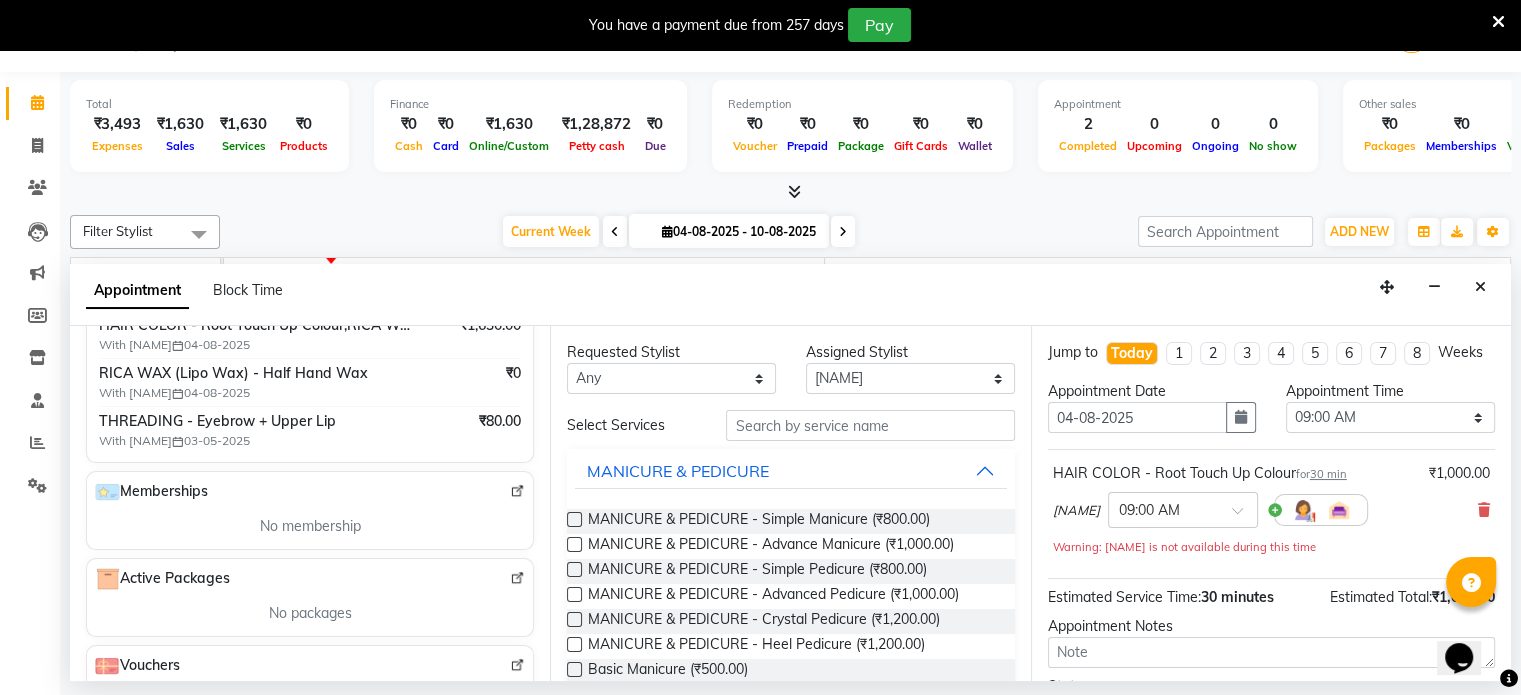 click on "THREADING - Eyebrow + Upper Lip" at bounding box center [257, 421] 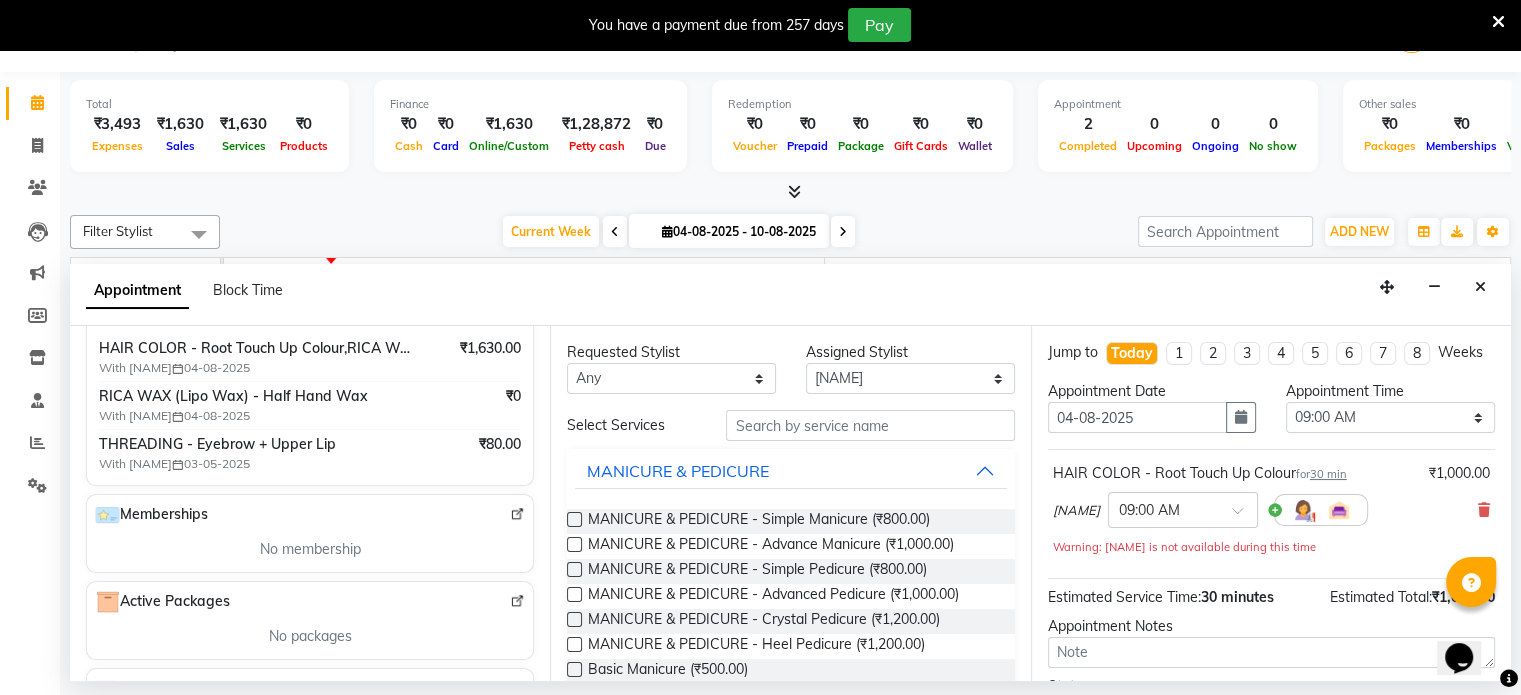 scroll, scrollTop: 400, scrollLeft: 0, axis: vertical 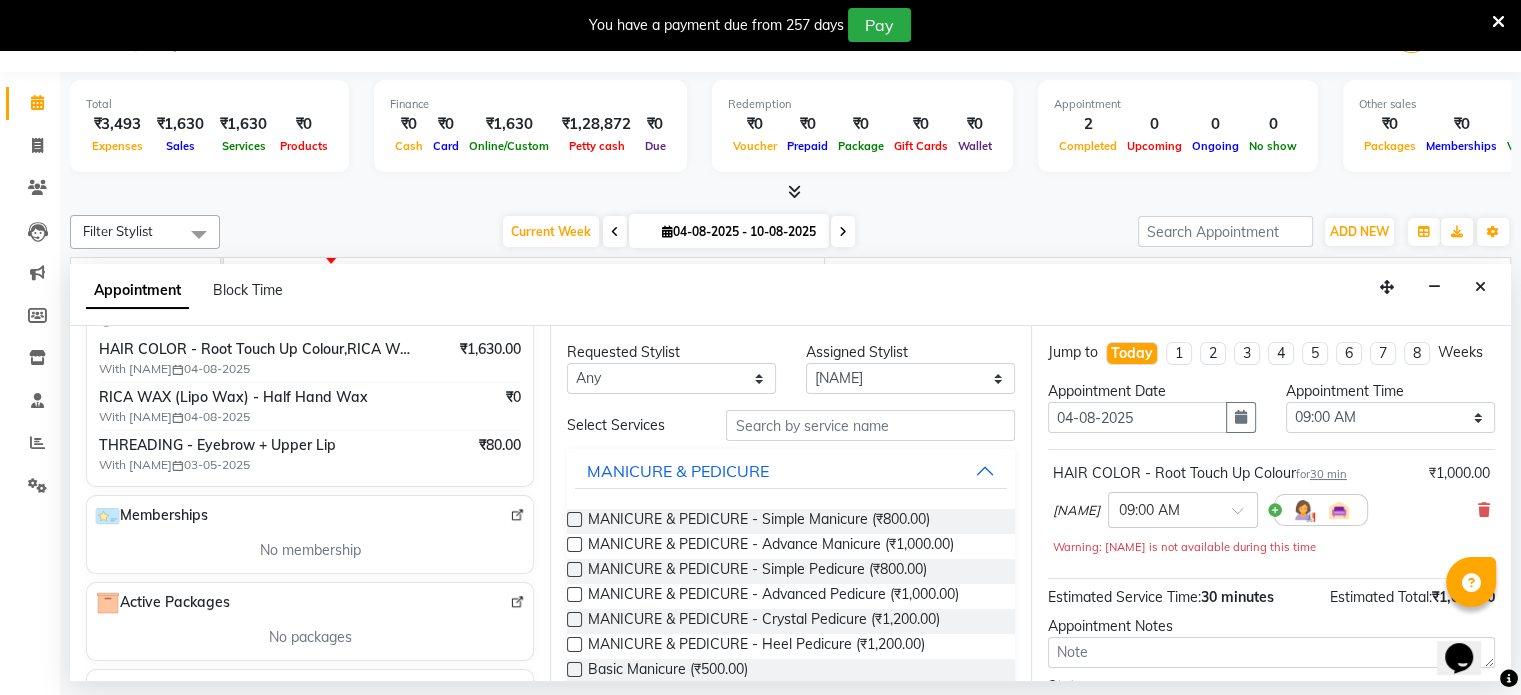 click on "2025-08-04  04-08-2025 - 10-08-2025" at bounding box center [729, 231] 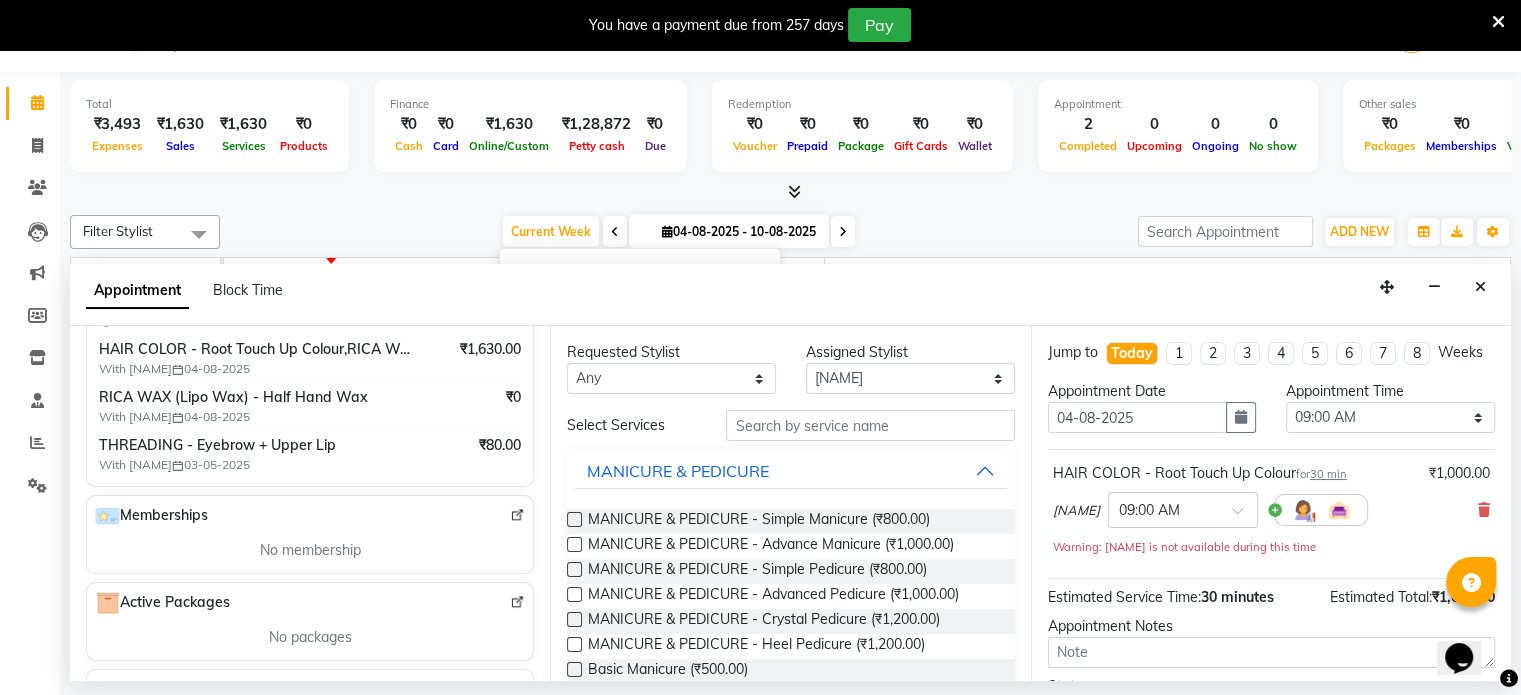 click at bounding box center [843, 232] 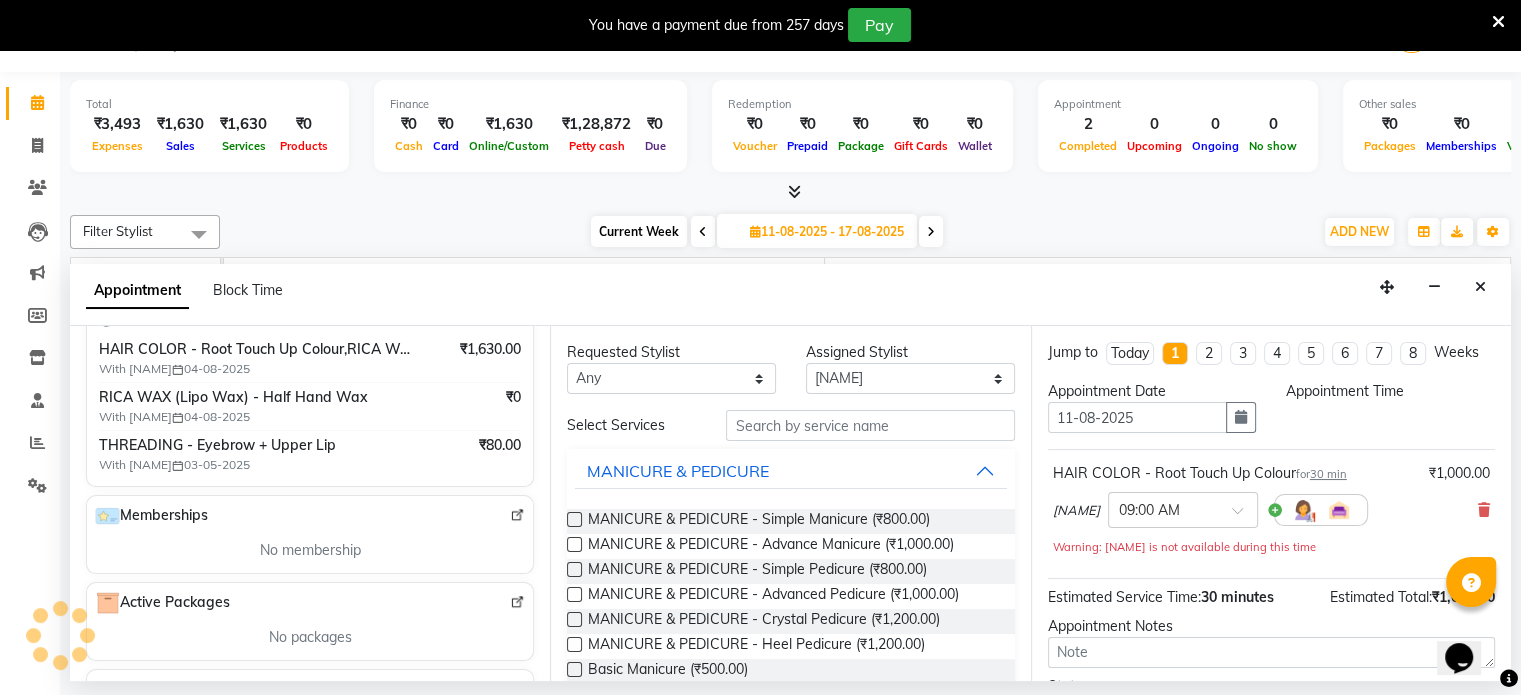scroll, scrollTop: 0, scrollLeft: 0, axis: both 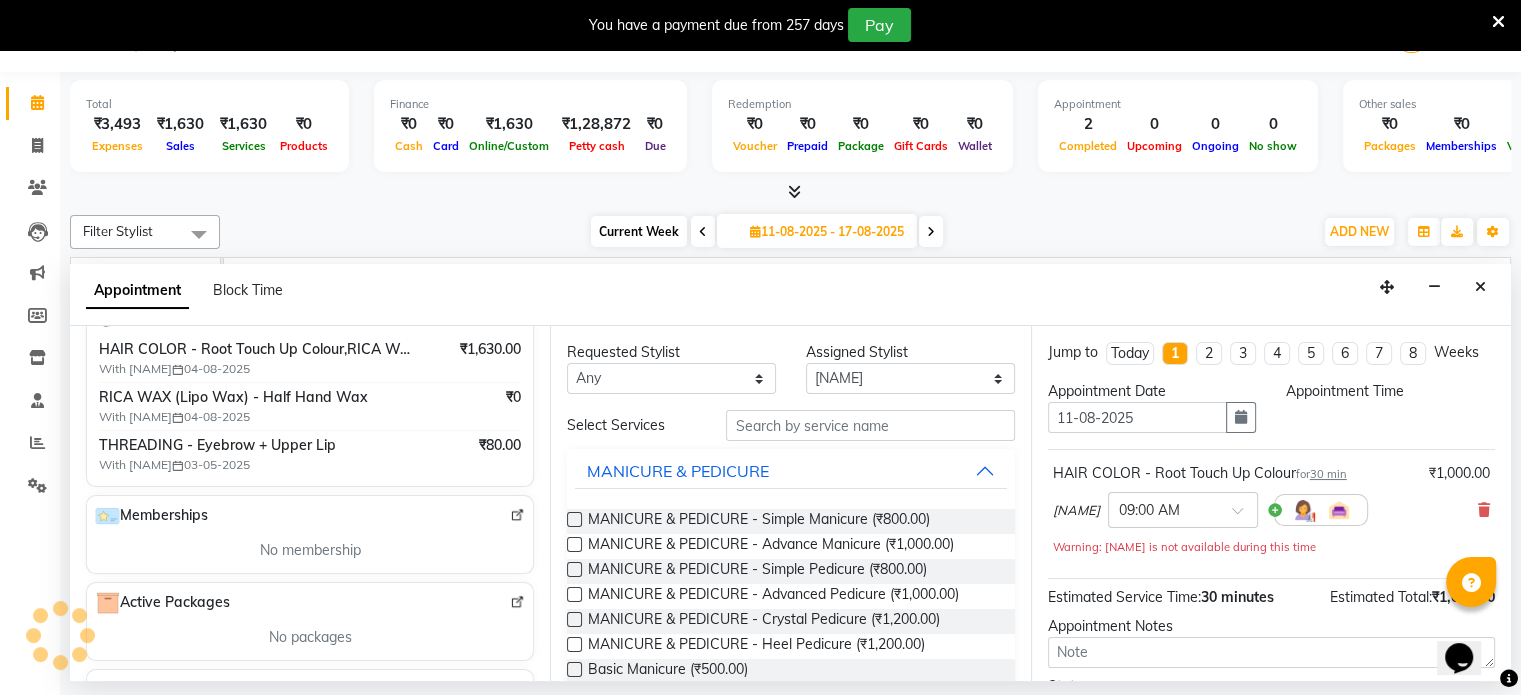 select on "540" 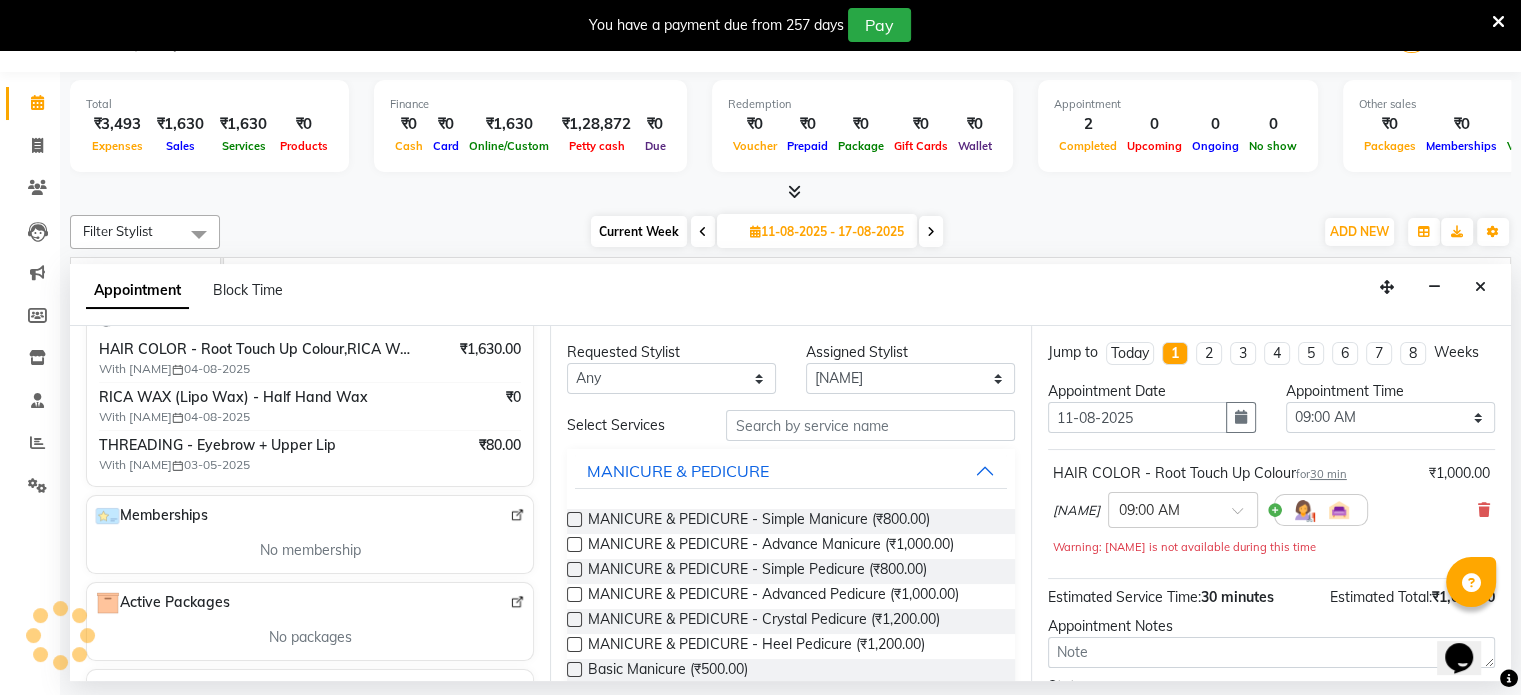 scroll, scrollTop: 0, scrollLeft: 960, axis: horizontal 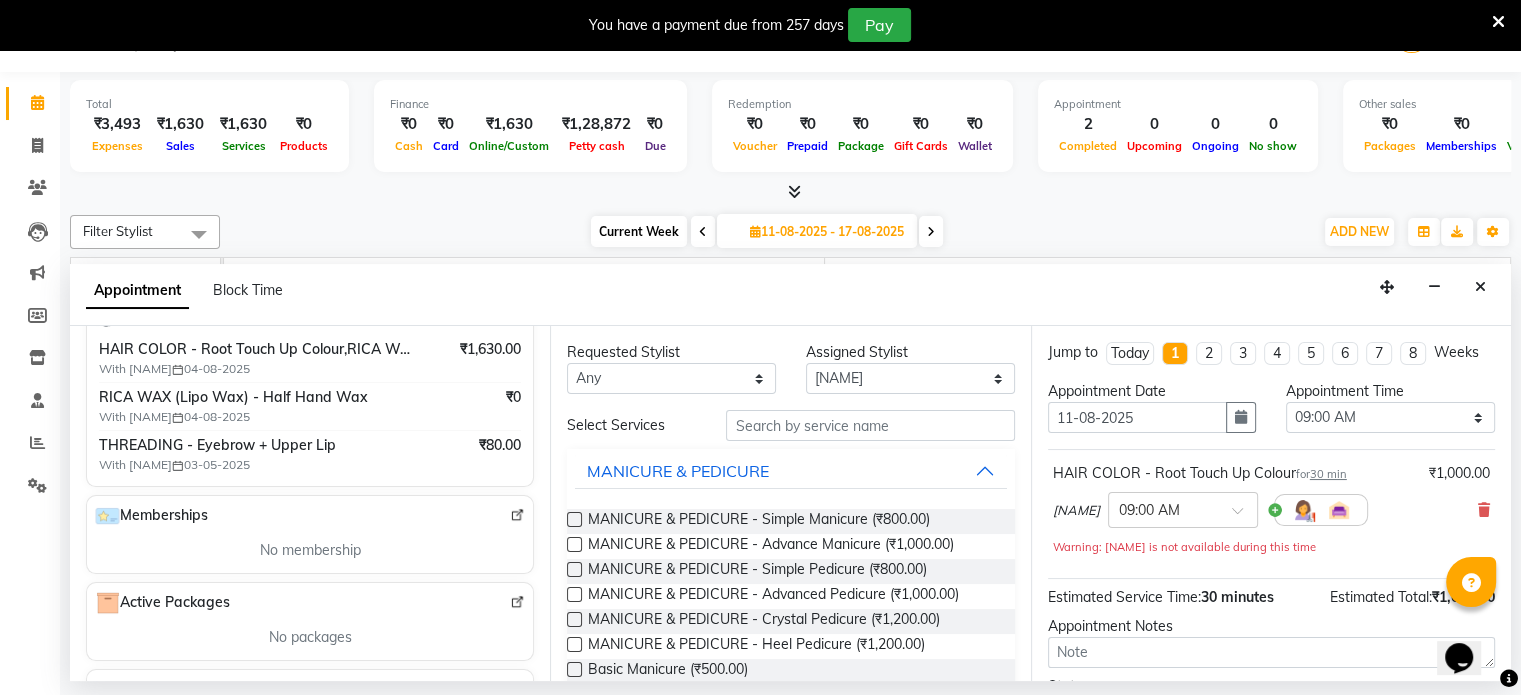 click on "Current Week 2025-08-11  11-08-2025 - 17-08-2025" at bounding box center [766, 232] 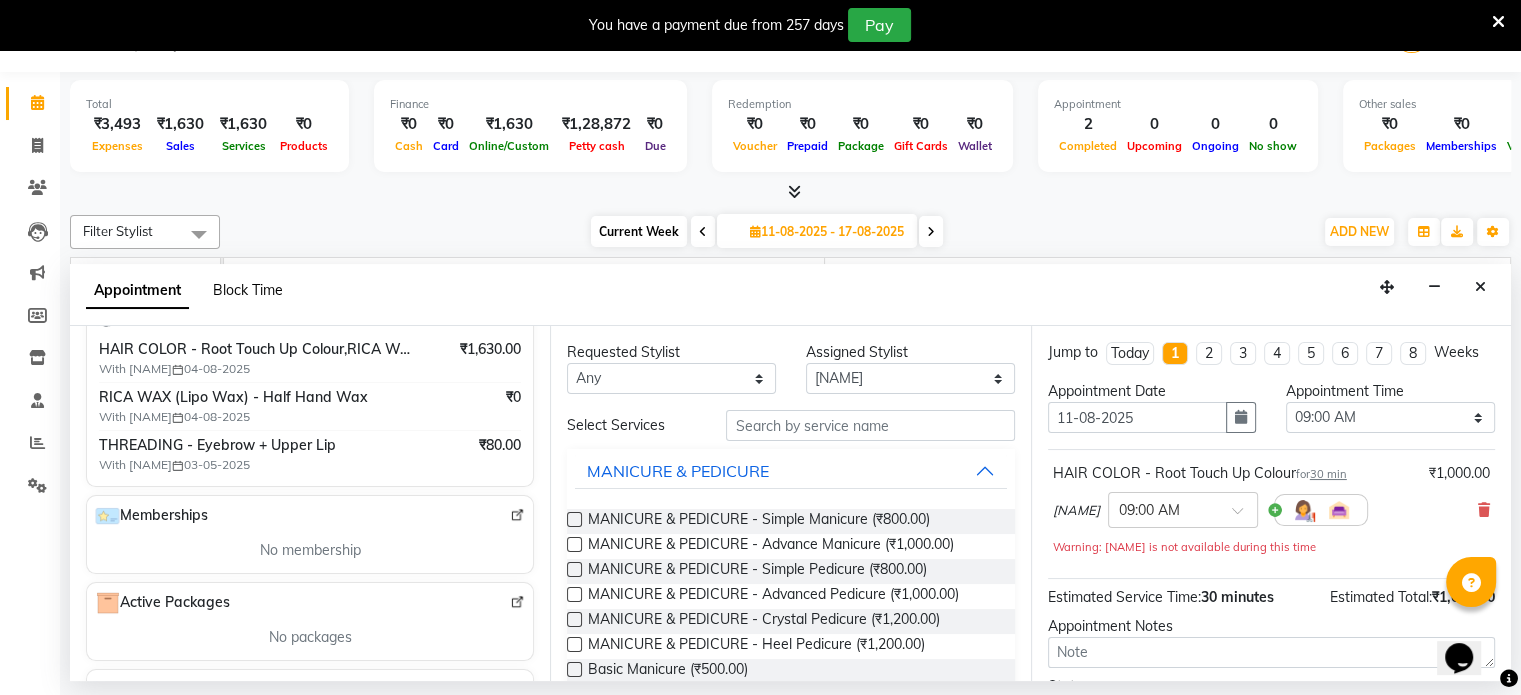 click on "Block Time" at bounding box center (248, 290) 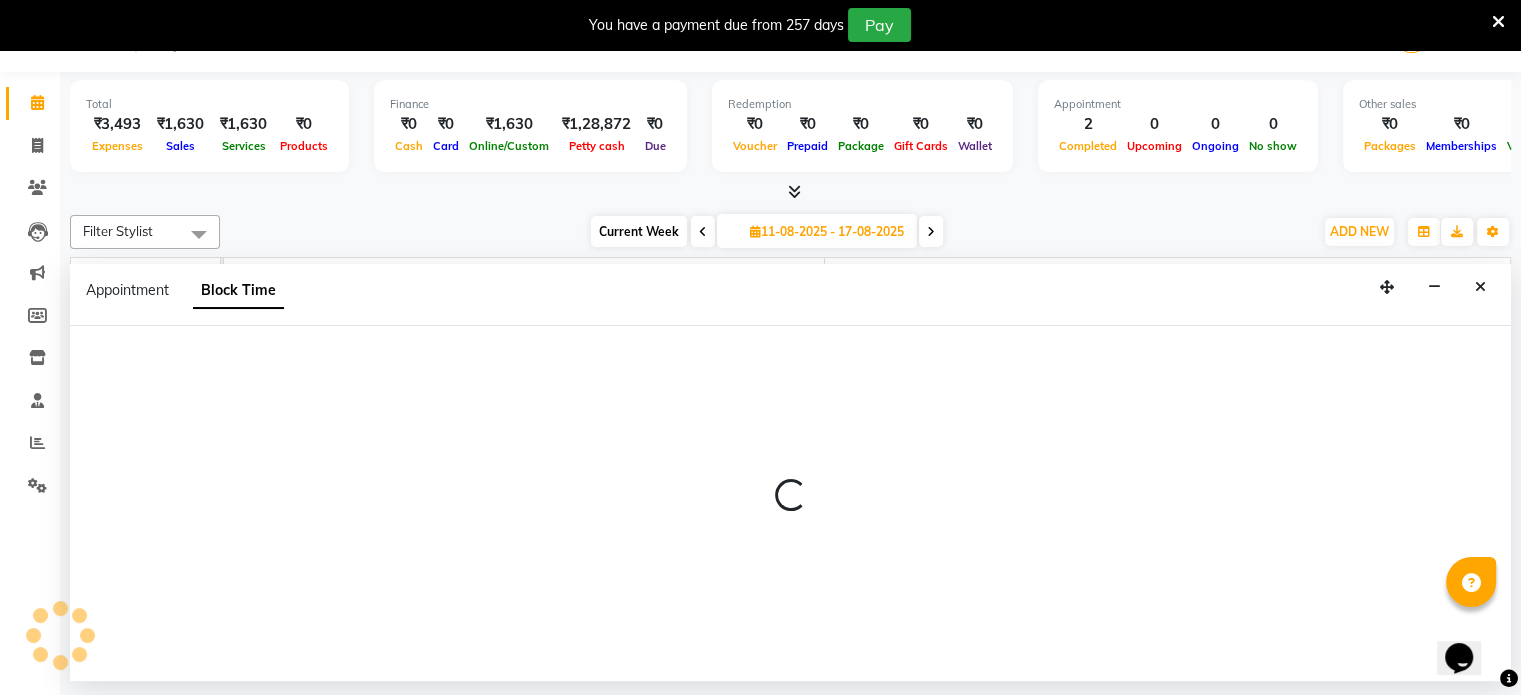 type on "2025-08-04" 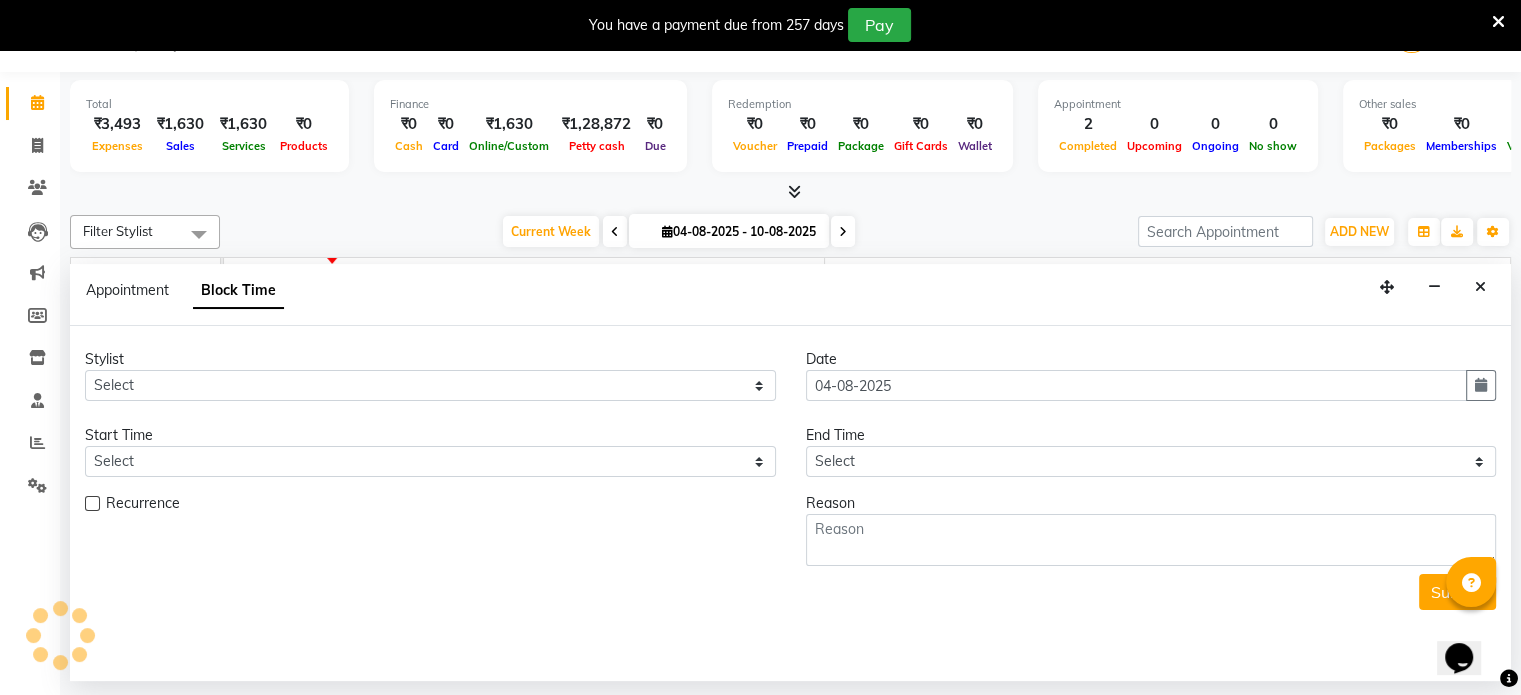 scroll, scrollTop: 0, scrollLeft: 0, axis: both 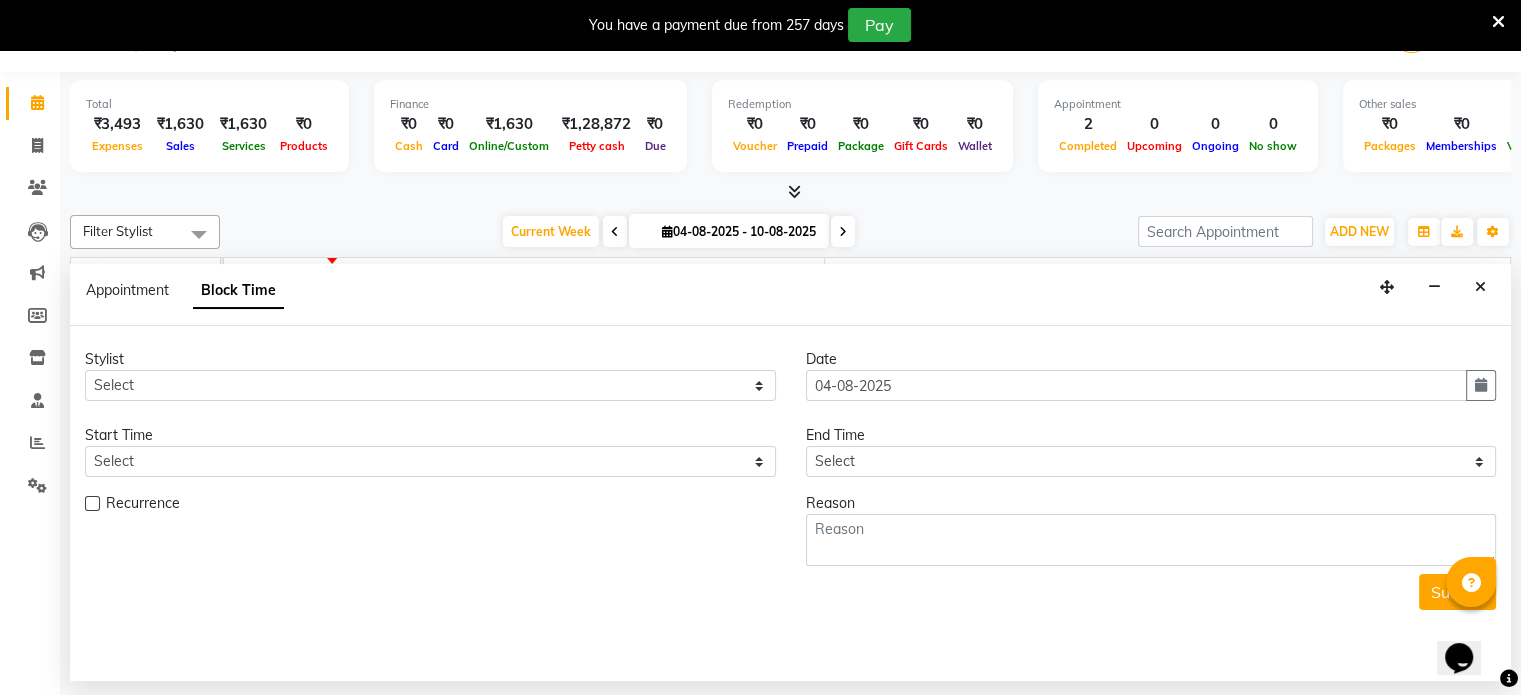 click on "Appointment" at bounding box center (127, 290) 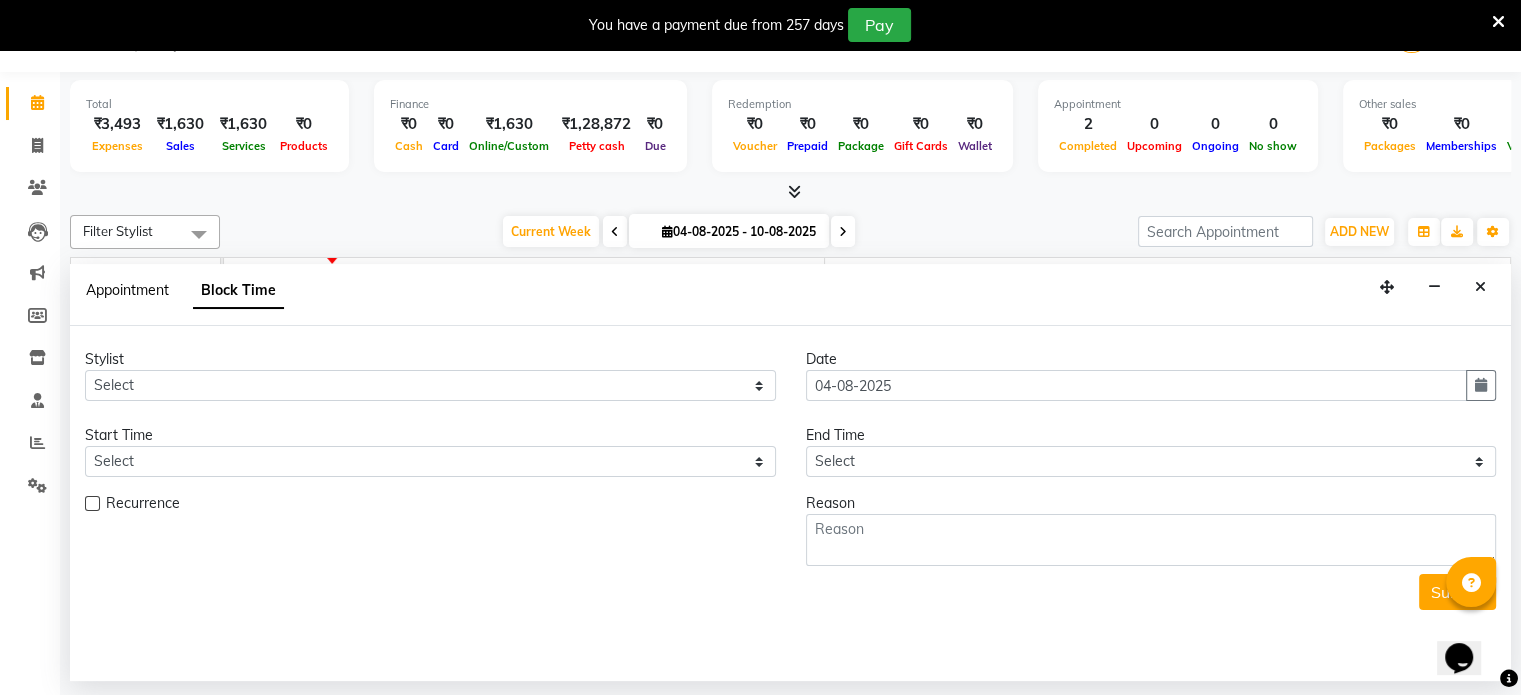 click on "Appointment" at bounding box center (127, 290) 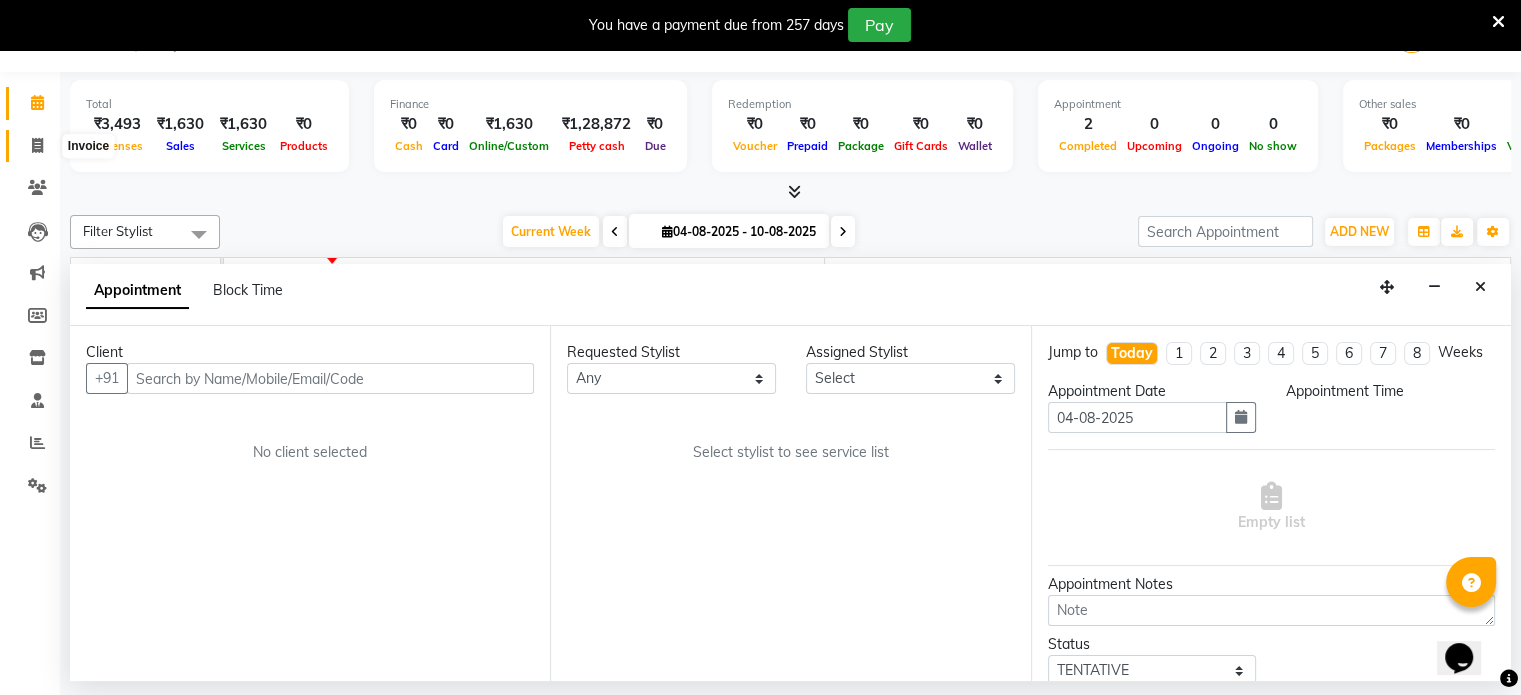click 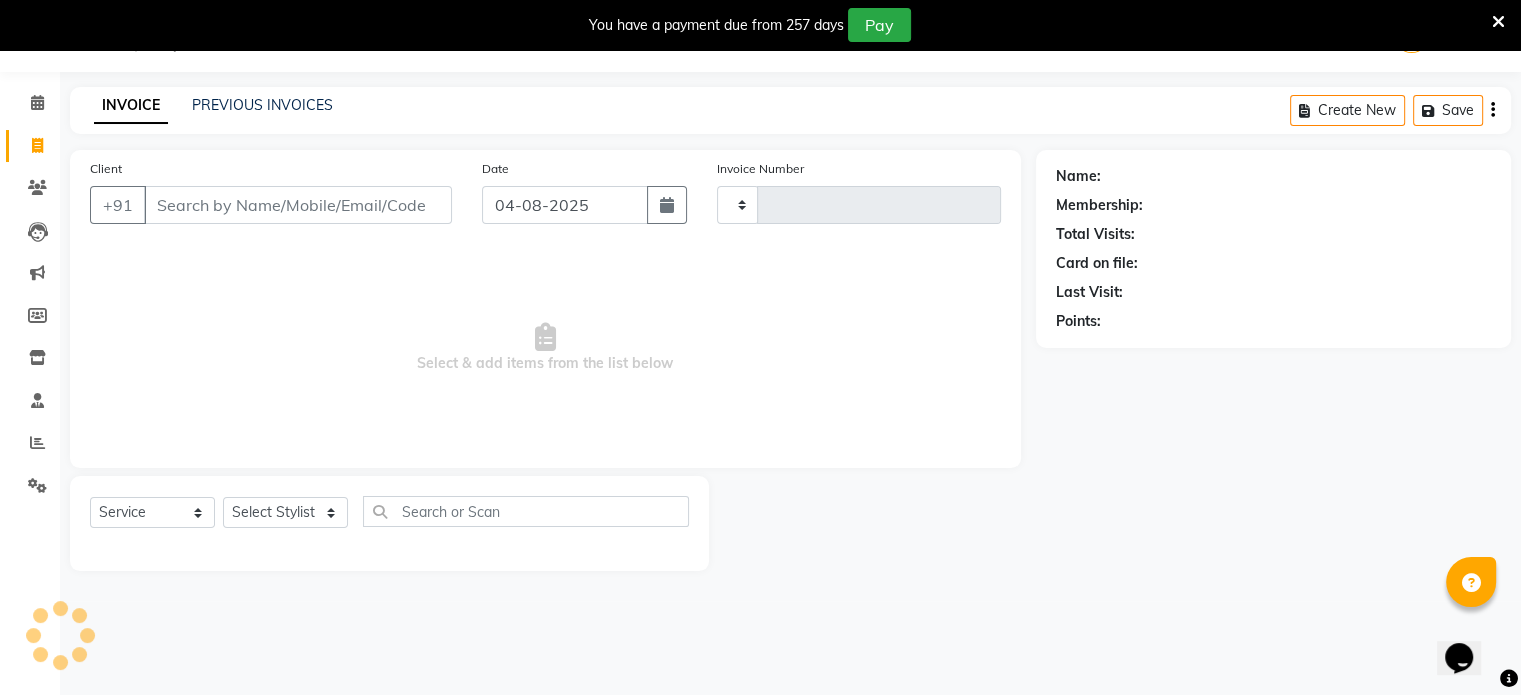 type on "0551" 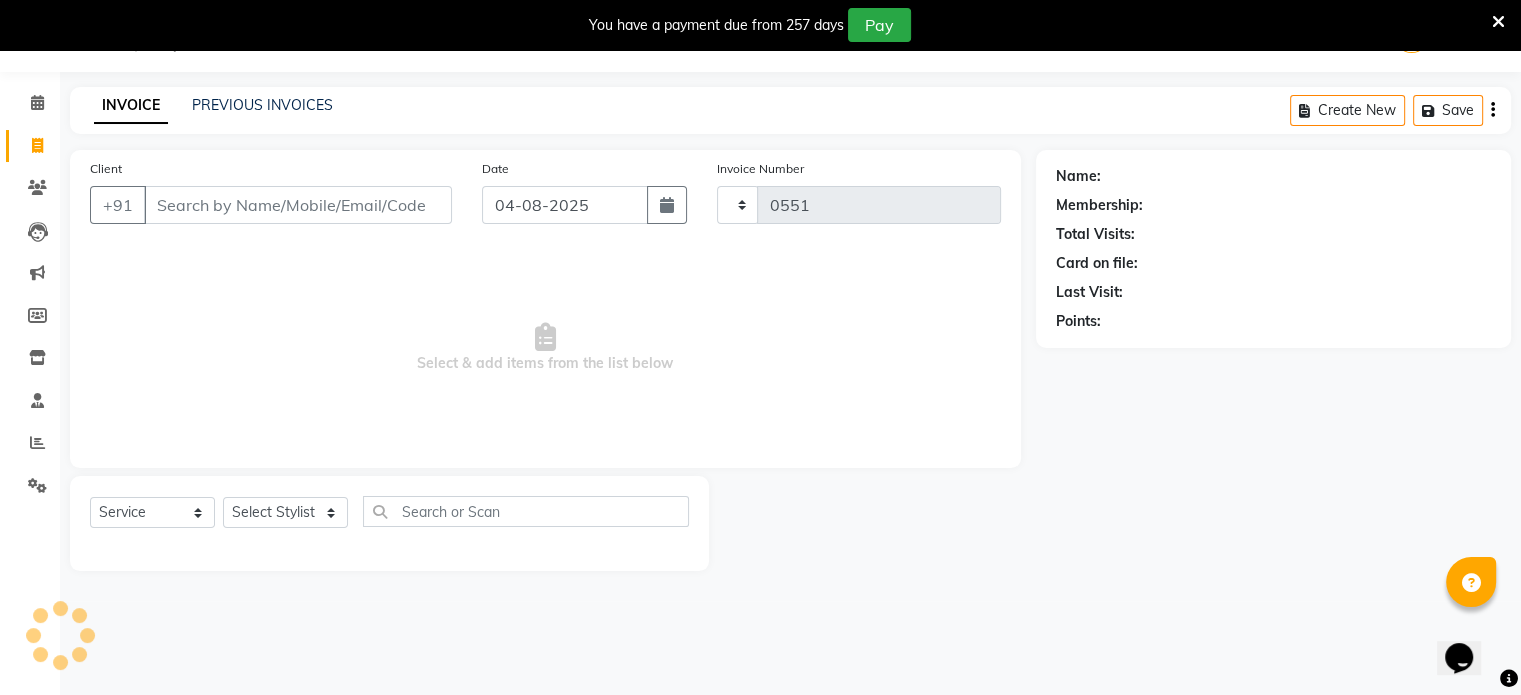 scroll, scrollTop: 0, scrollLeft: 0, axis: both 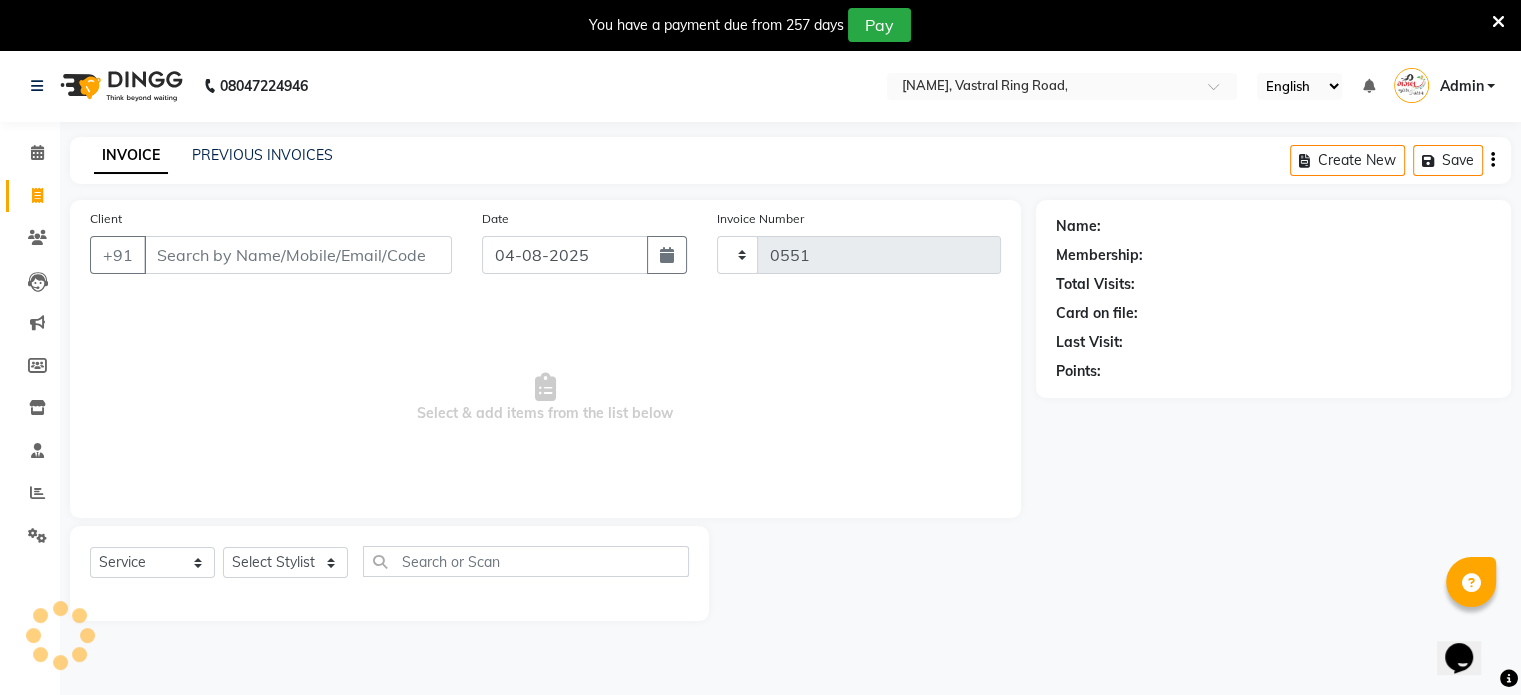 select on "7049" 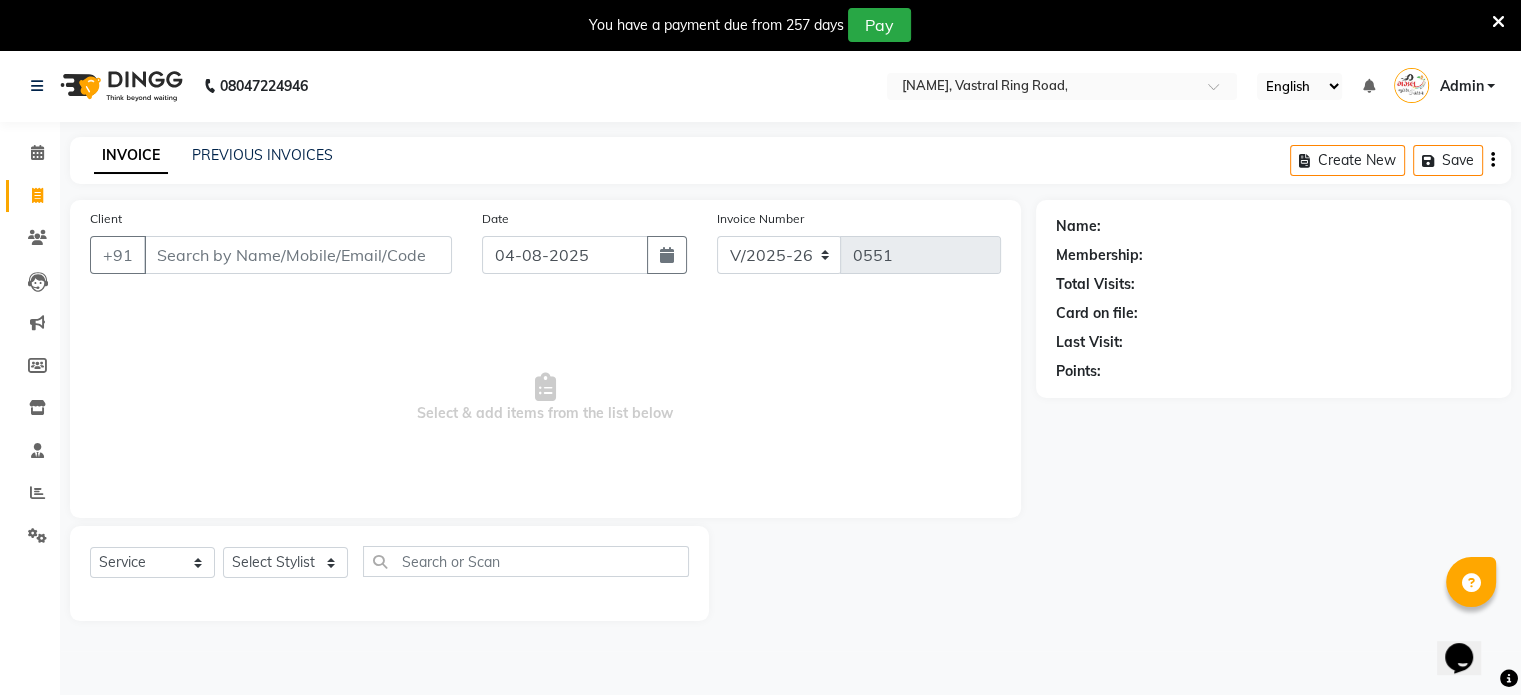 click on "PREVIOUS INVOICES" 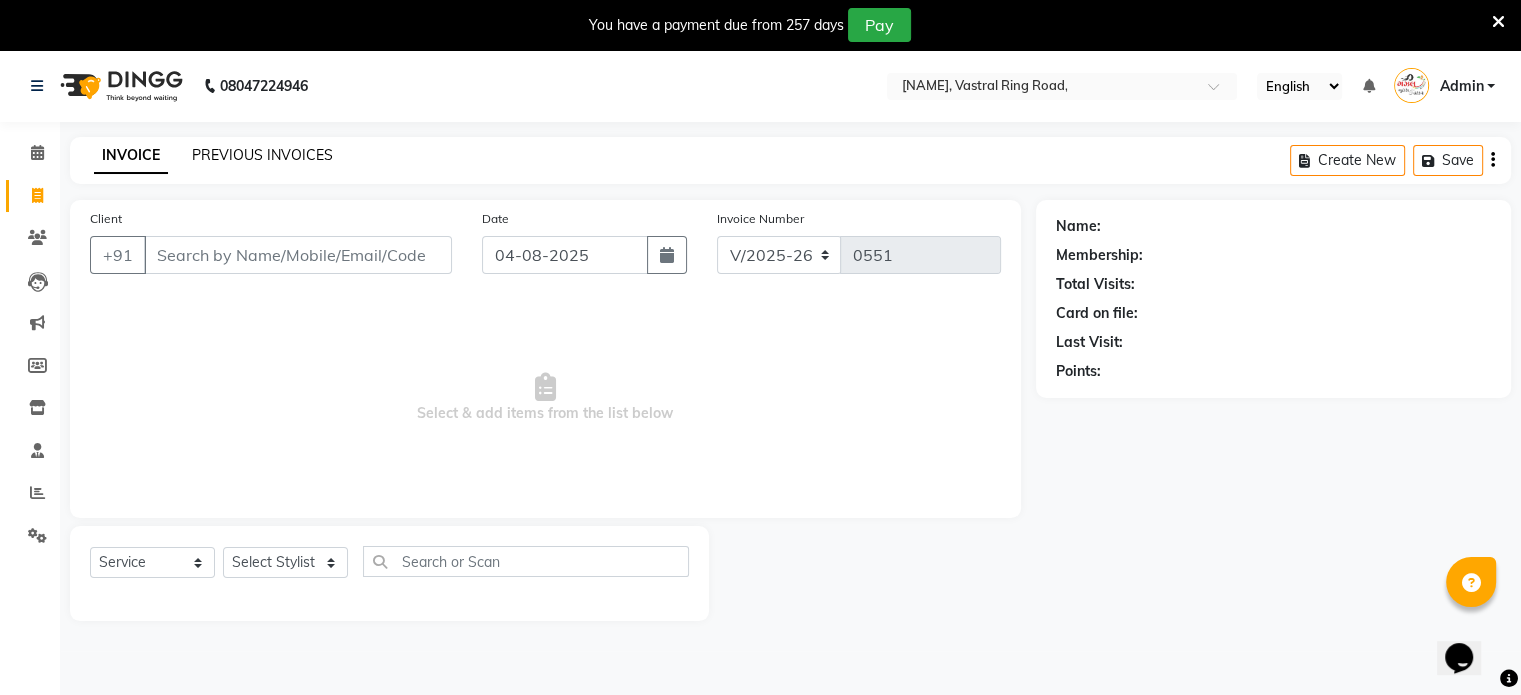 click on "PREVIOUS INVOICES" 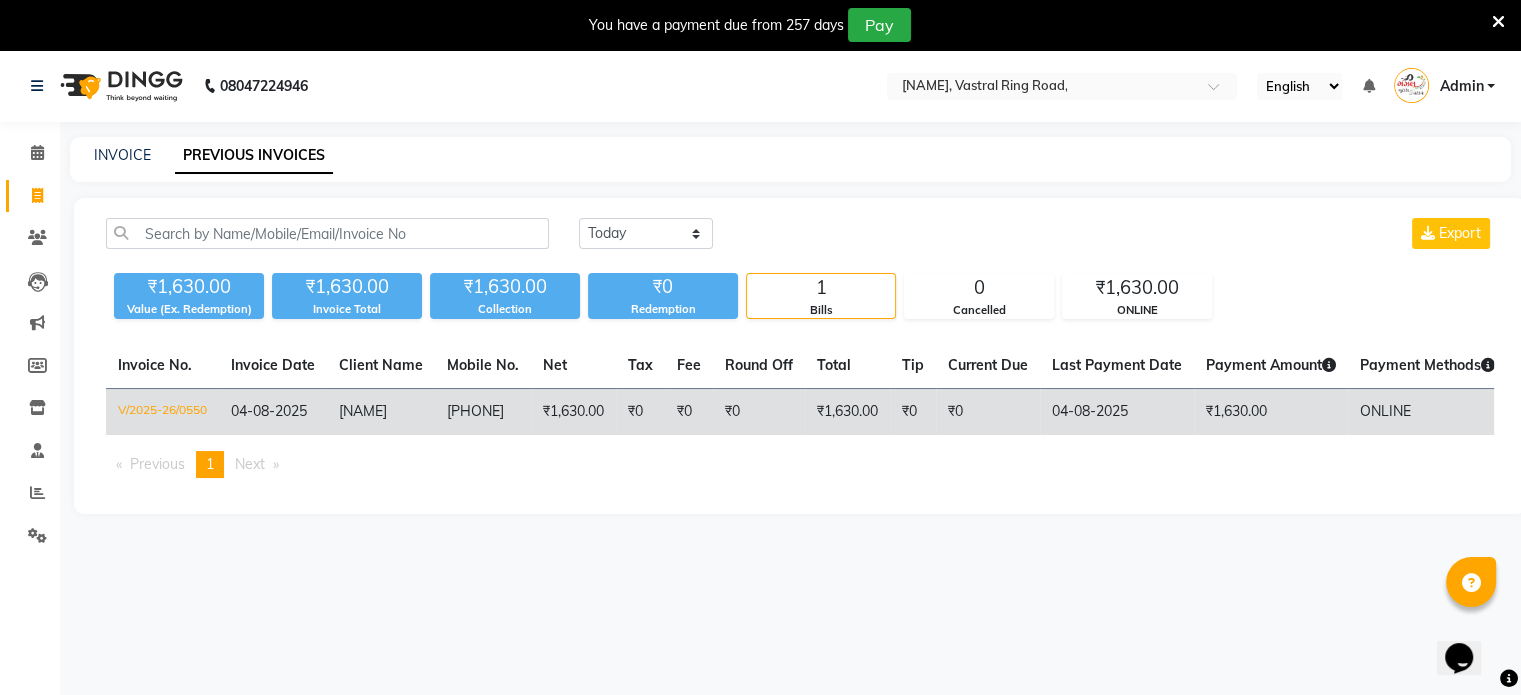 click on "₹1,630.00" 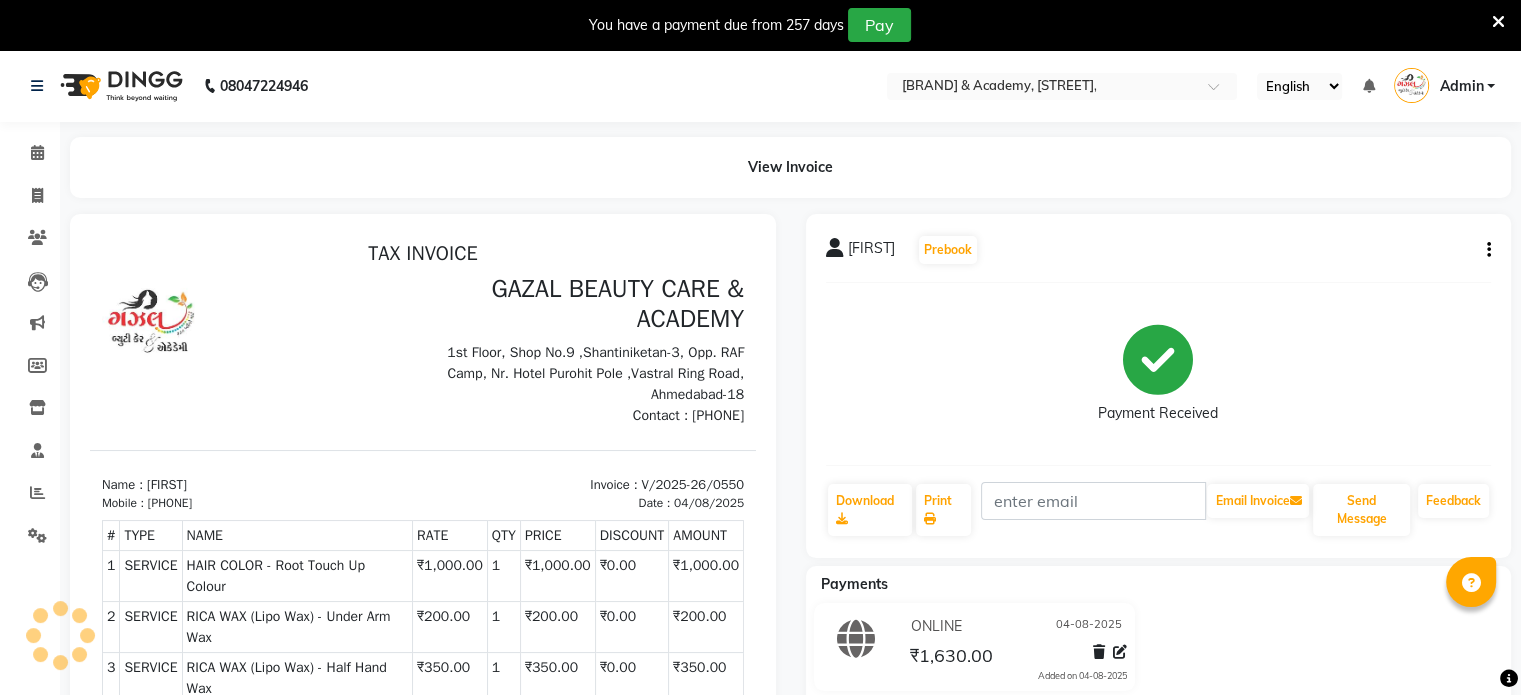 scroll, scrollTop: 0, scrollLeft: 0, axis: both 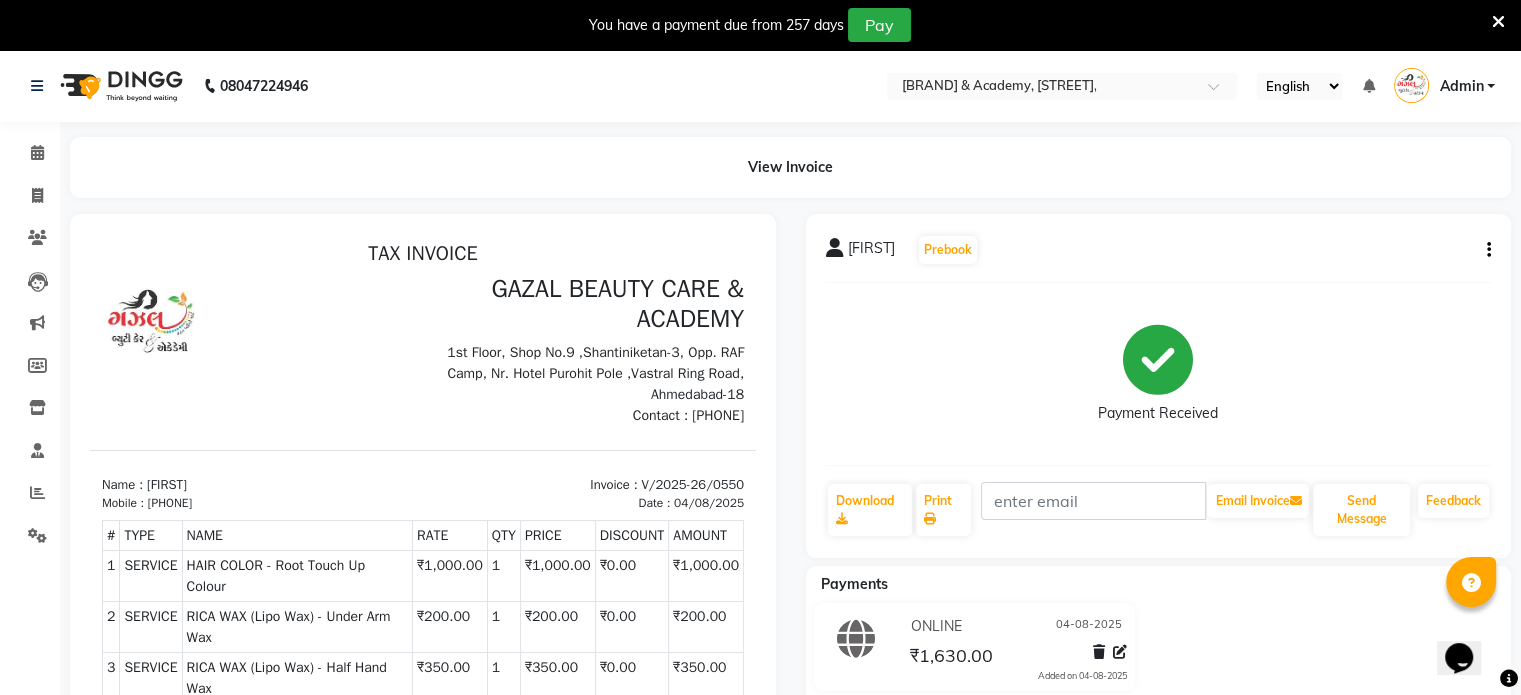 click 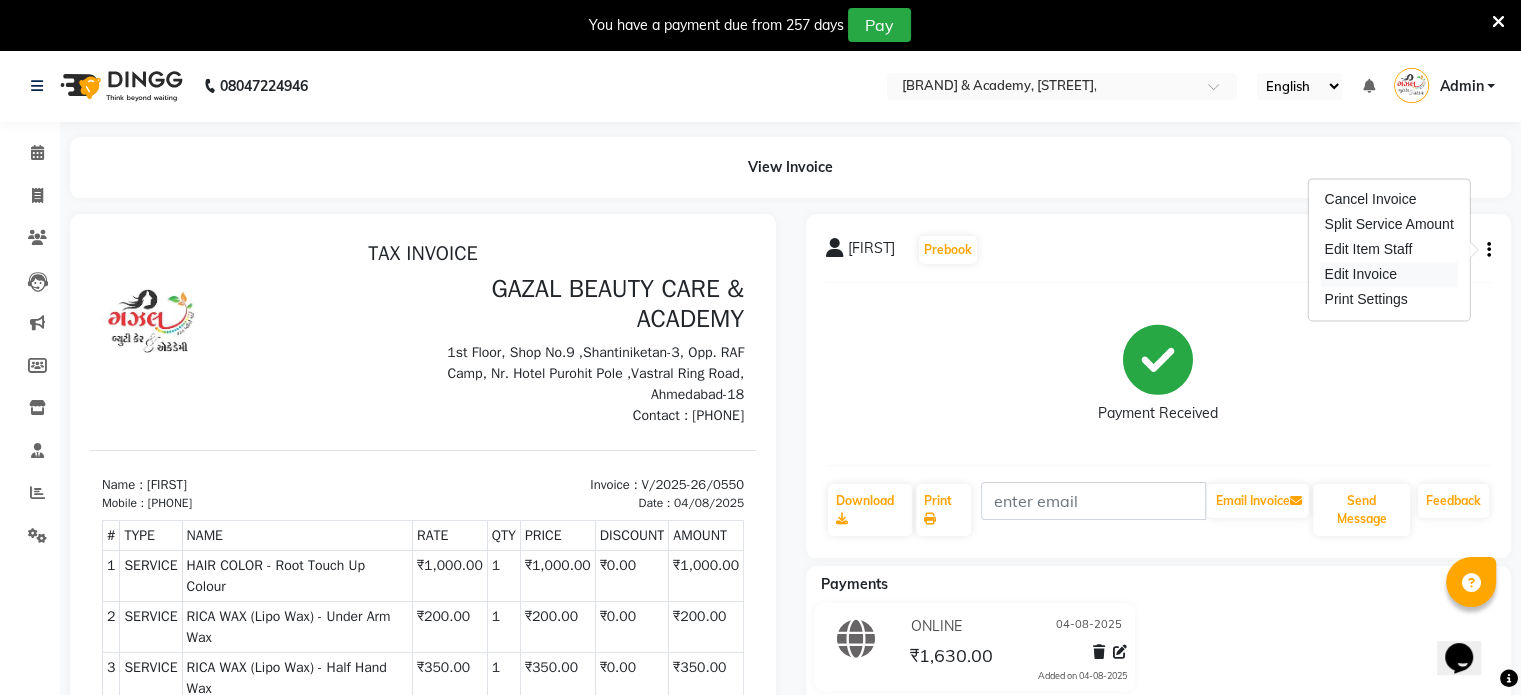 click on "Edit Invoice" at bounding box center [1388, 274] 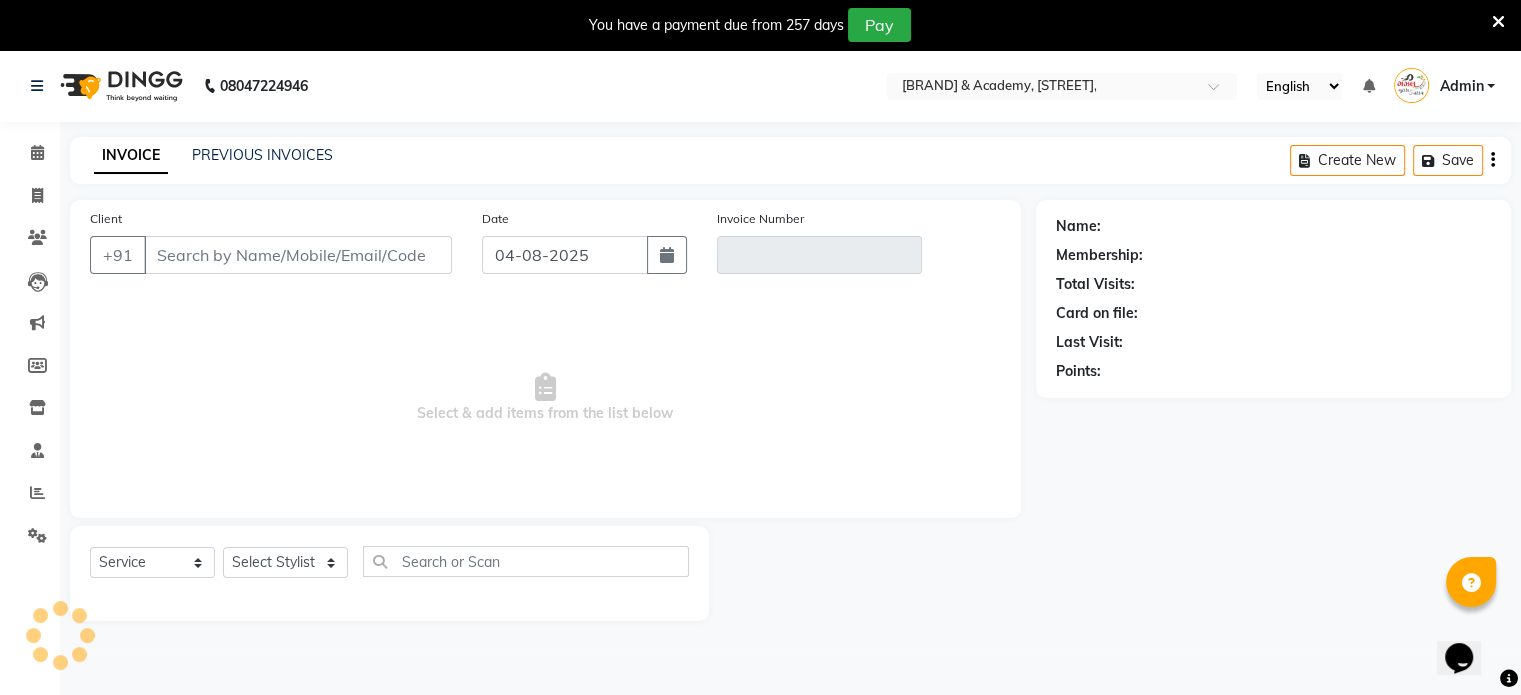 scroll, scrollTop: 50, scrollLeft: 0, axis: vertical 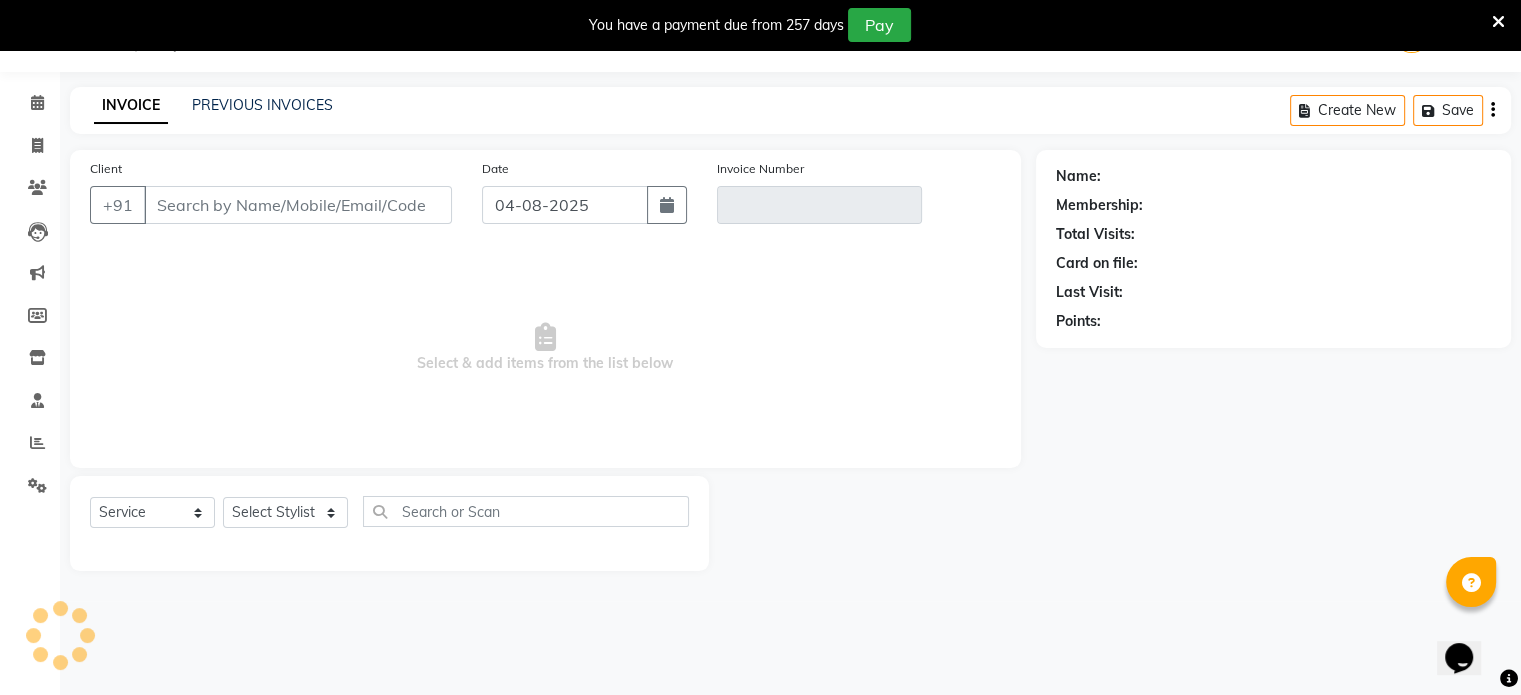 type on "[PHONE]" 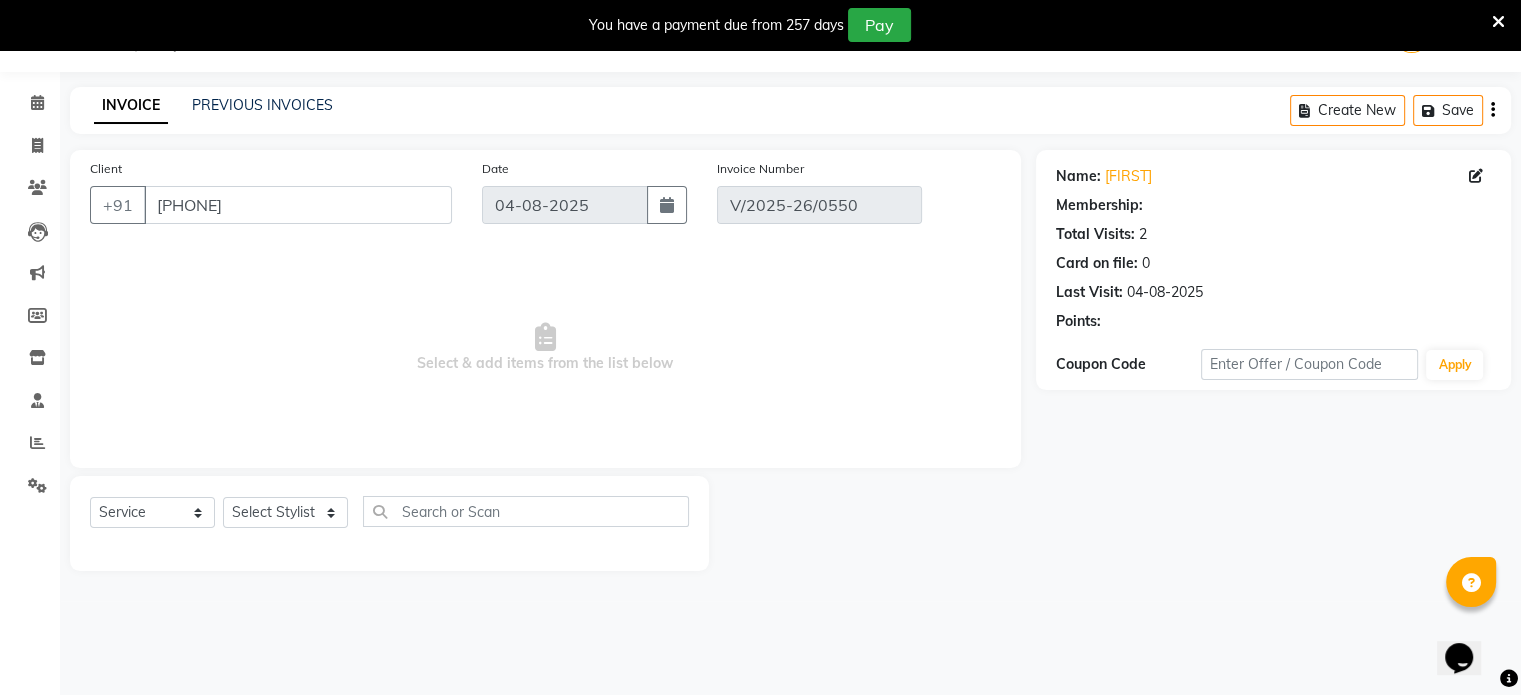select on "select" 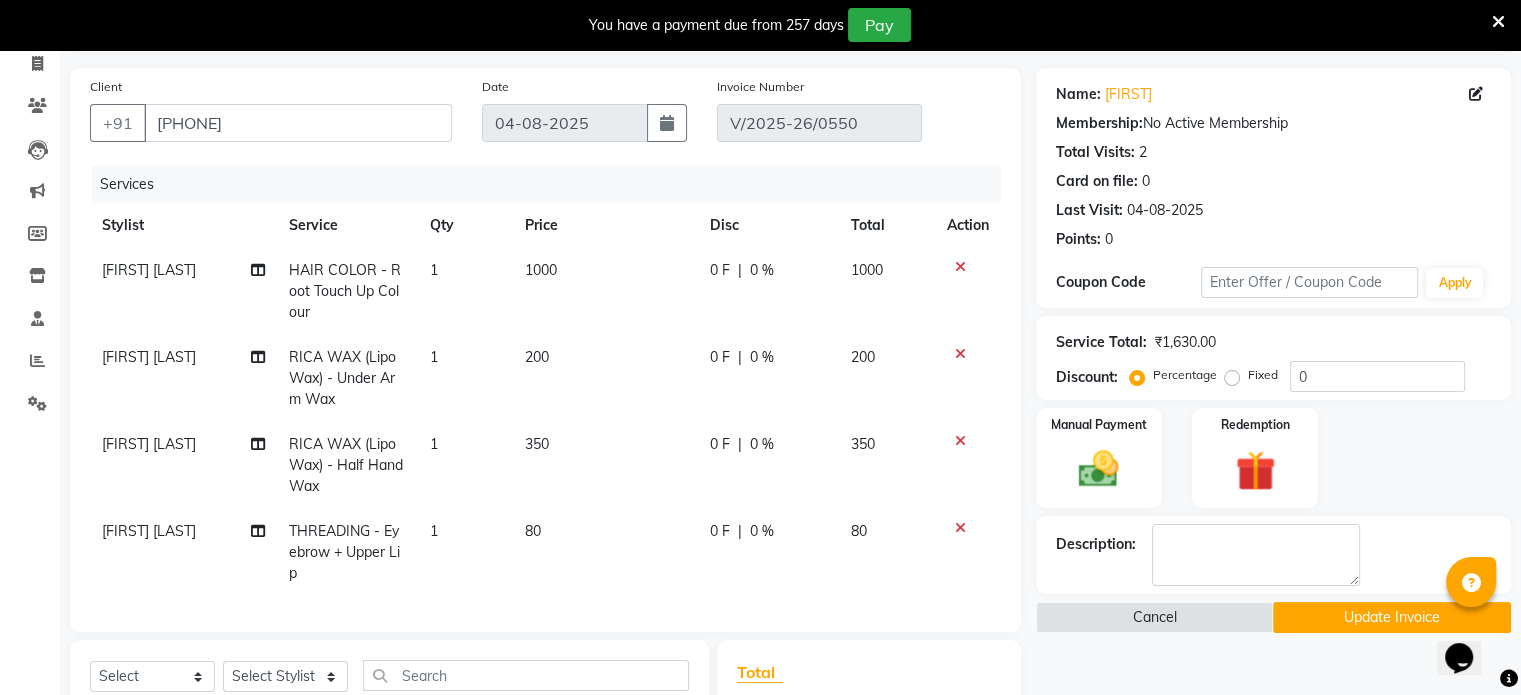 scroll, scrollTop: 133, scrollLeft: 0, axis: vertical 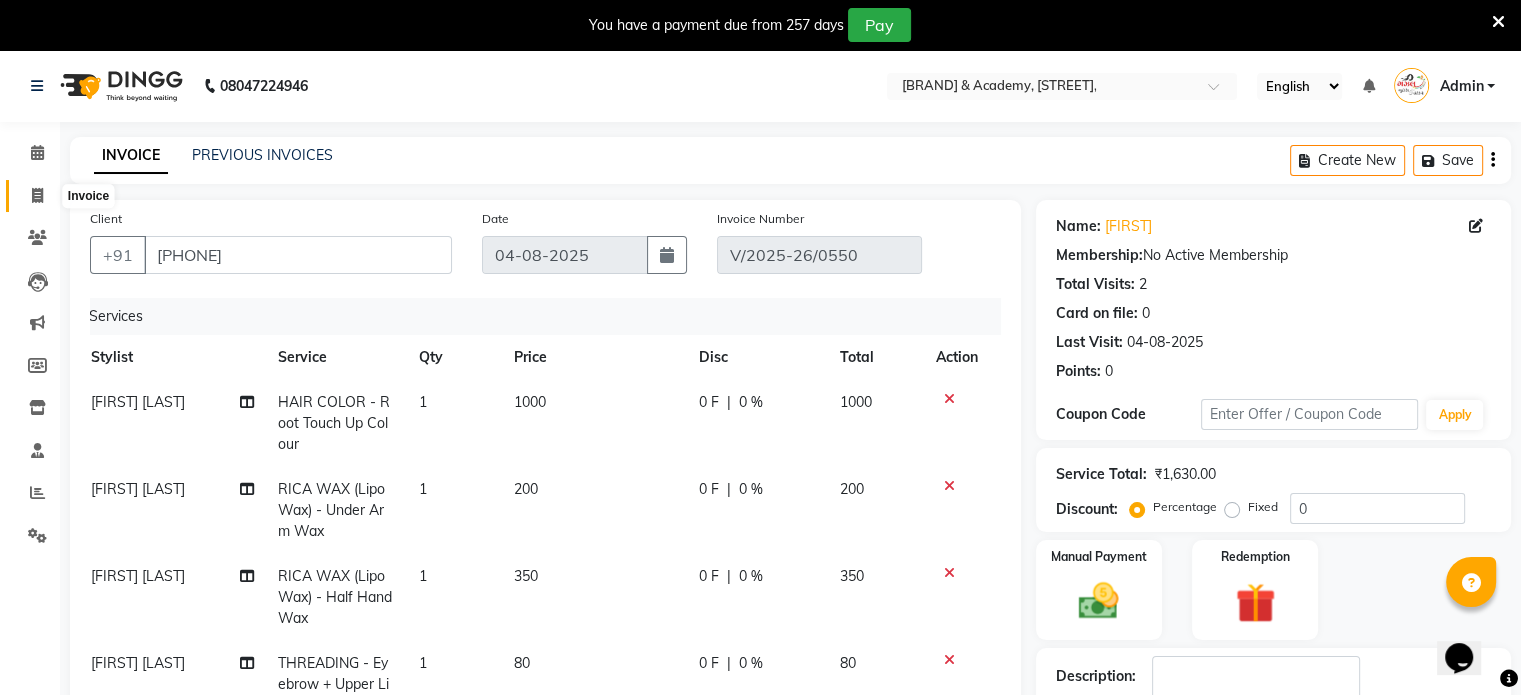 click 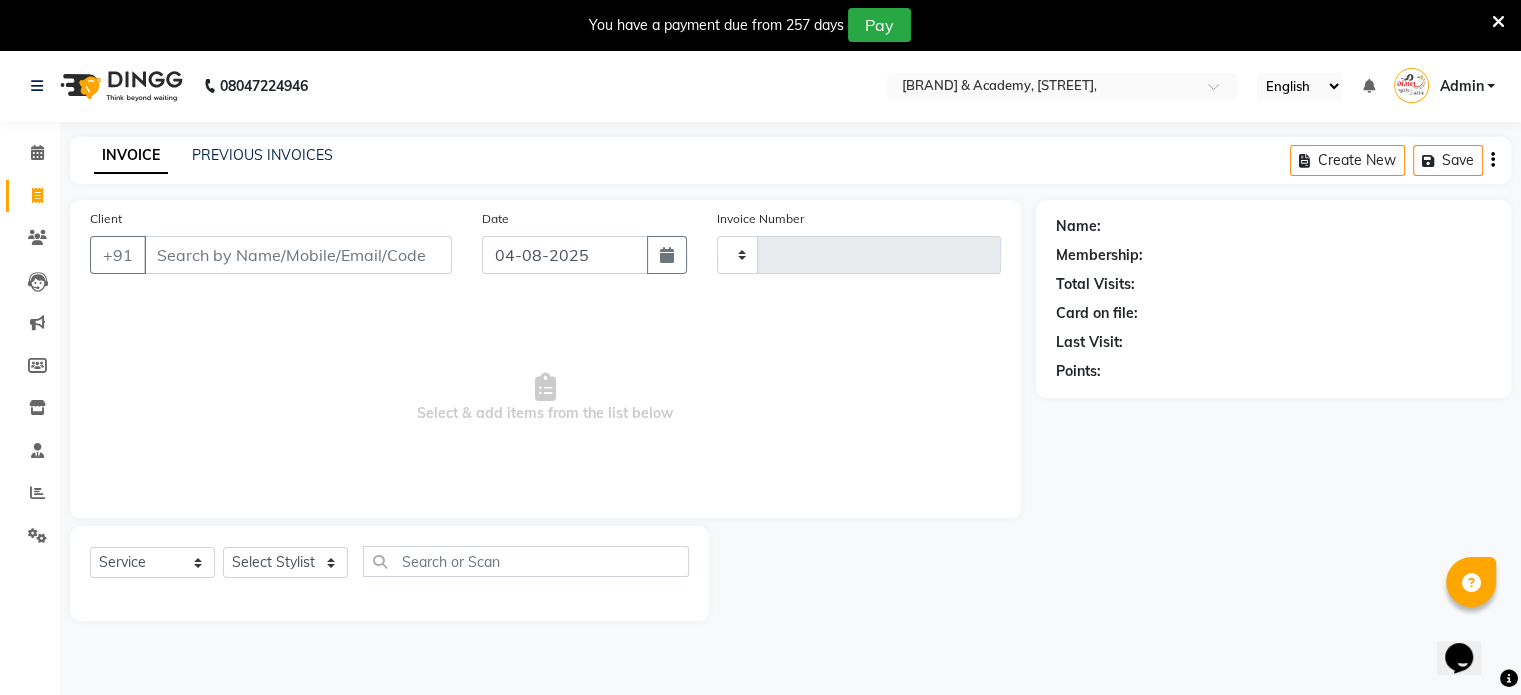 scroll, scrollTop: 50, scrollLeft: 0, axis: vertical 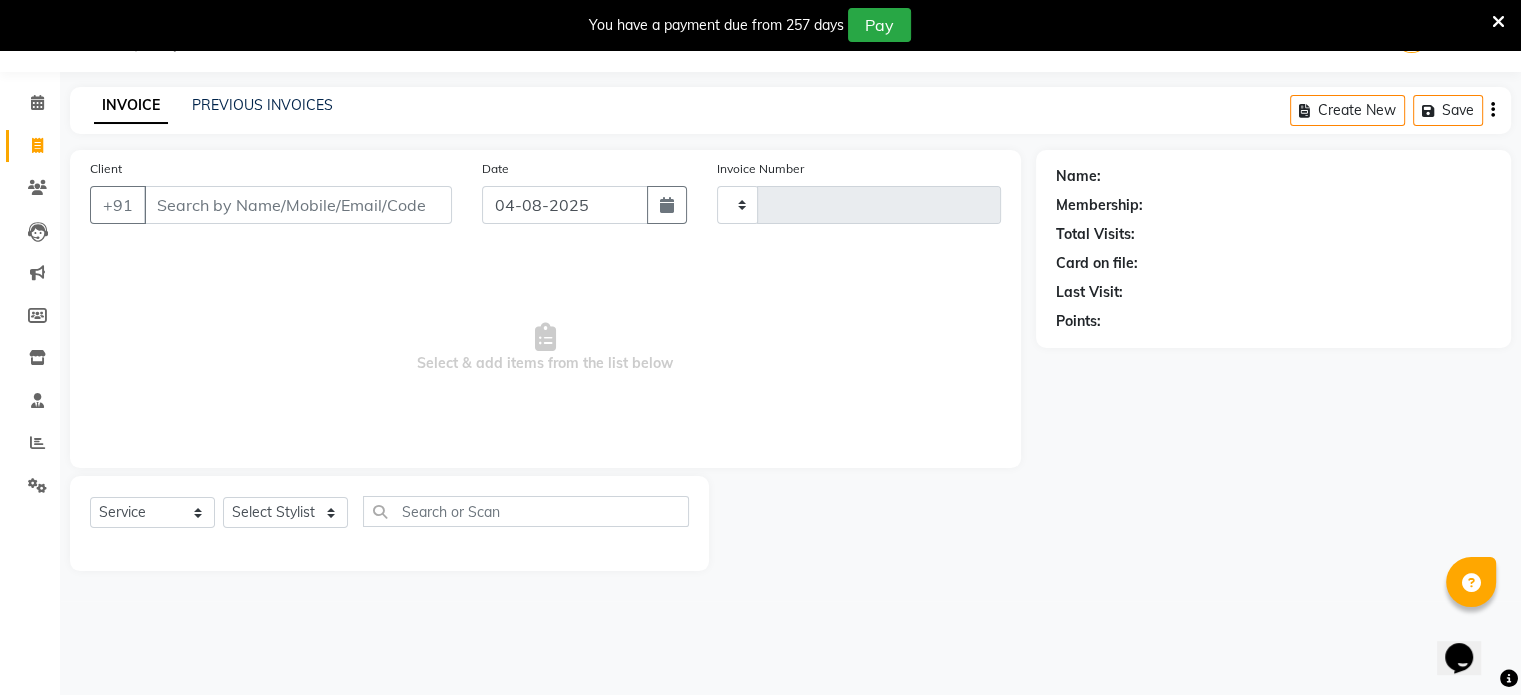 type on "0551" 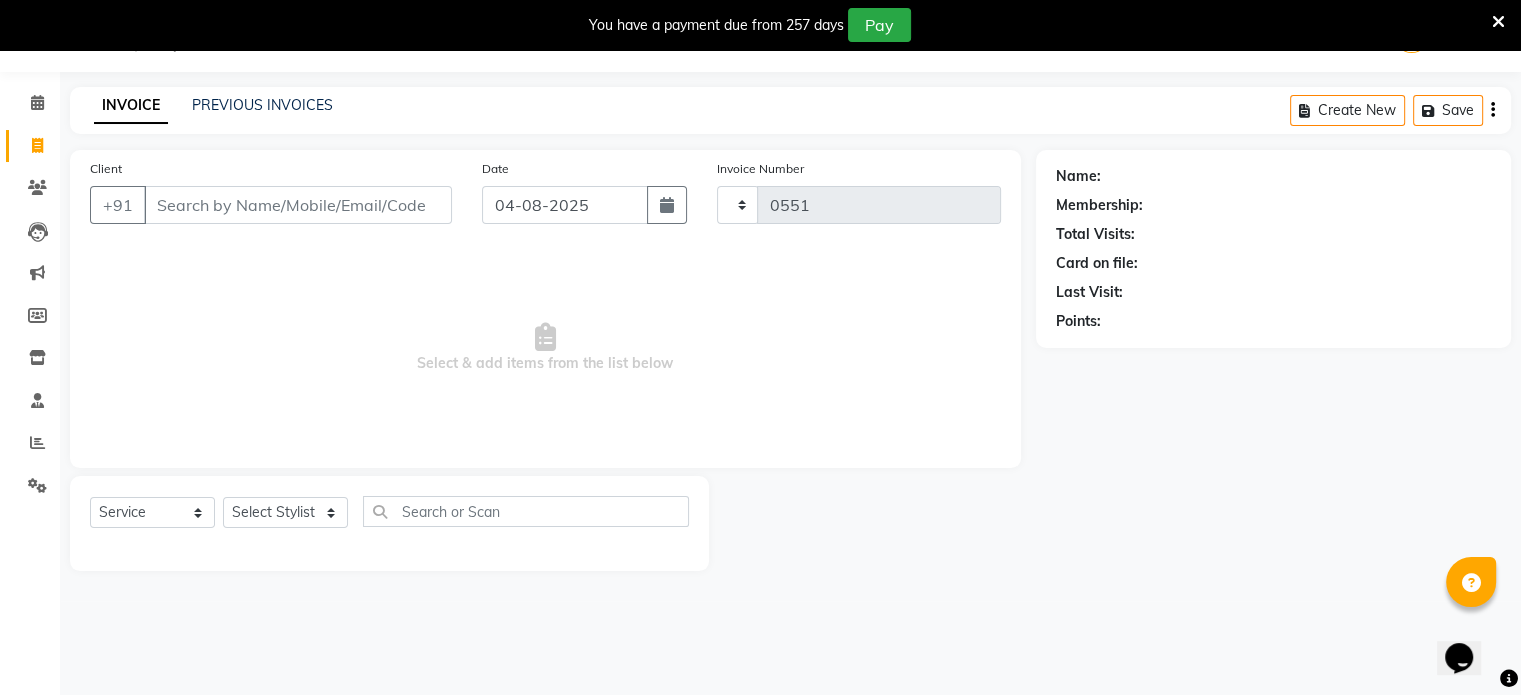 select on "7049" 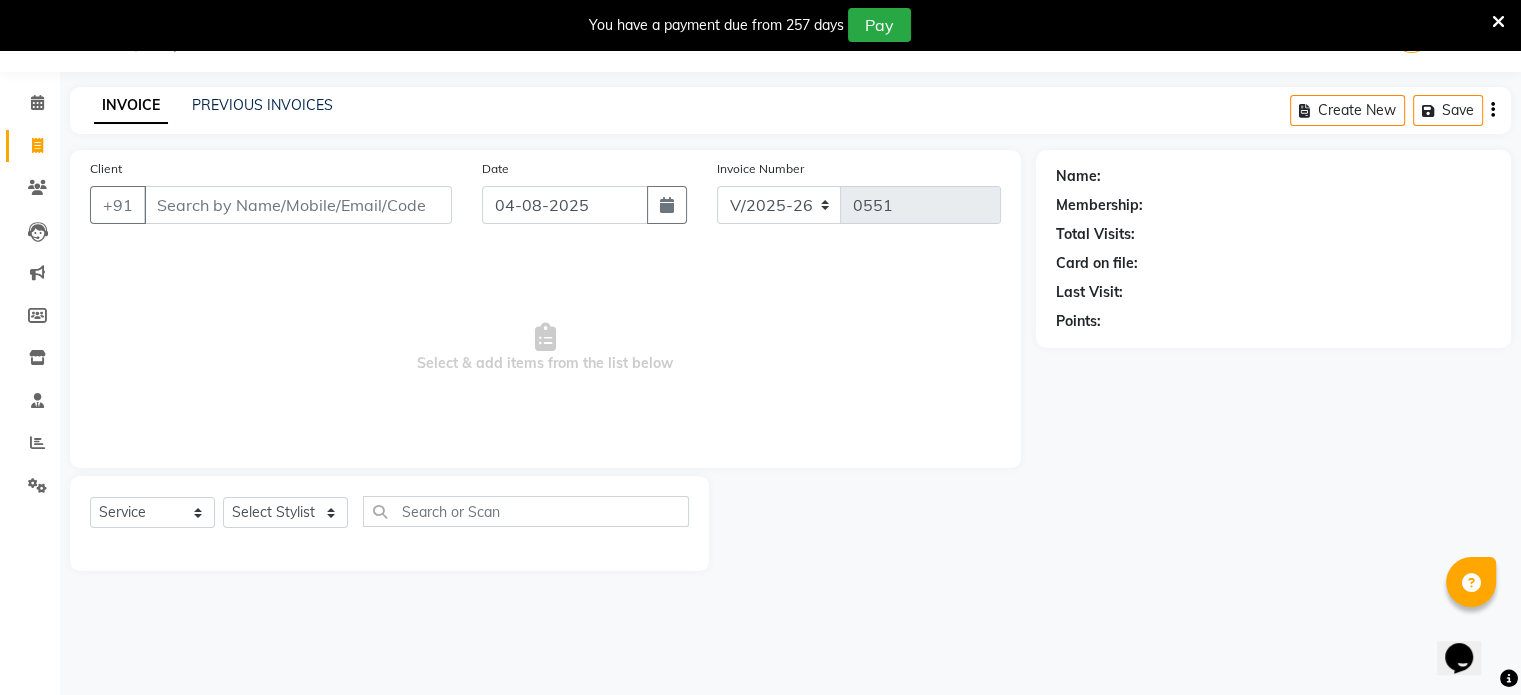 click on "INVOICE PREVIOUS INVOICES Create New   Save" 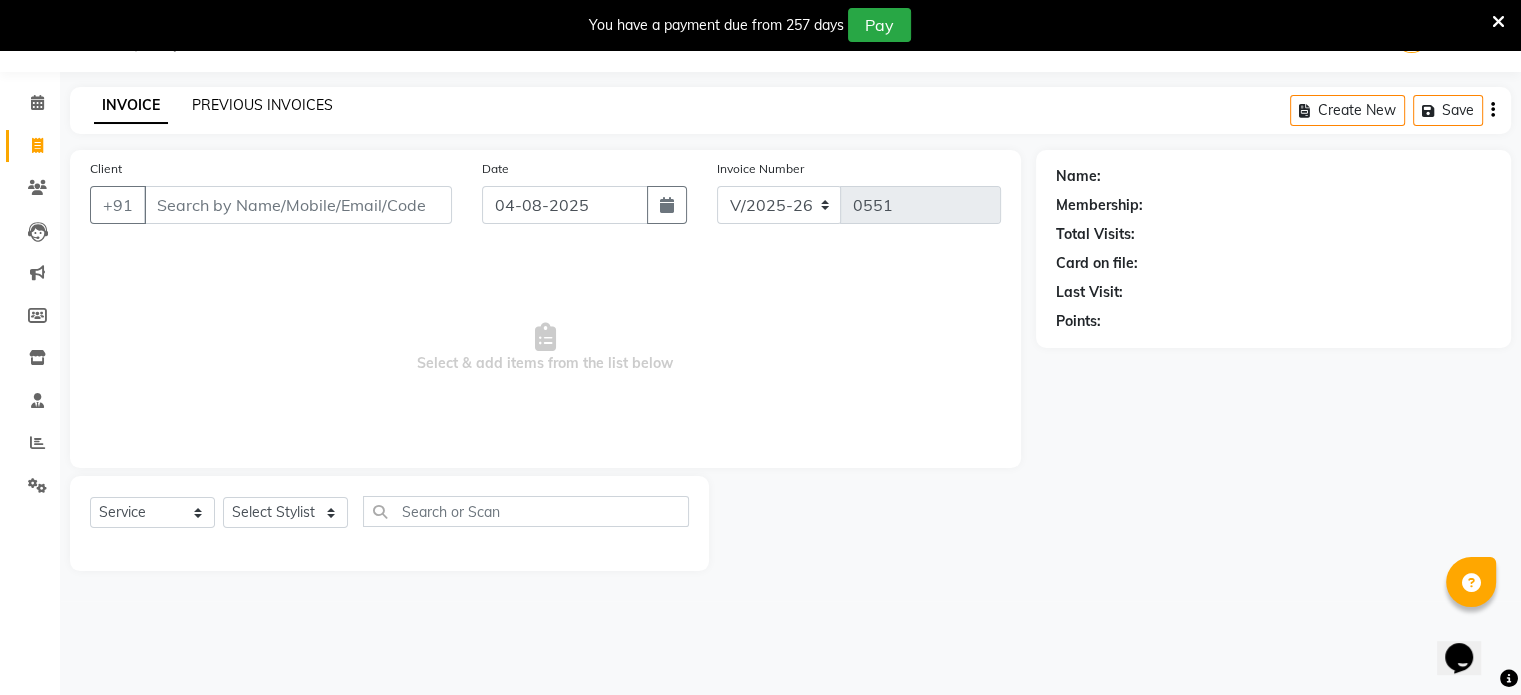 click on "PREVIOUS INVOICES" 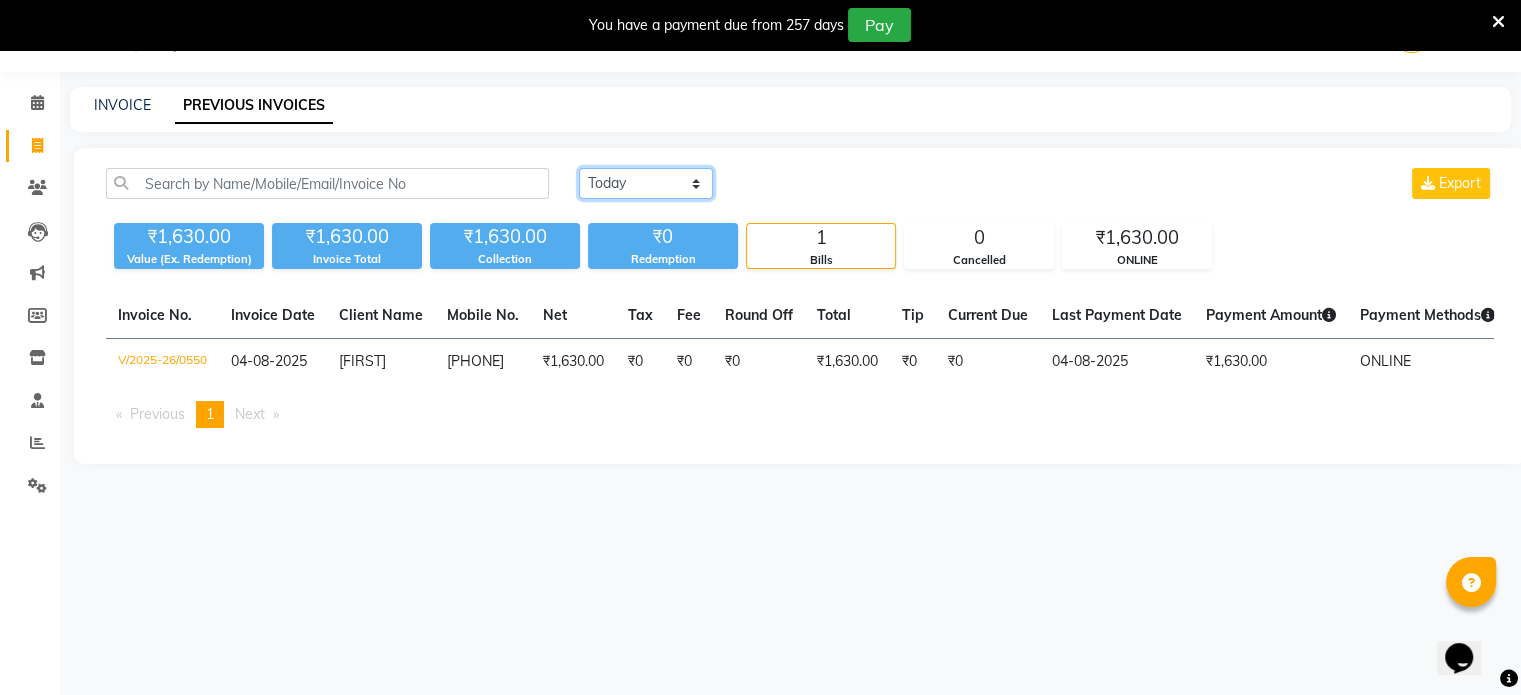 click on "Today Yesterday Custom Range" 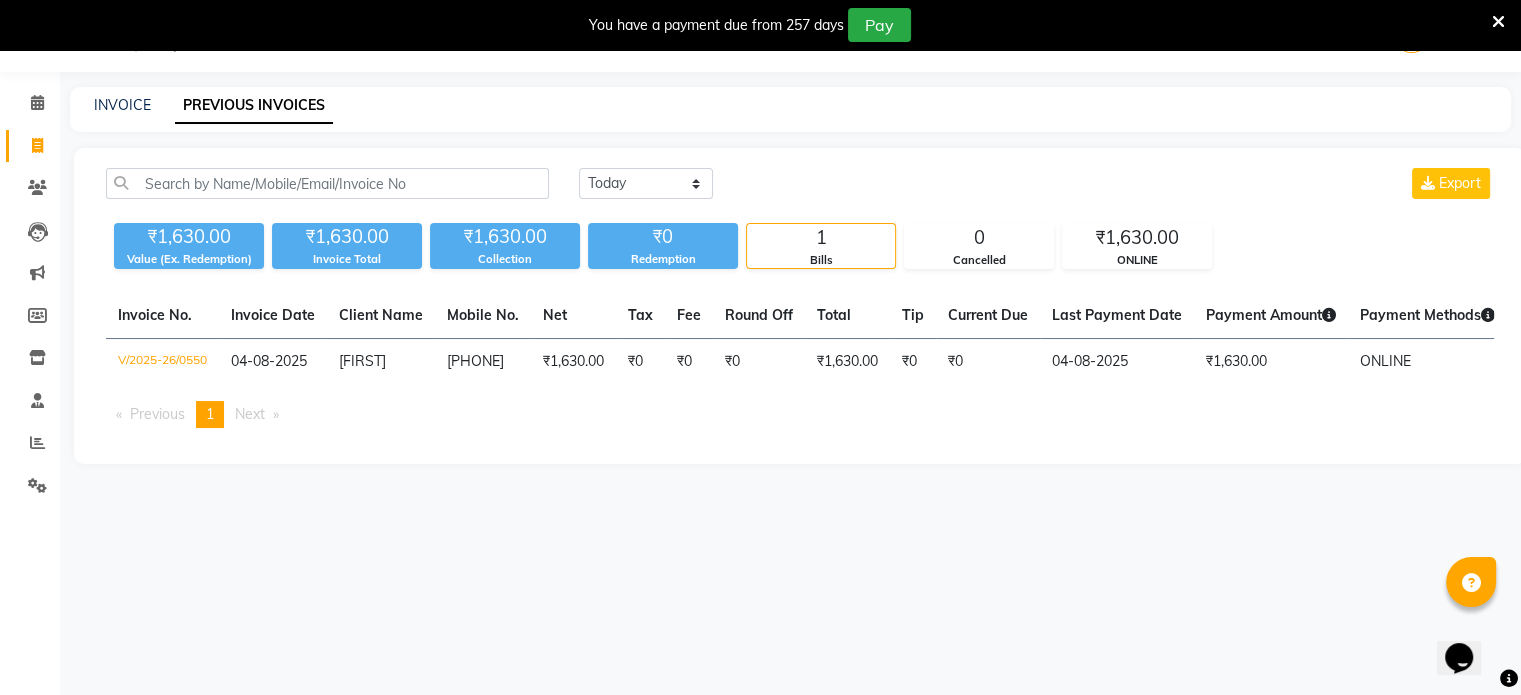 click on "Today Yesterday Custom Range Export" 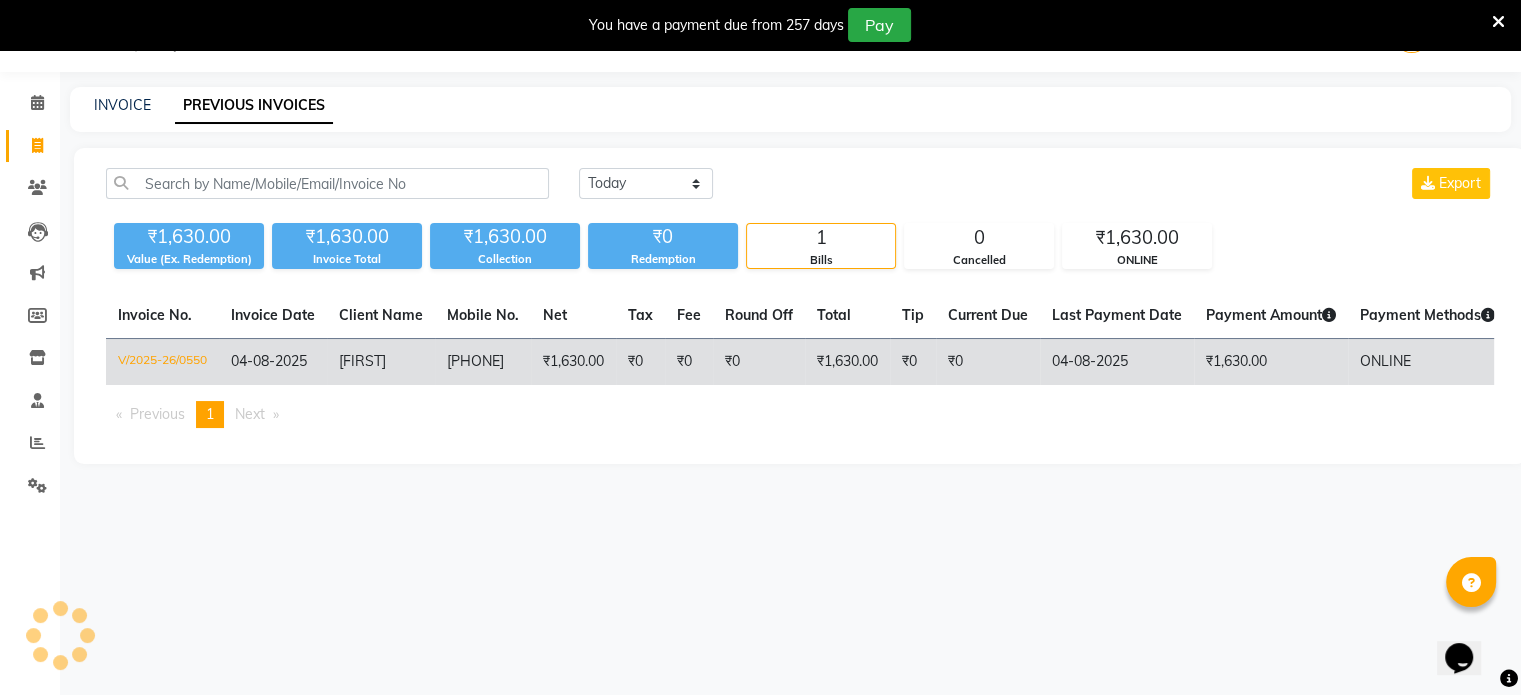 click on "[NAME]" 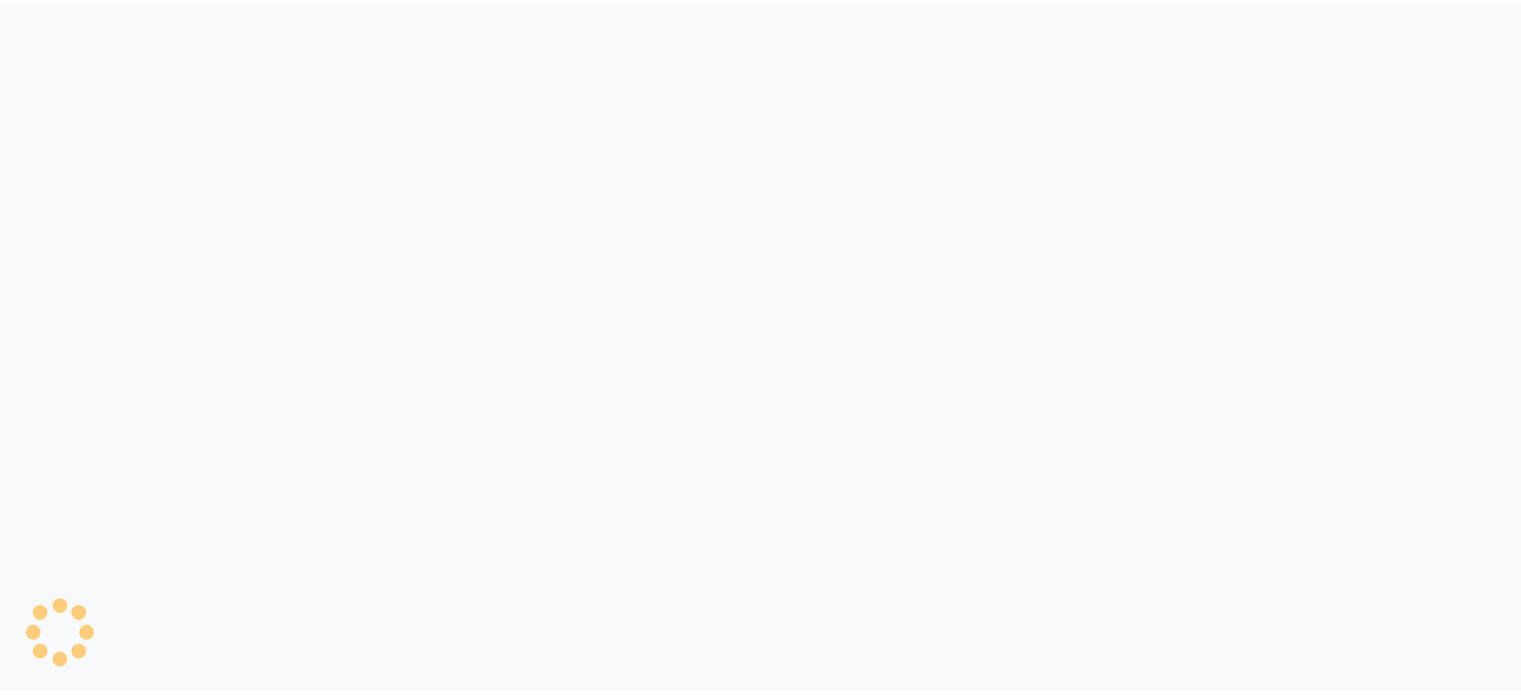 scroll, scrollTop: 0, scrollLeft: 0, axis: both 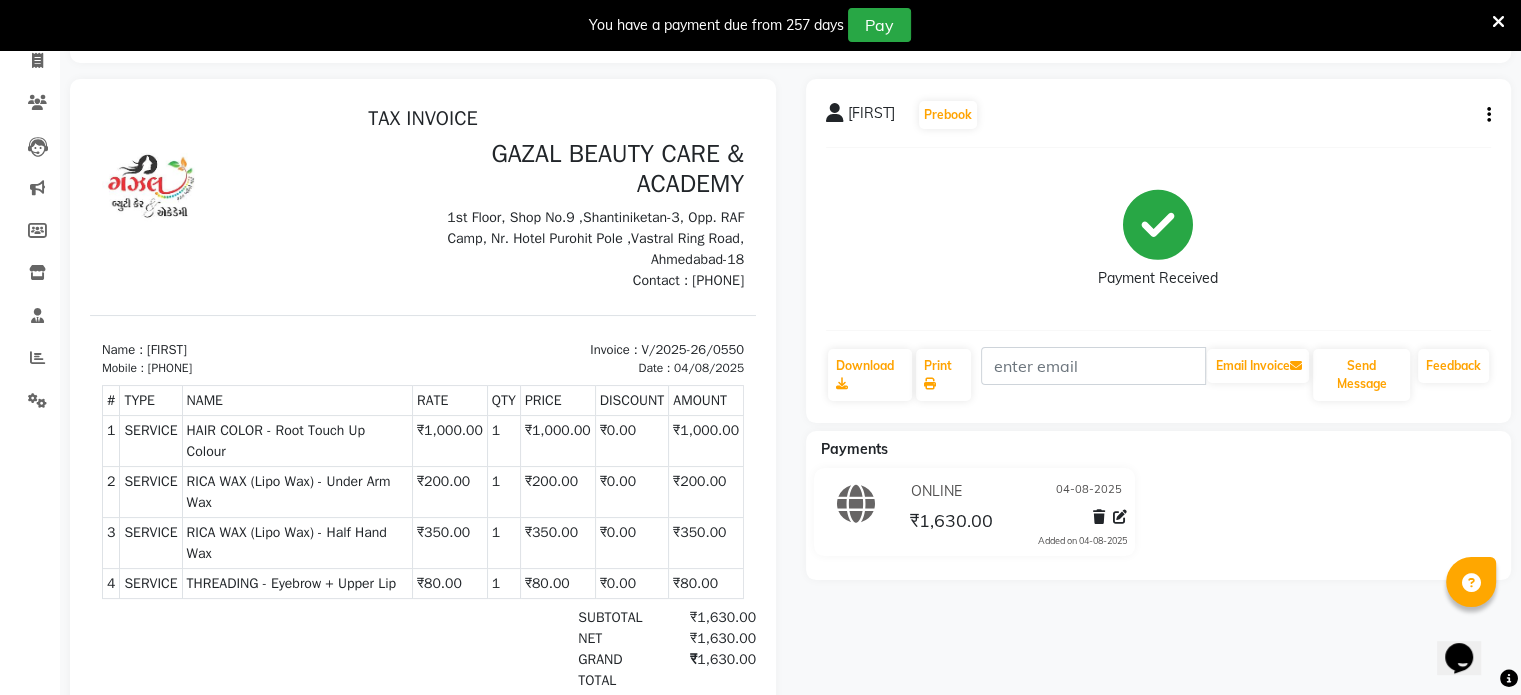click 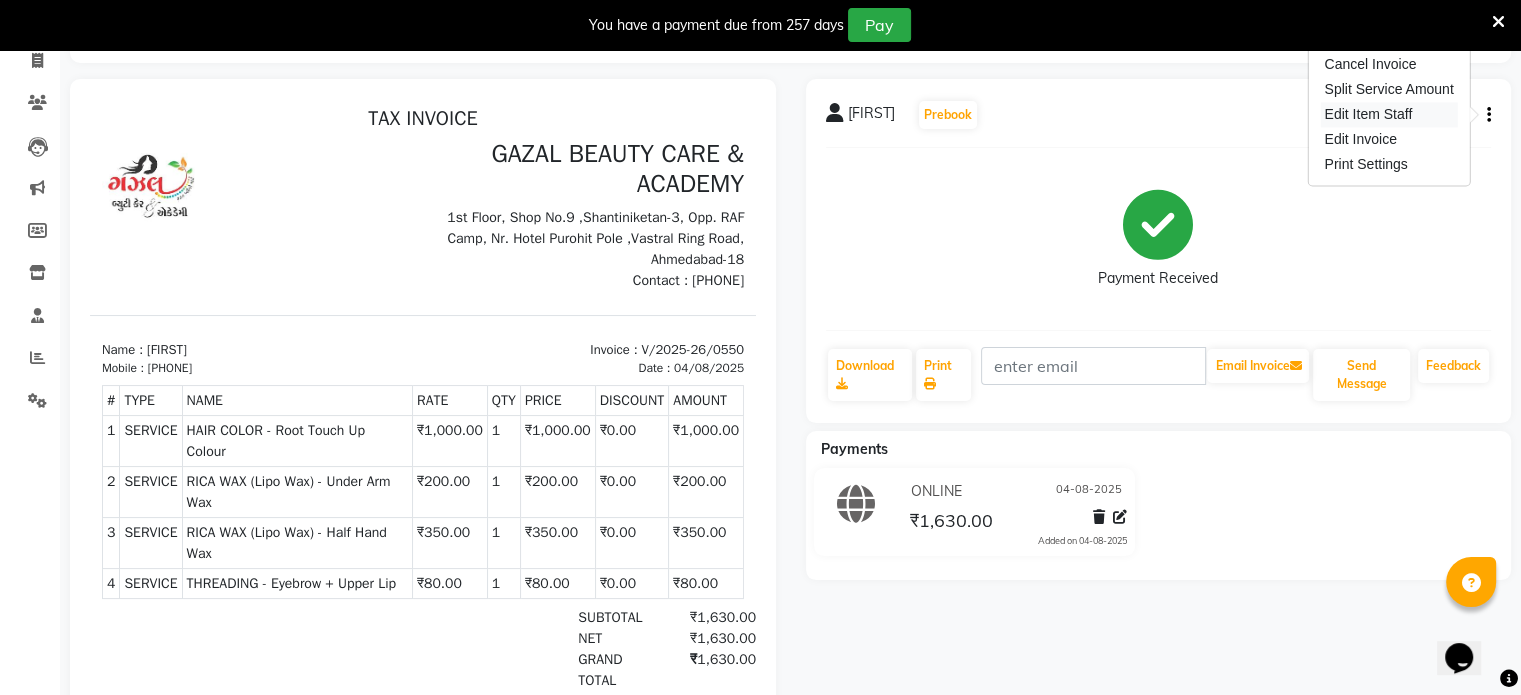 click on "Edit Item Staff" at bounding box center [1388, 114] 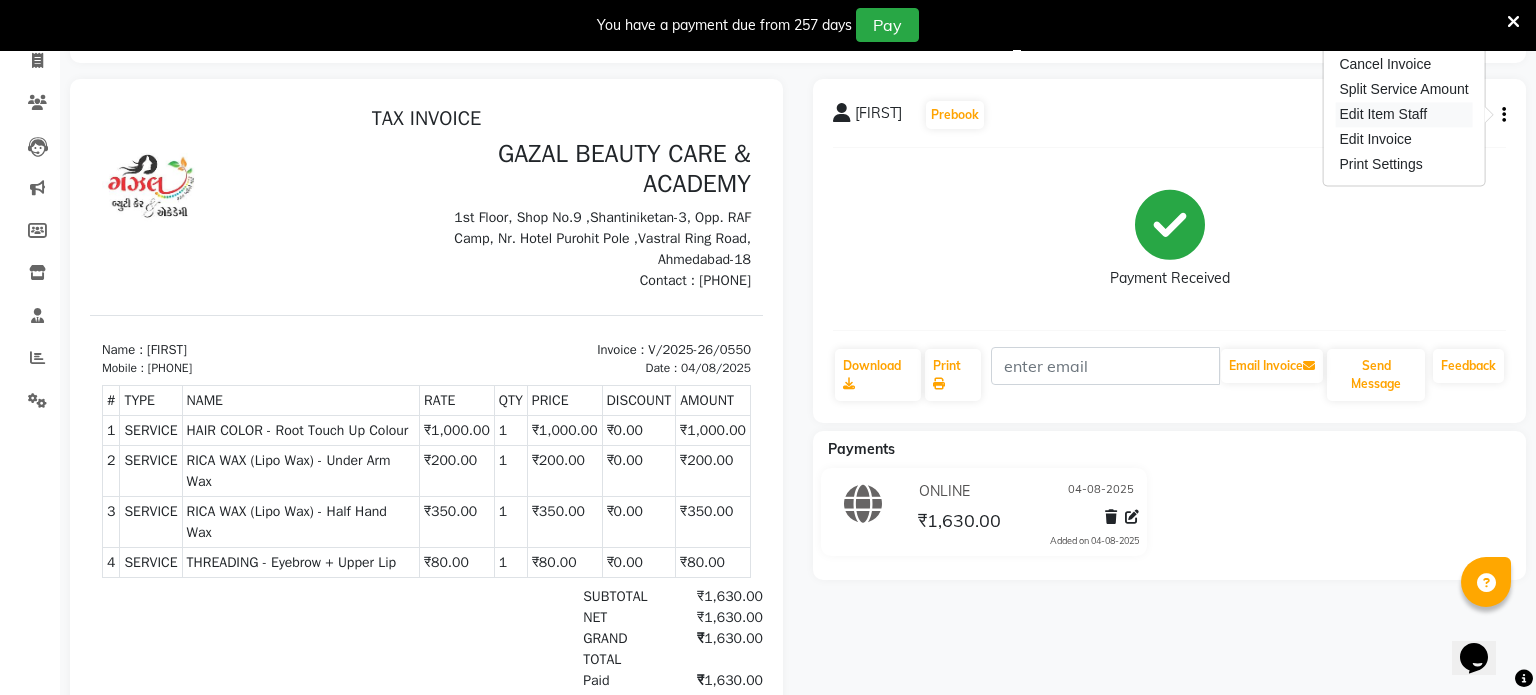 select 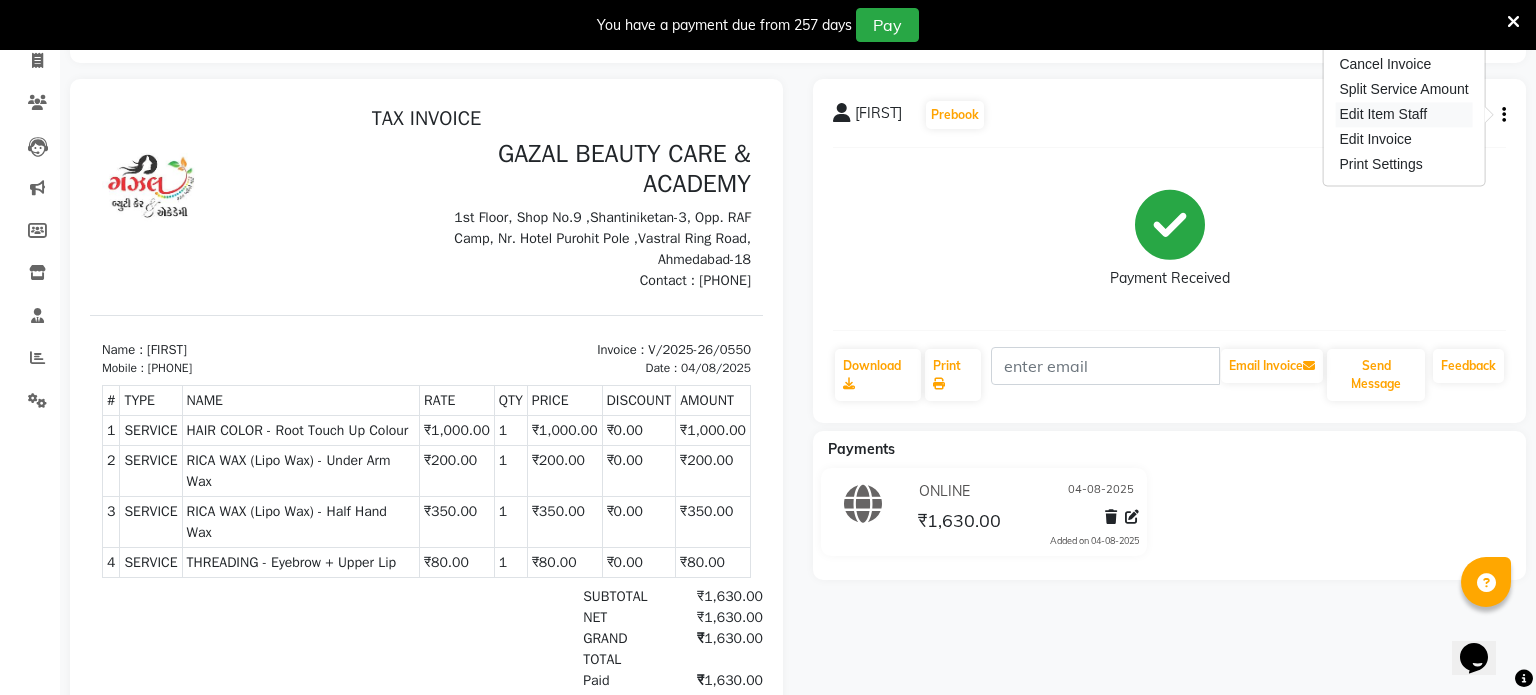 select 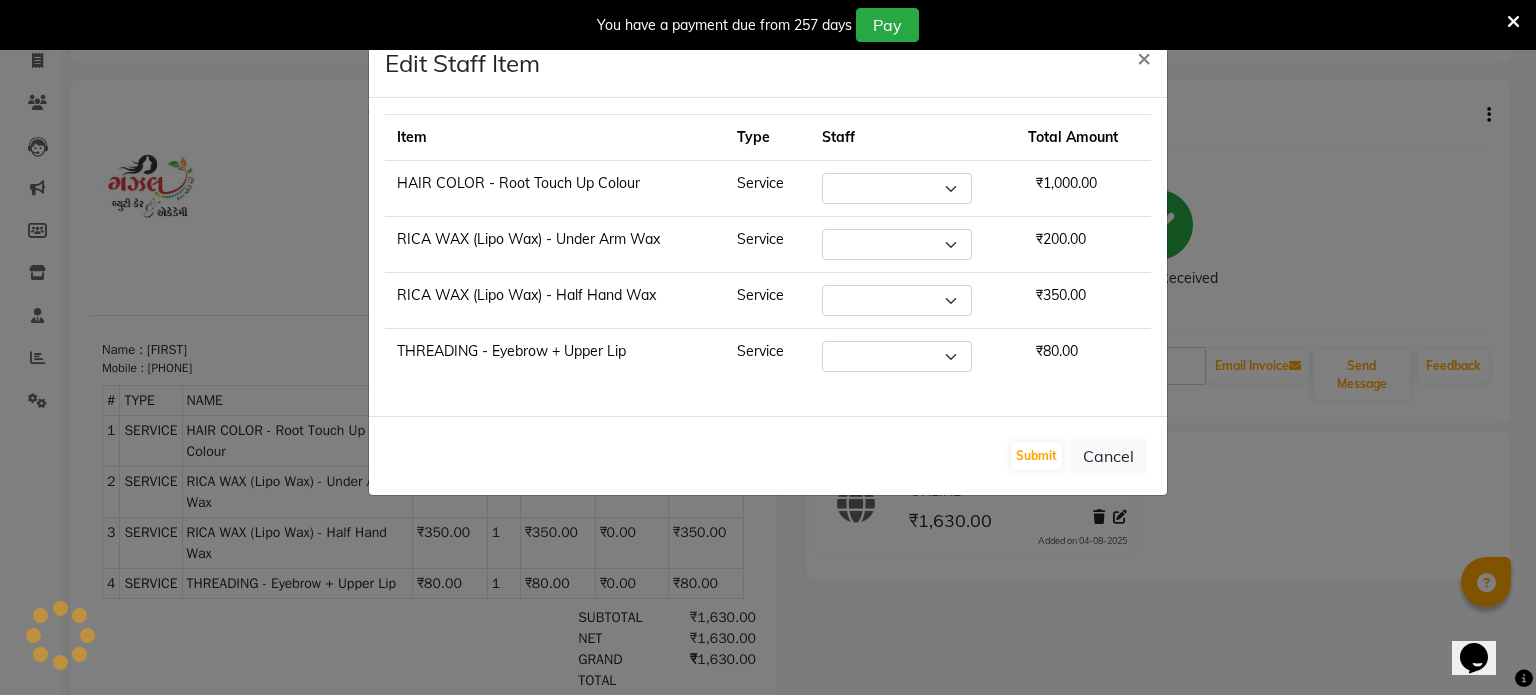 select on "59039" 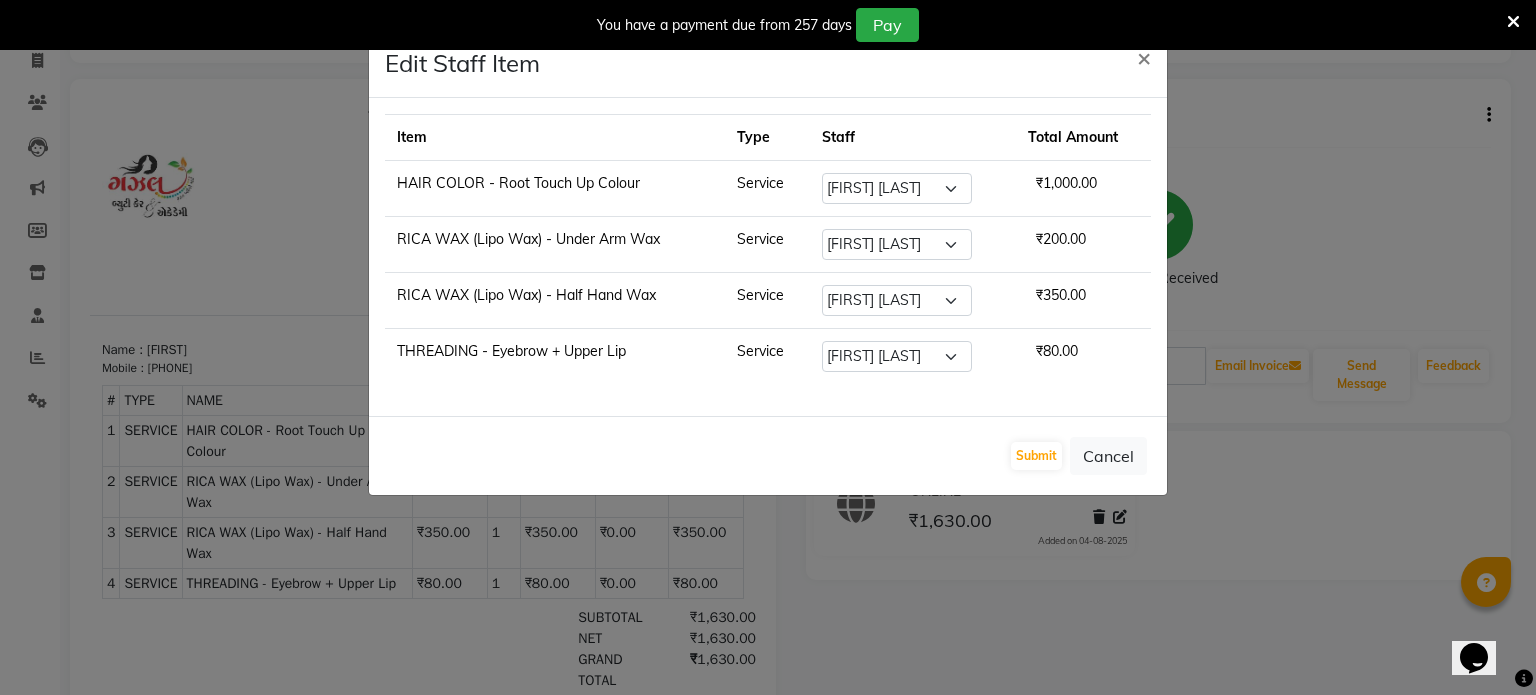 click on "Edit Staff Item  × Item Type Staff Total Amount HAIR COLOR - Root Touch Up Colour Service Select  Asha Patel   gazal panchal   Geeta Chunara   Jagurati Sharma   Meghna Panchal   Urvashi zala  ₹1,000.00 RICA WAX (Lipo Wax) - Under Arm Wax Service Select  Asha Patel   gazal panchal   Geeta Chunara   Jagurati Sharma   Meghna Panchal   Urvashi zala  ₹200.00 RICA WAX (Lipo Wax) - Half Hand Wax Service Select  Asha Patel   gazal panchal   Geeta Chunara   Jagurati Sharma   Meghna Panchal   Urvashi zala  ₹350.00 THREADING - Eyebrow + Upper Lip Service Select  Asha Patel   gazal panchal   Geeta Chunara   Jagurati Sharma   Meghna Panchal   Urvashi zala  ₹80.00  Submit   Cancel" 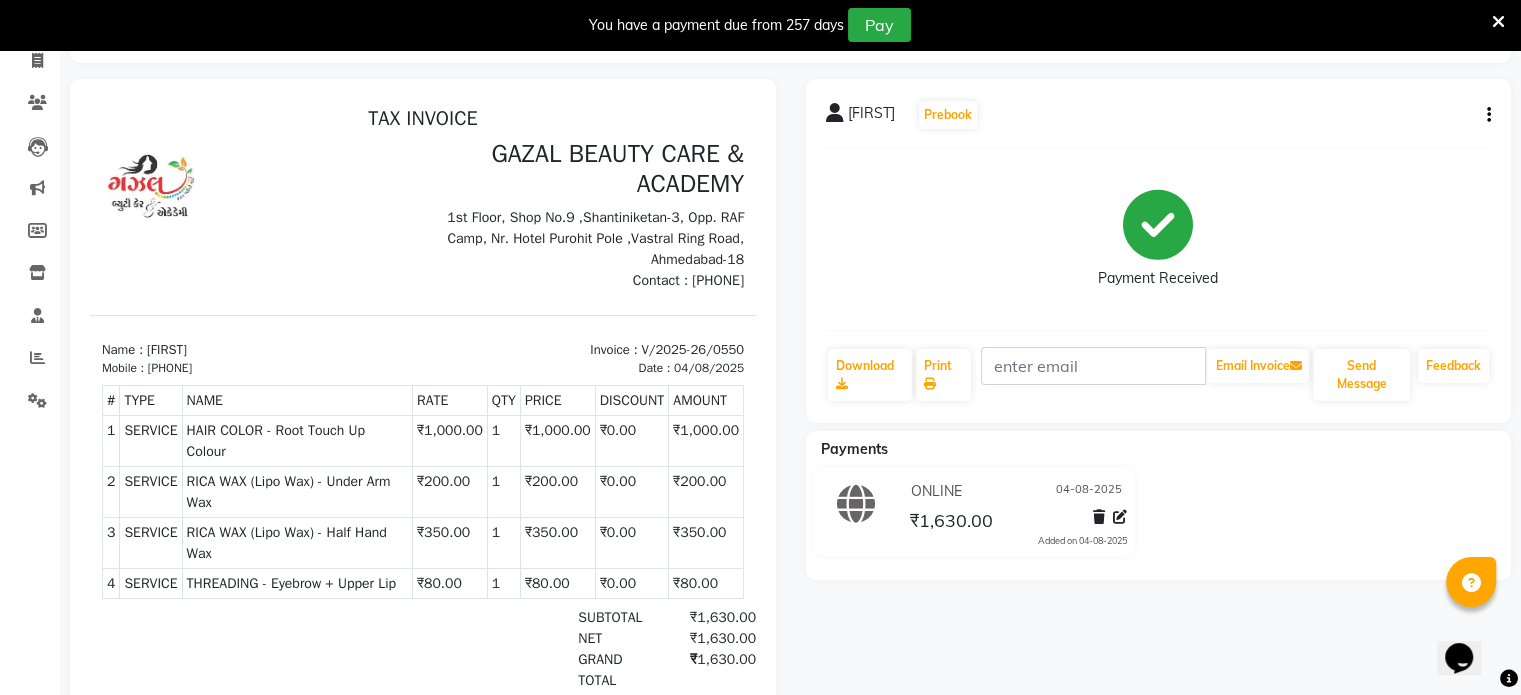 scroll, scrollTop: 0, scrollLeft: 0, axis: both 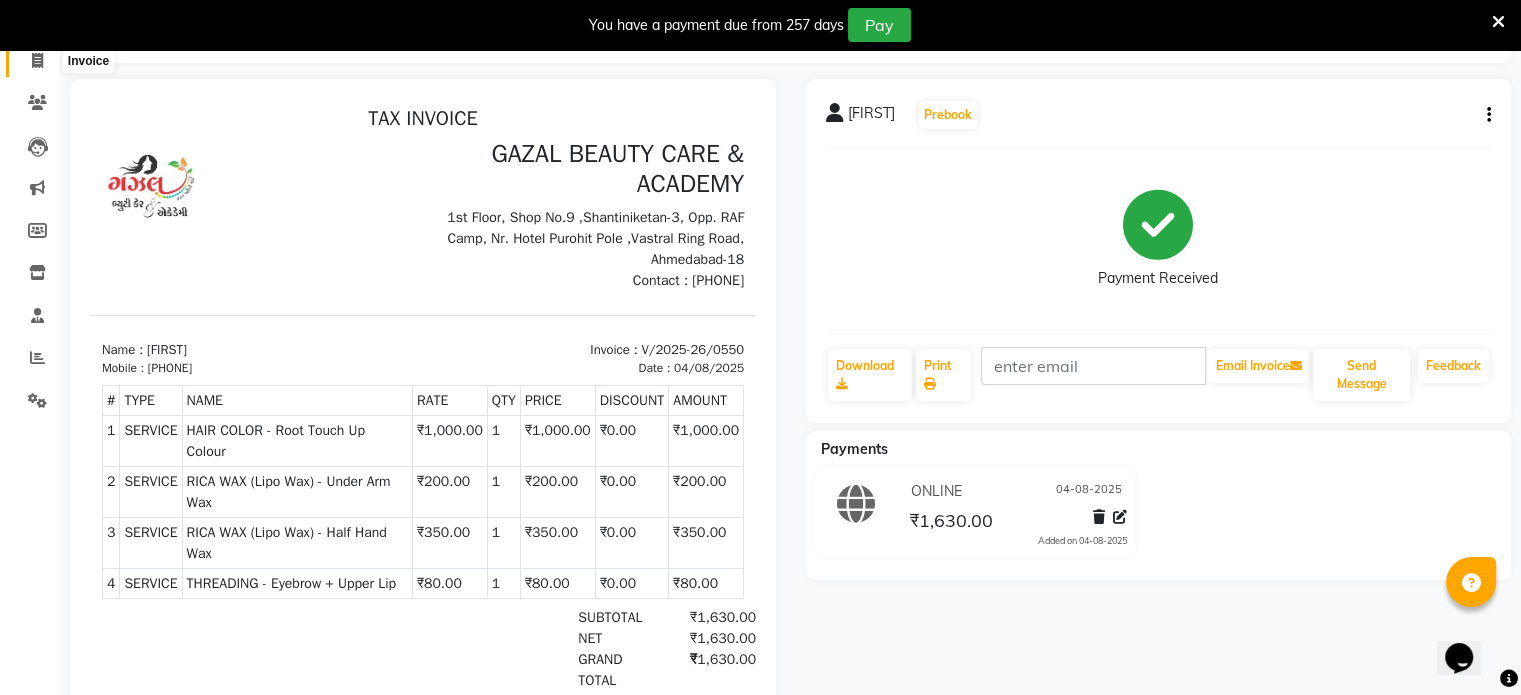 click 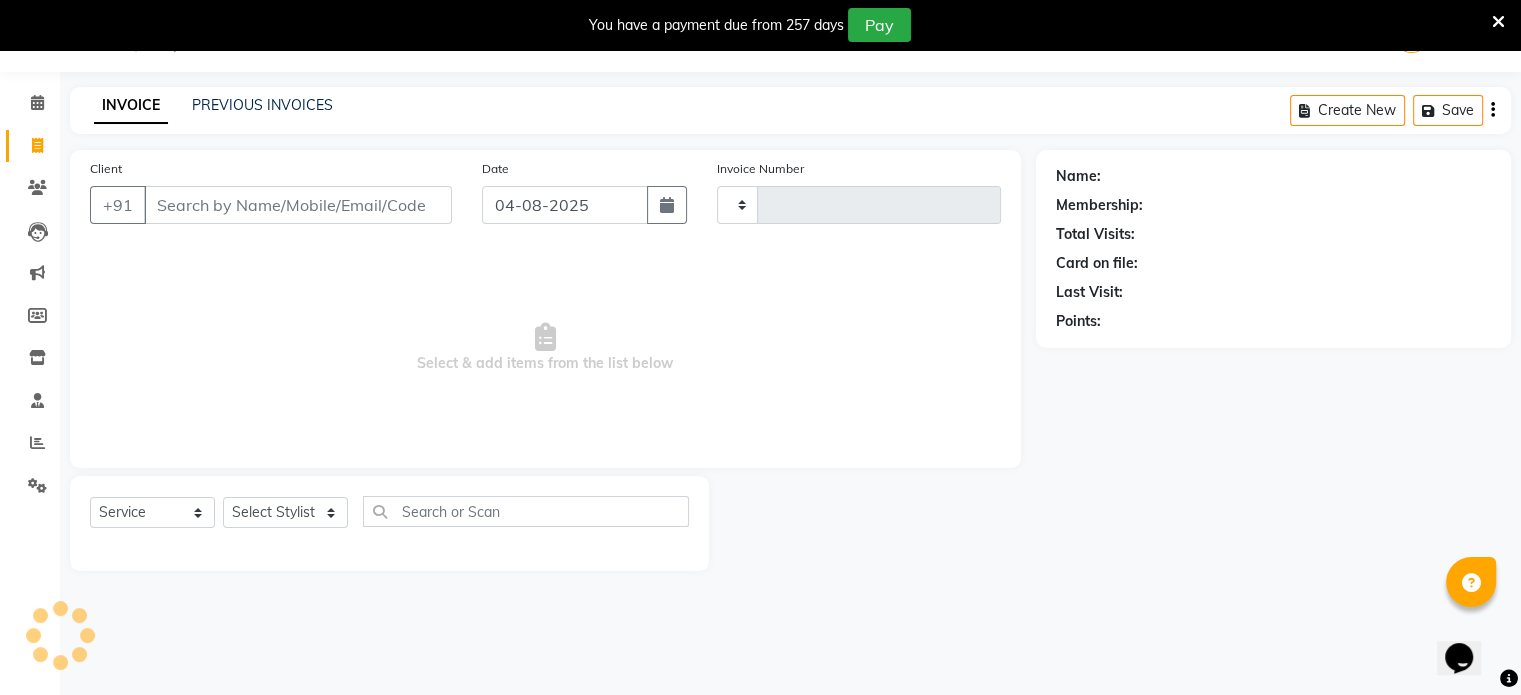 scroll, scrollTop: 50, scrollLeft: 0, axis: vertical 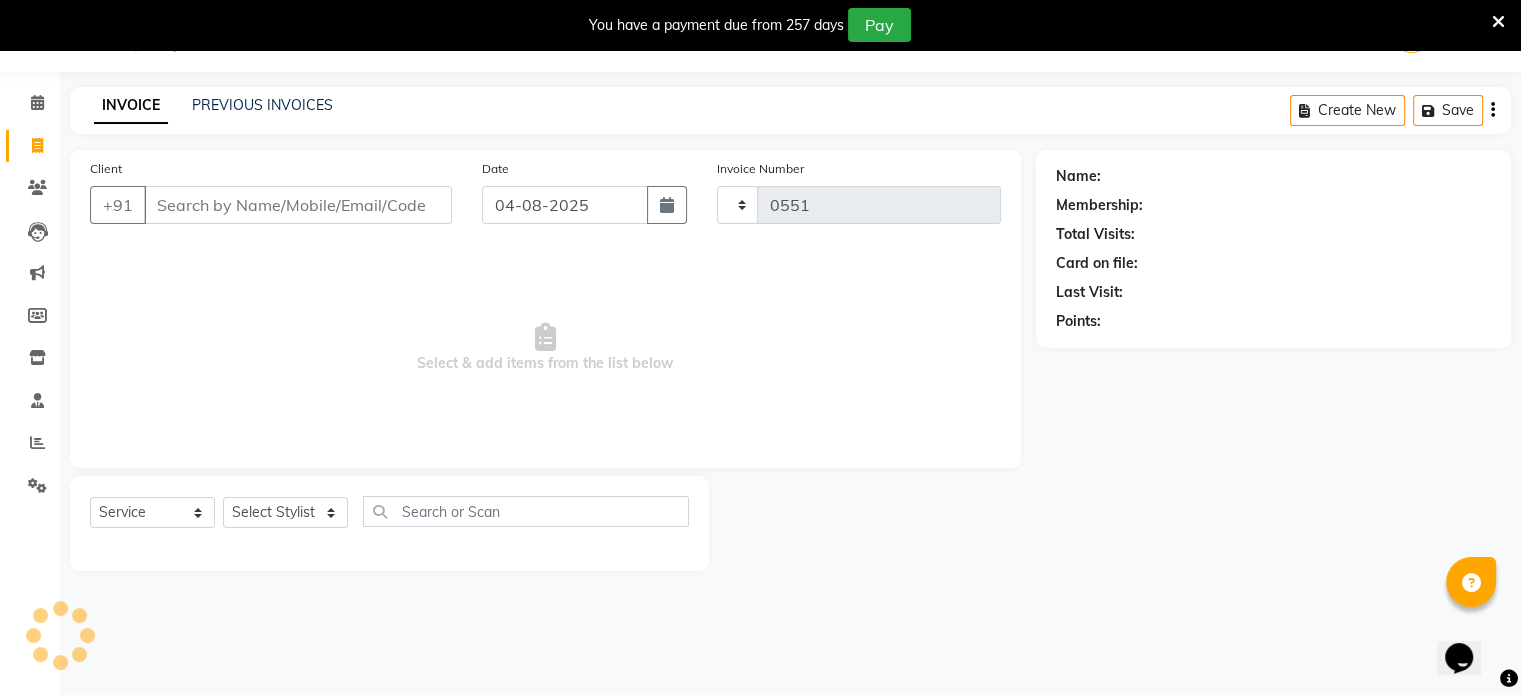 select on "7049" 